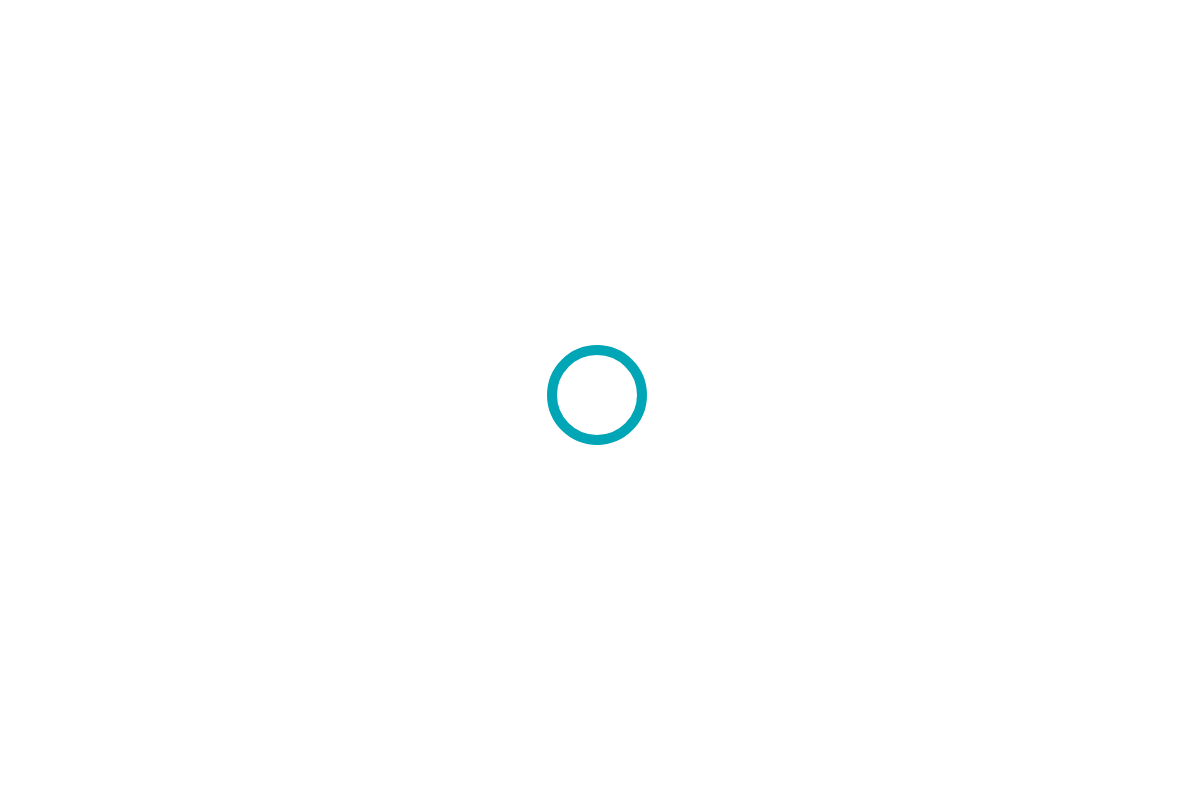 scroll, scrollTop: 0, scrollLeft: 0, axis: both 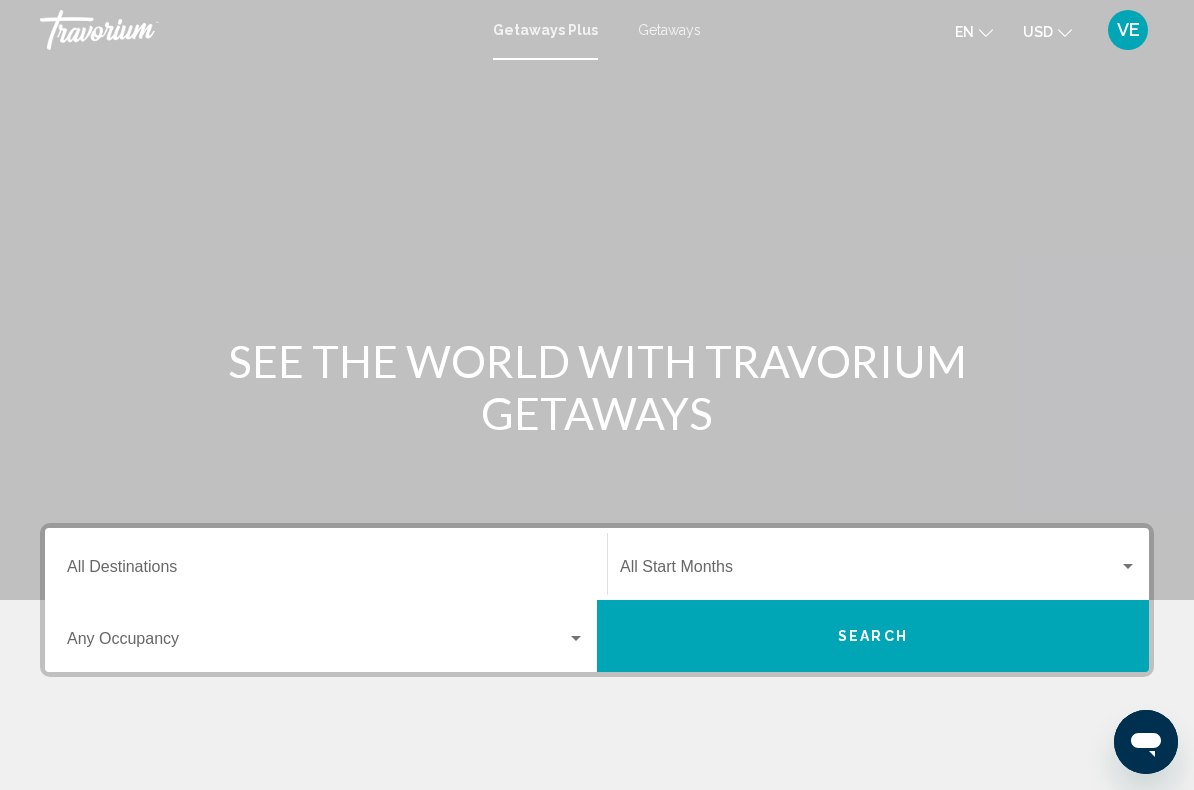 click on "Getaways" at bounding box center (669, 30) 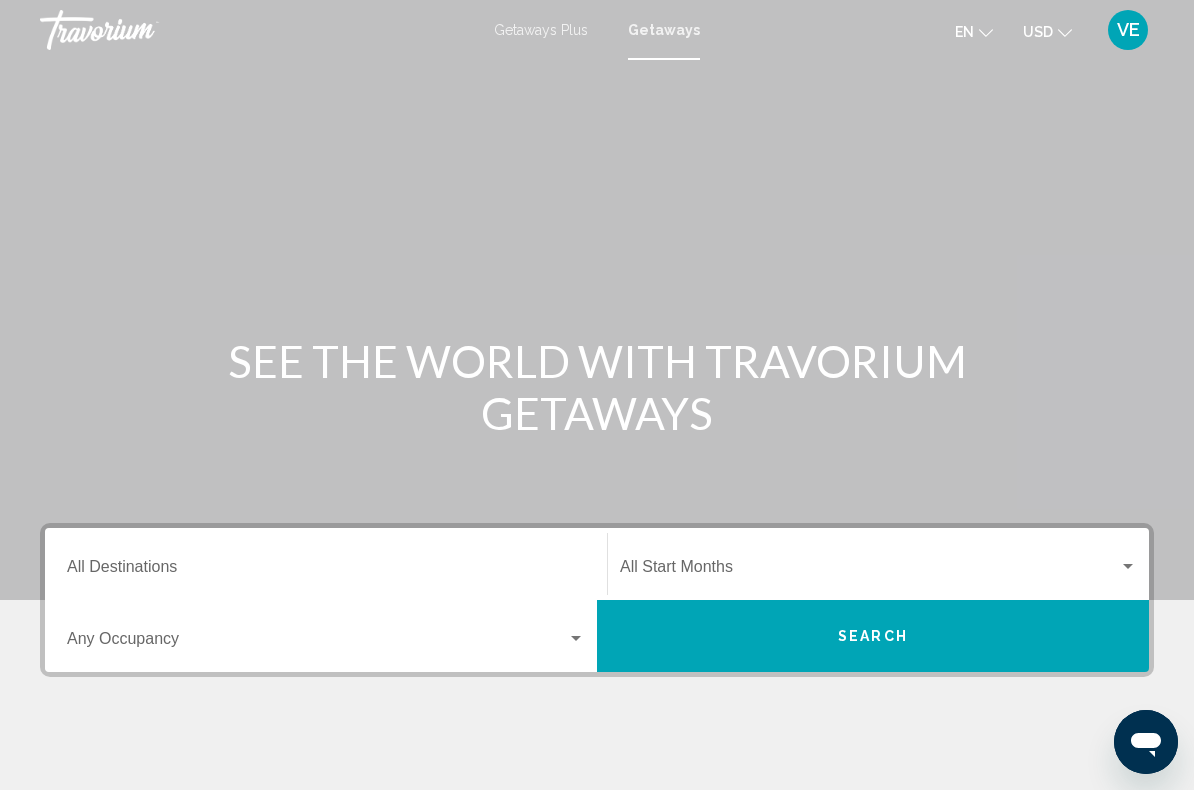 scroll, scrollTop: 0, scrollLeft: 0, axis: both 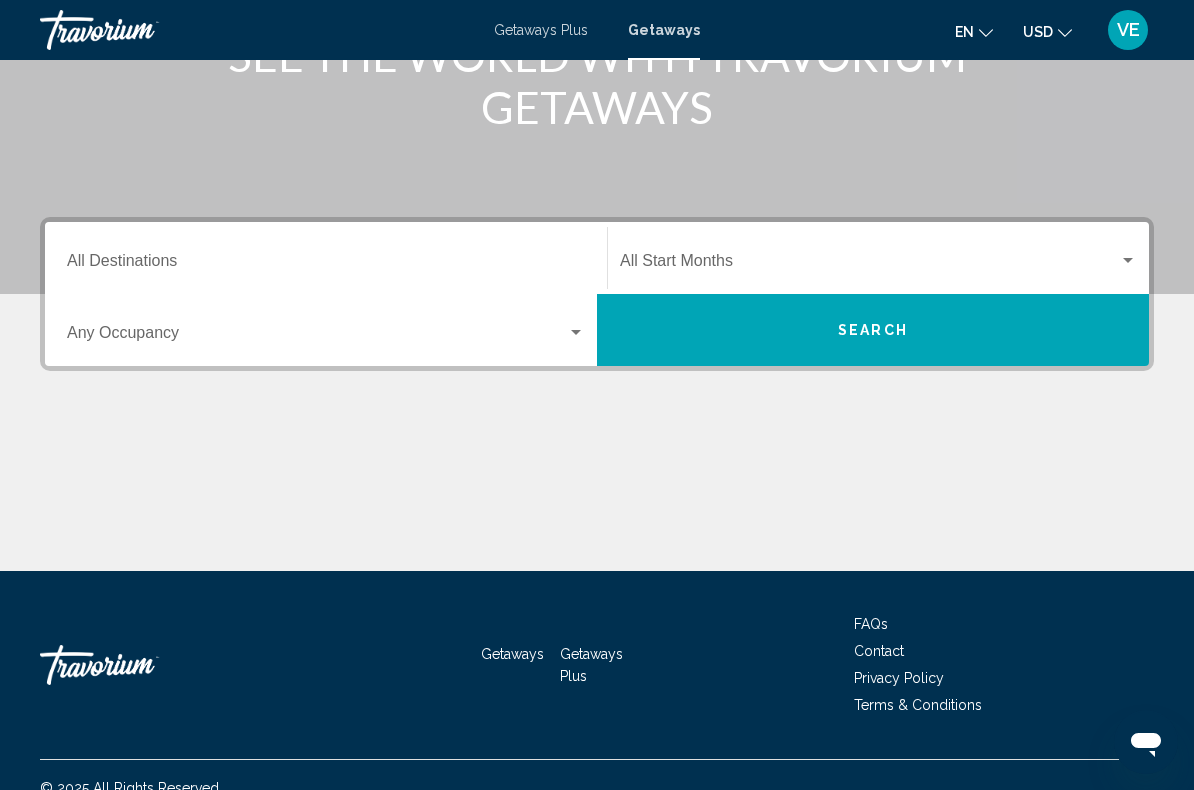 click on "Destination All Destinations" at bounding box center (326, 265) 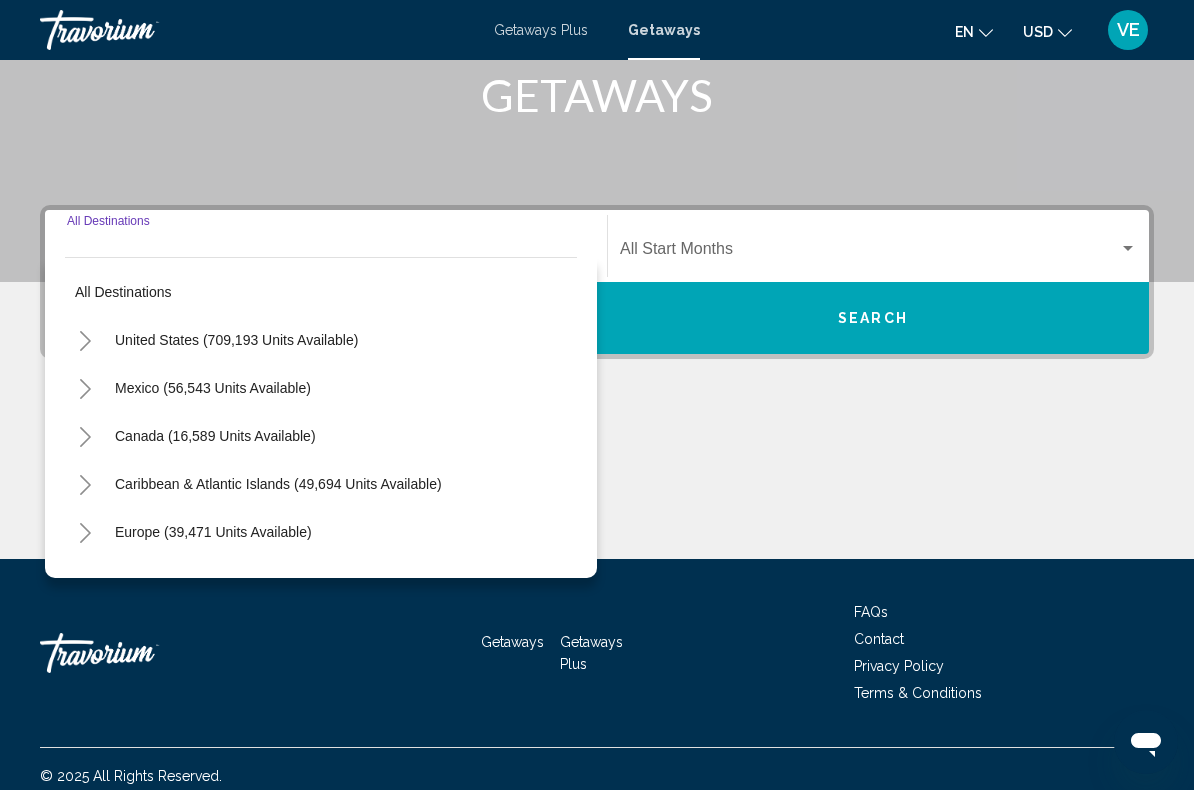 scroll, scrollTop: 332, scrollLeft: 0, axis: vertical 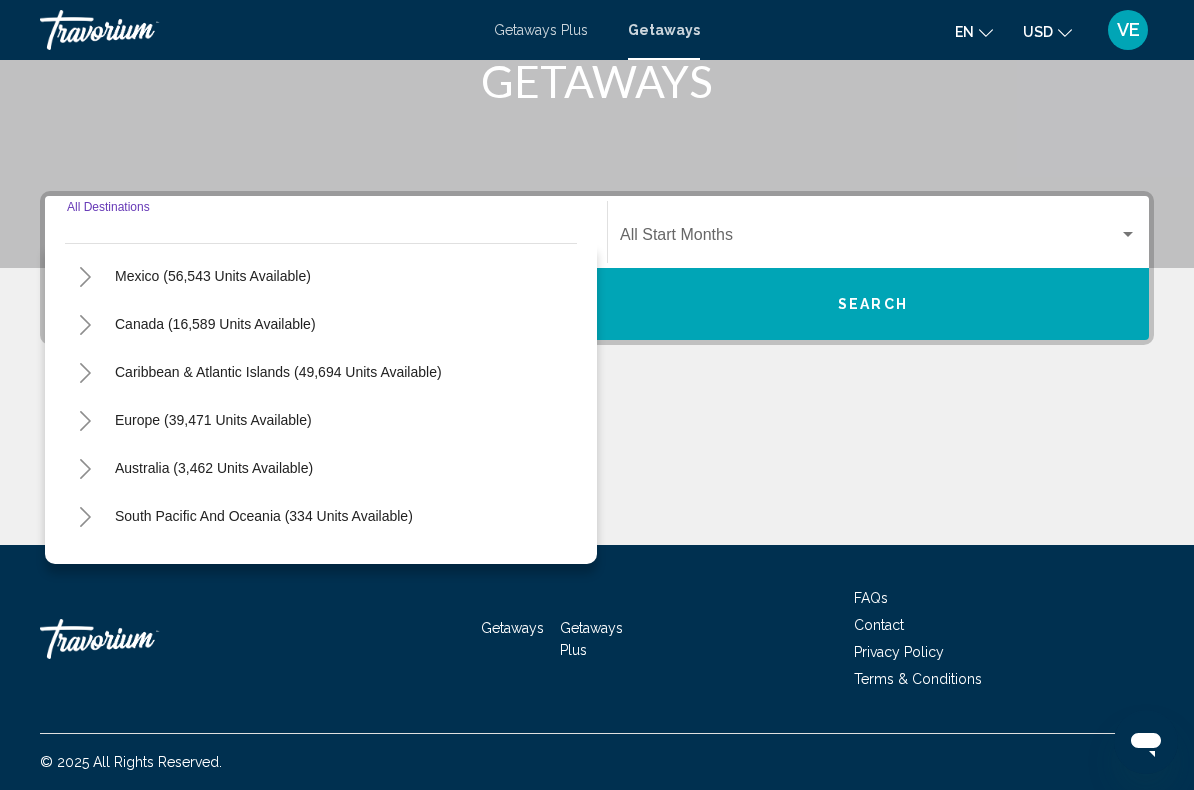 click on "Europe (39,471 units available)" at bounding box center [321, 468] 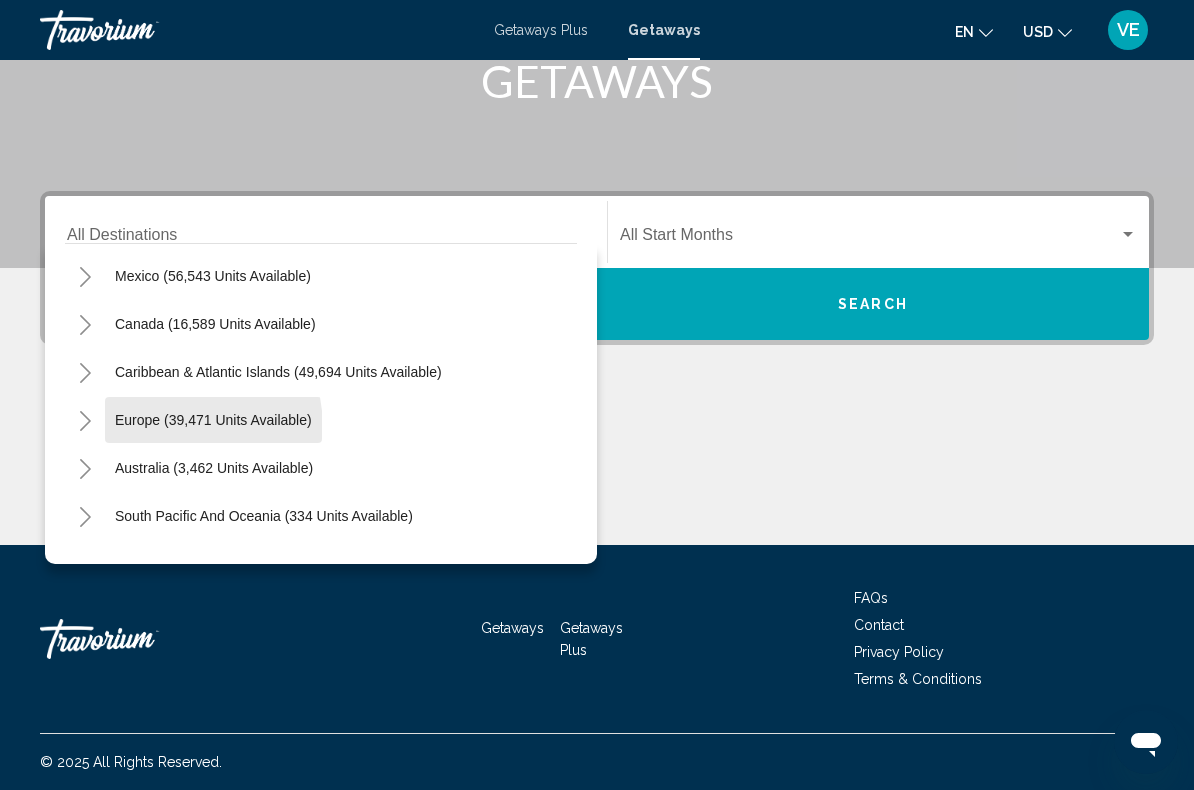 click on "Europe (39,471 units available)" at bounding box center [214, 468] 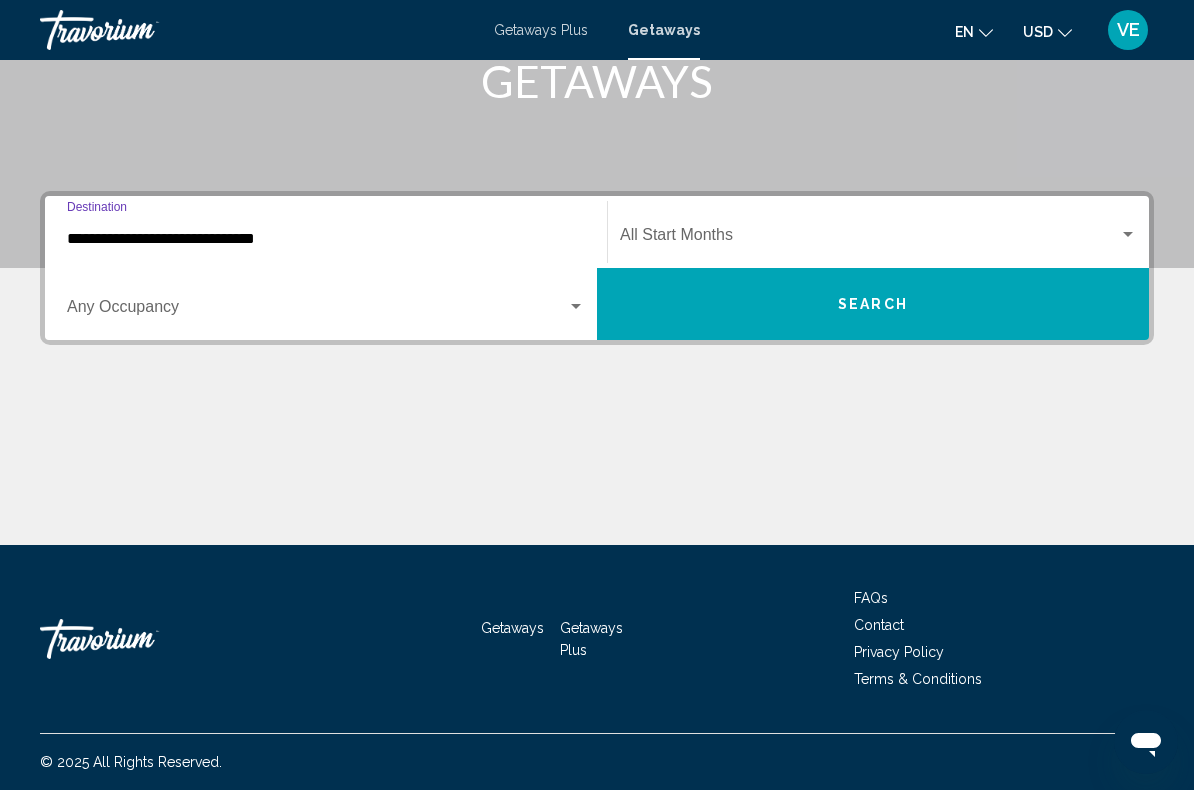 click at bounding box center (576, 307) 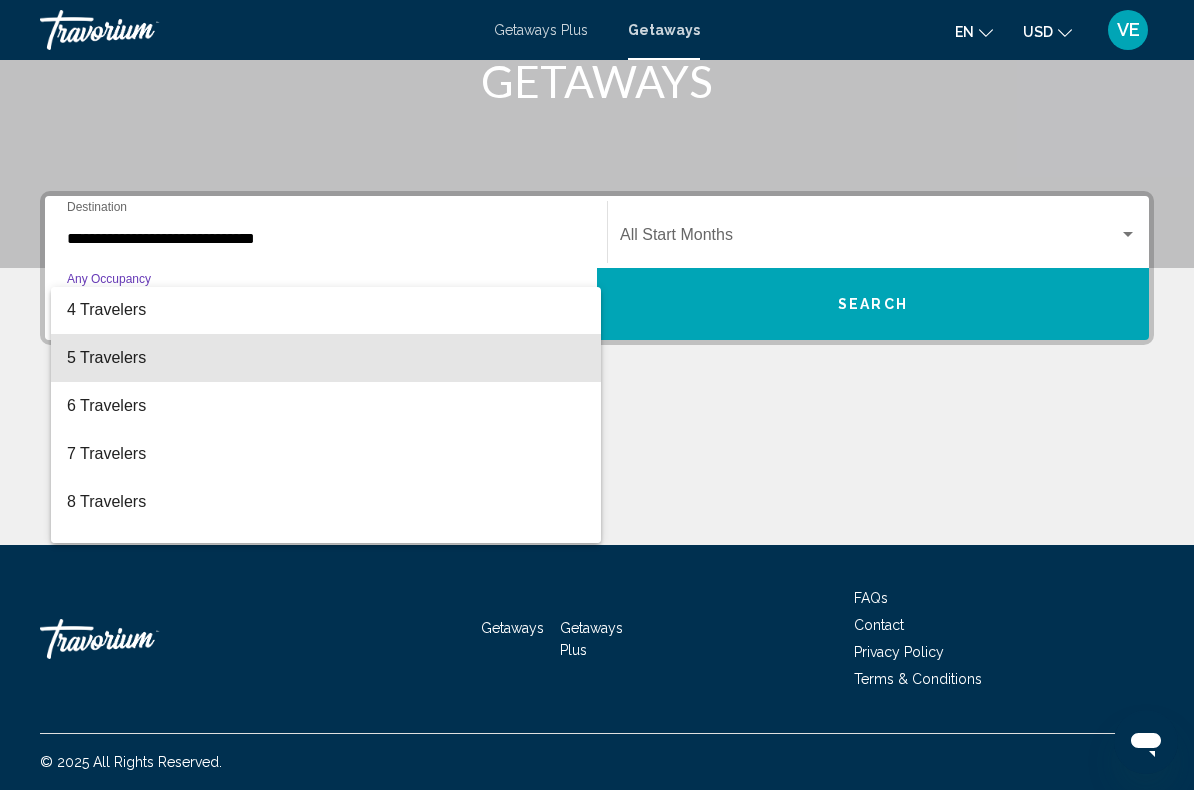 scroll, scrollTop: 146, scrollLeft: 0, axis: vertical 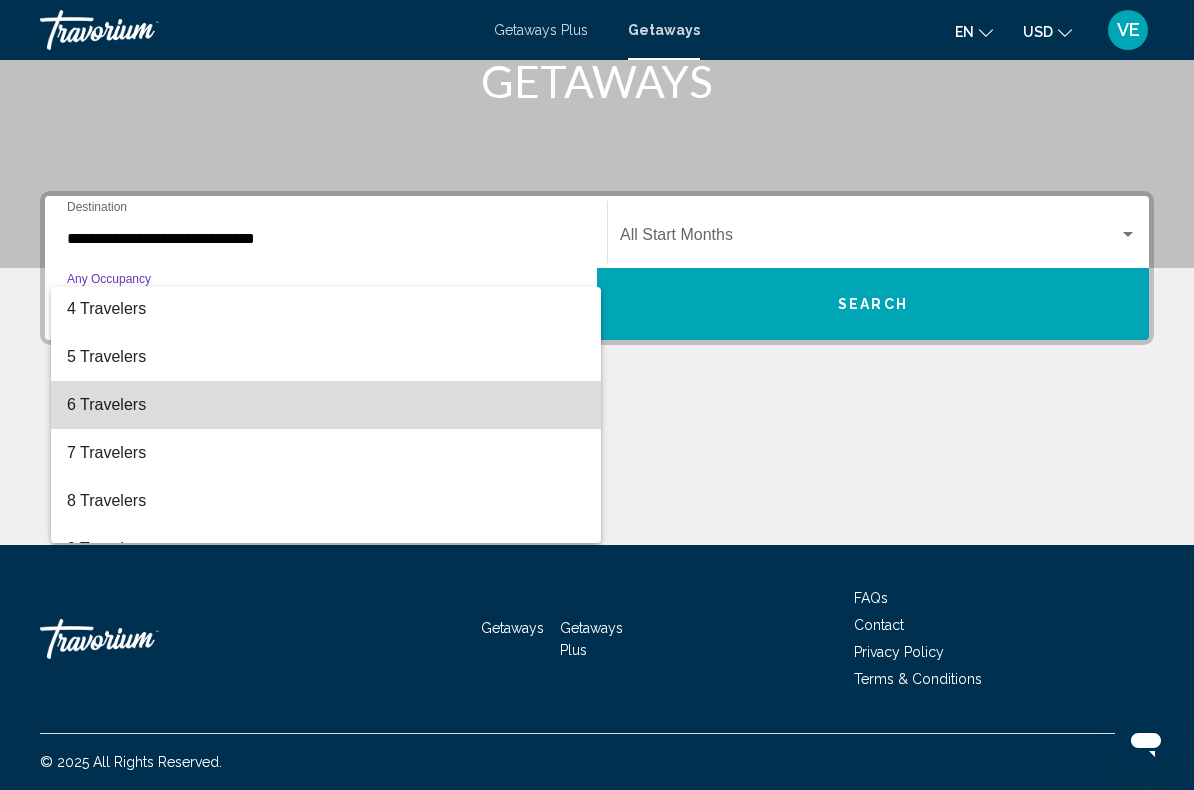 click on "6 Travelers" at bounding box center (326, 405) 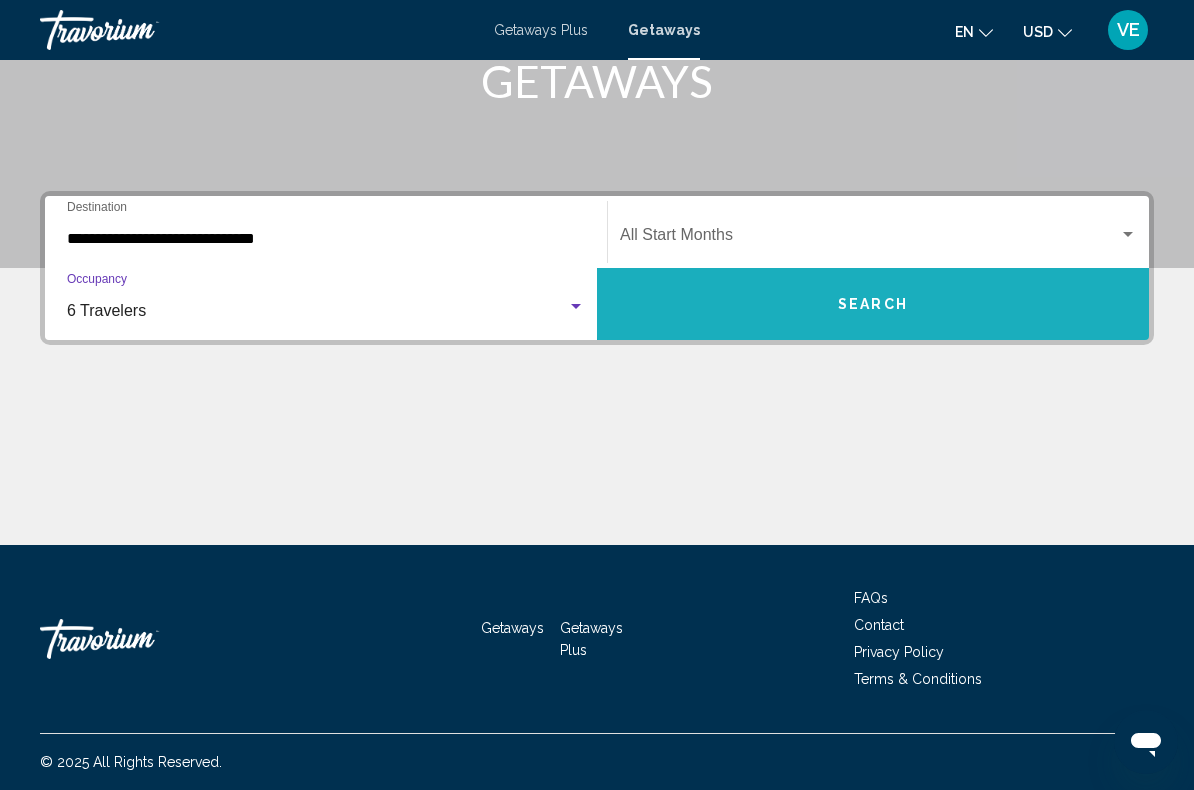 click on "Search" at bounding box center (873, 305) 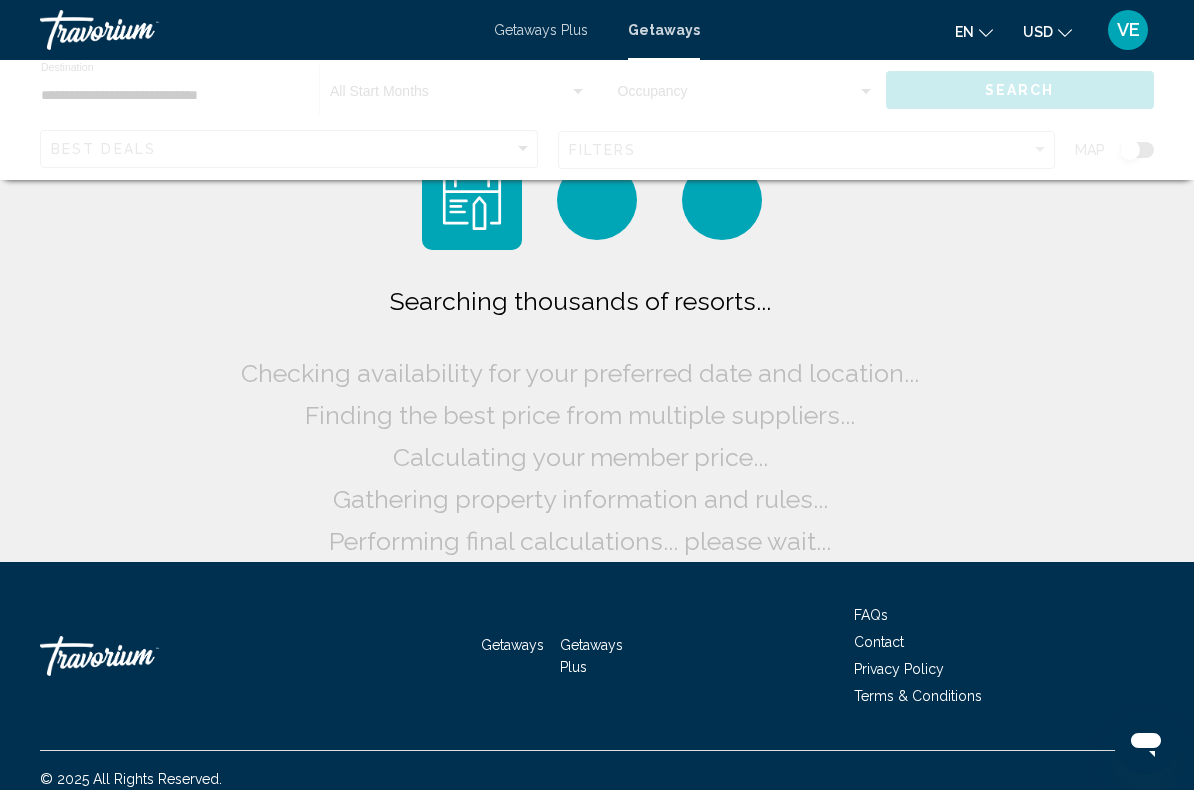 scroll, scrollTop: 0, scrollLeft: 0, axis: both 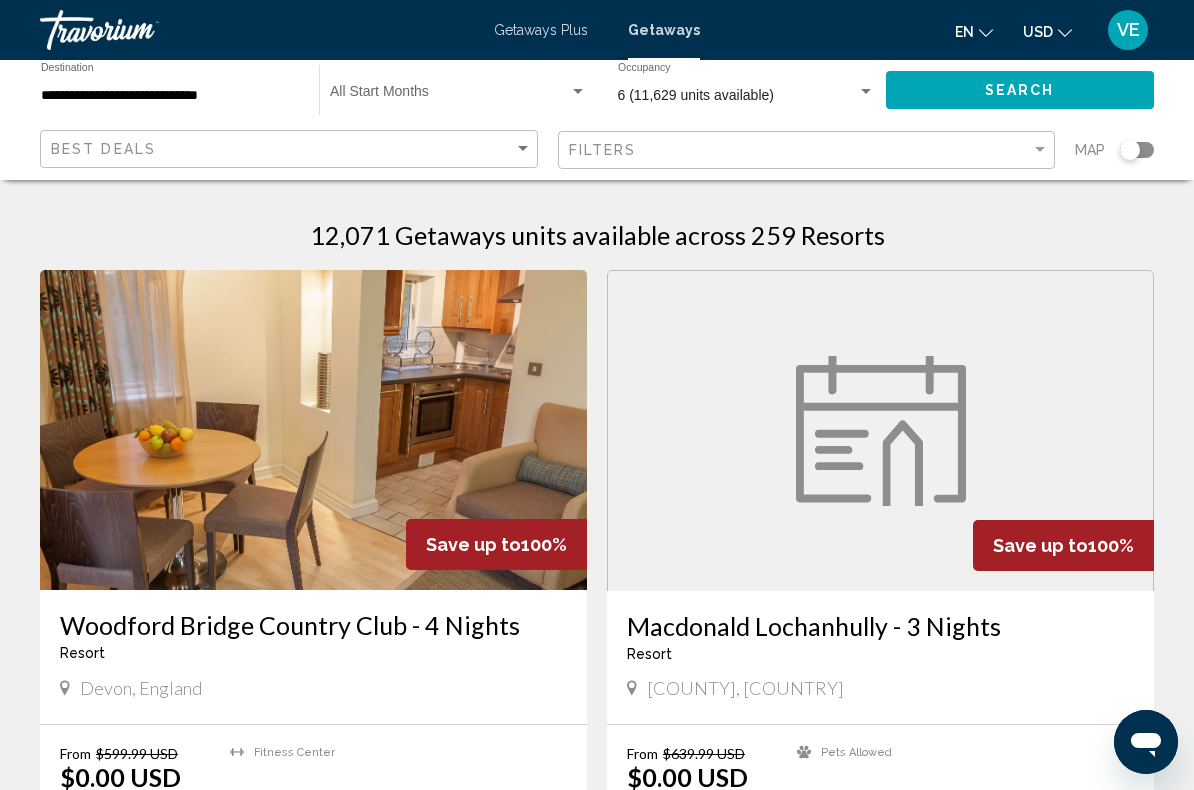 click at bounding box center [578, 92] 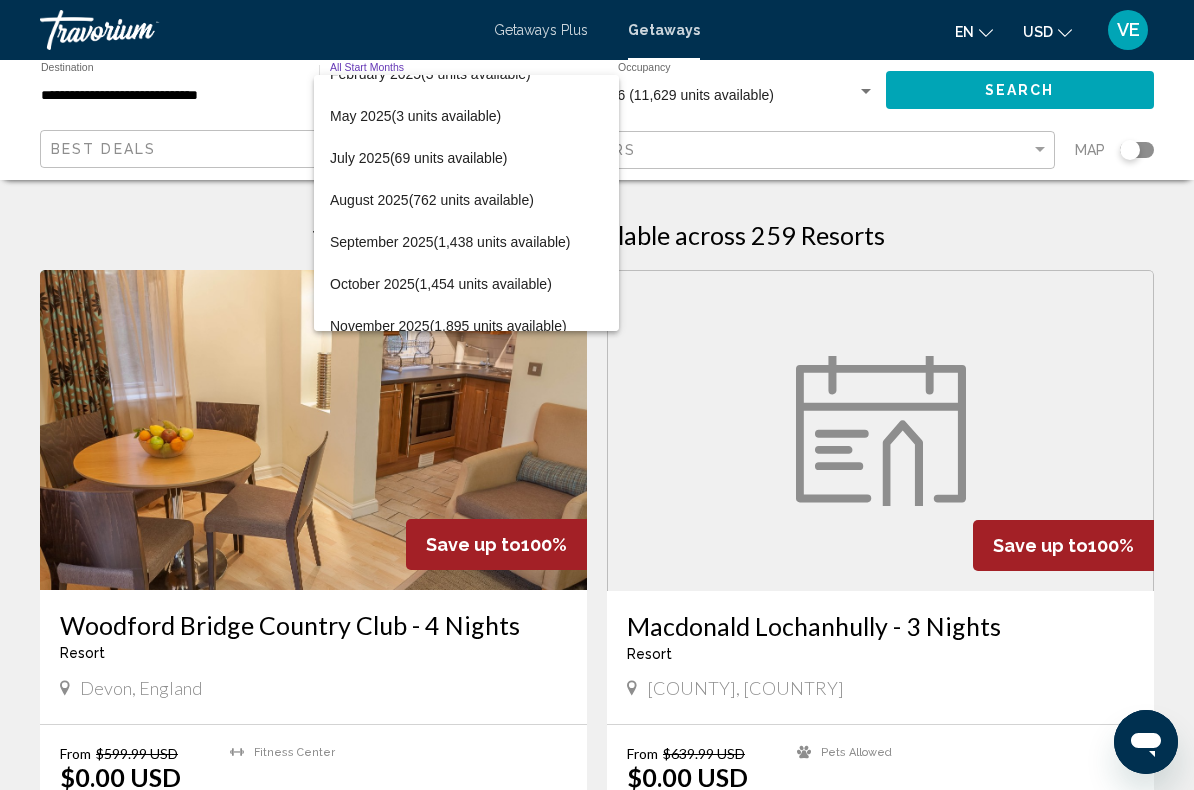scroll, scrollTop: 105, scrollLeft: 0, axis: vertical 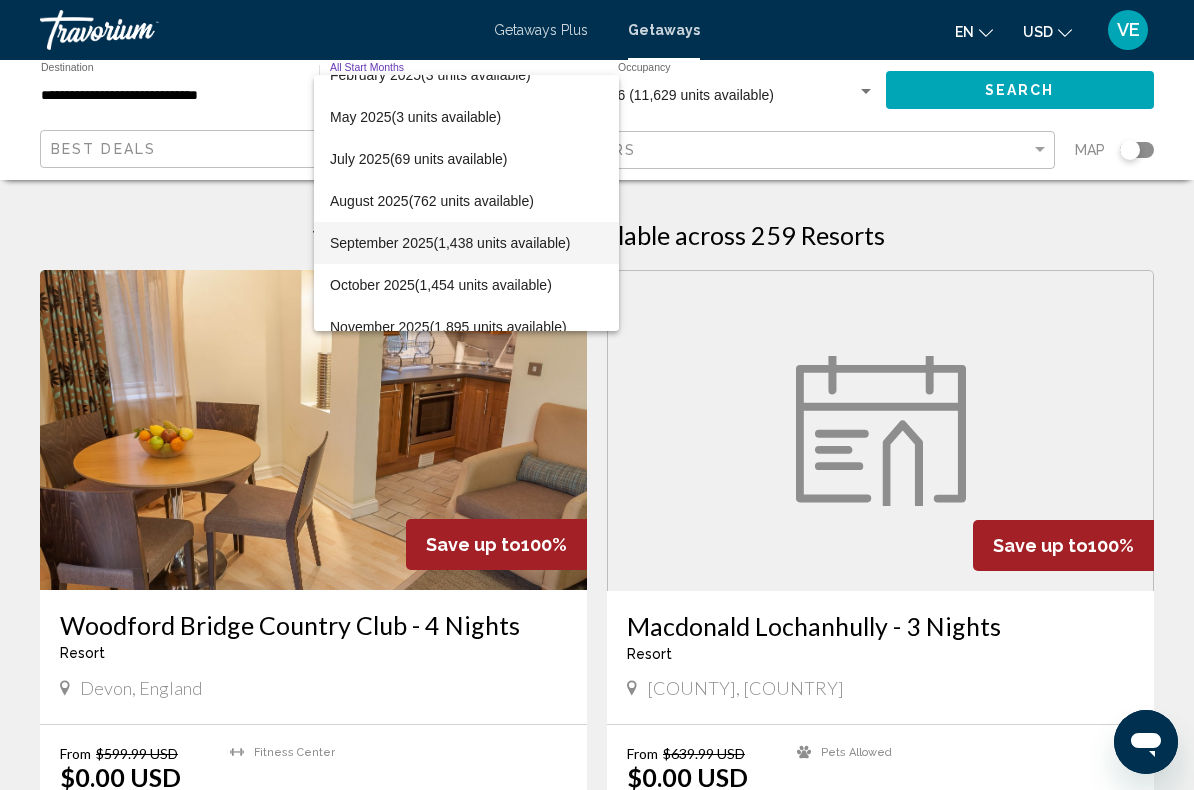click on "September 2025  (1,438 units available)" at bounding box center [466, 243] 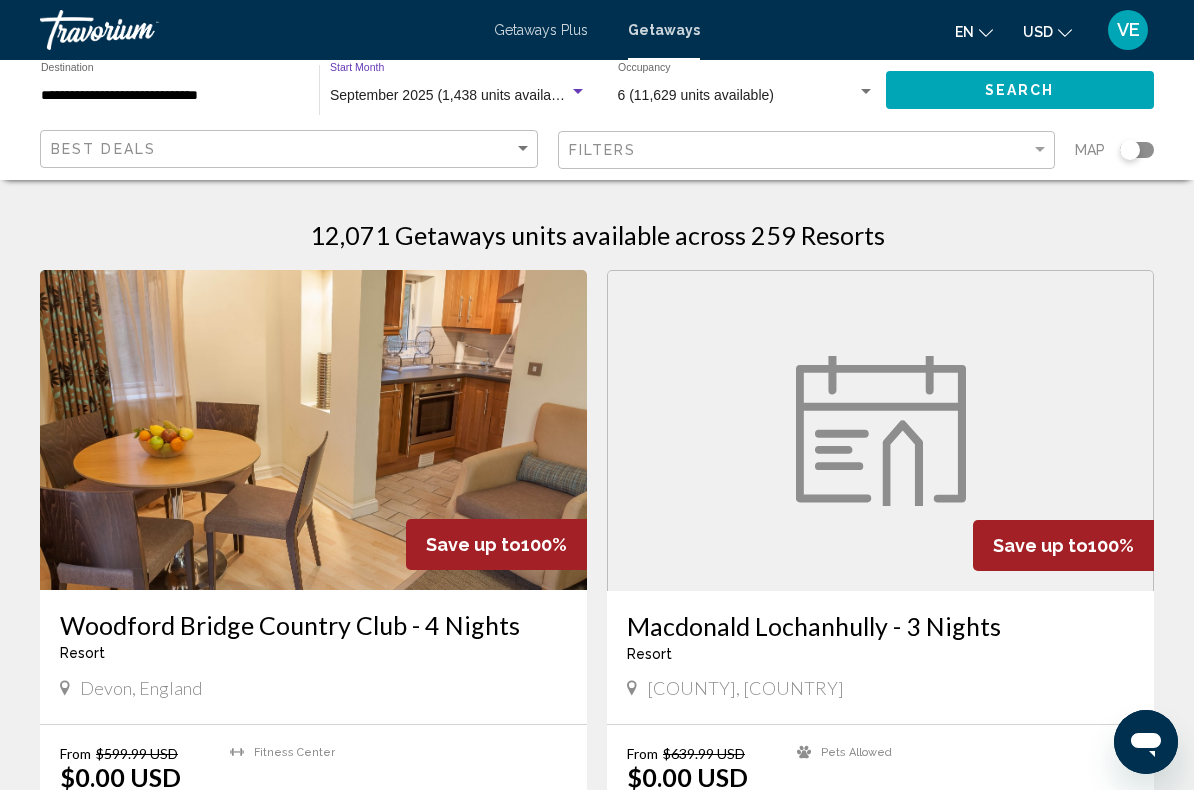 click on "Search" 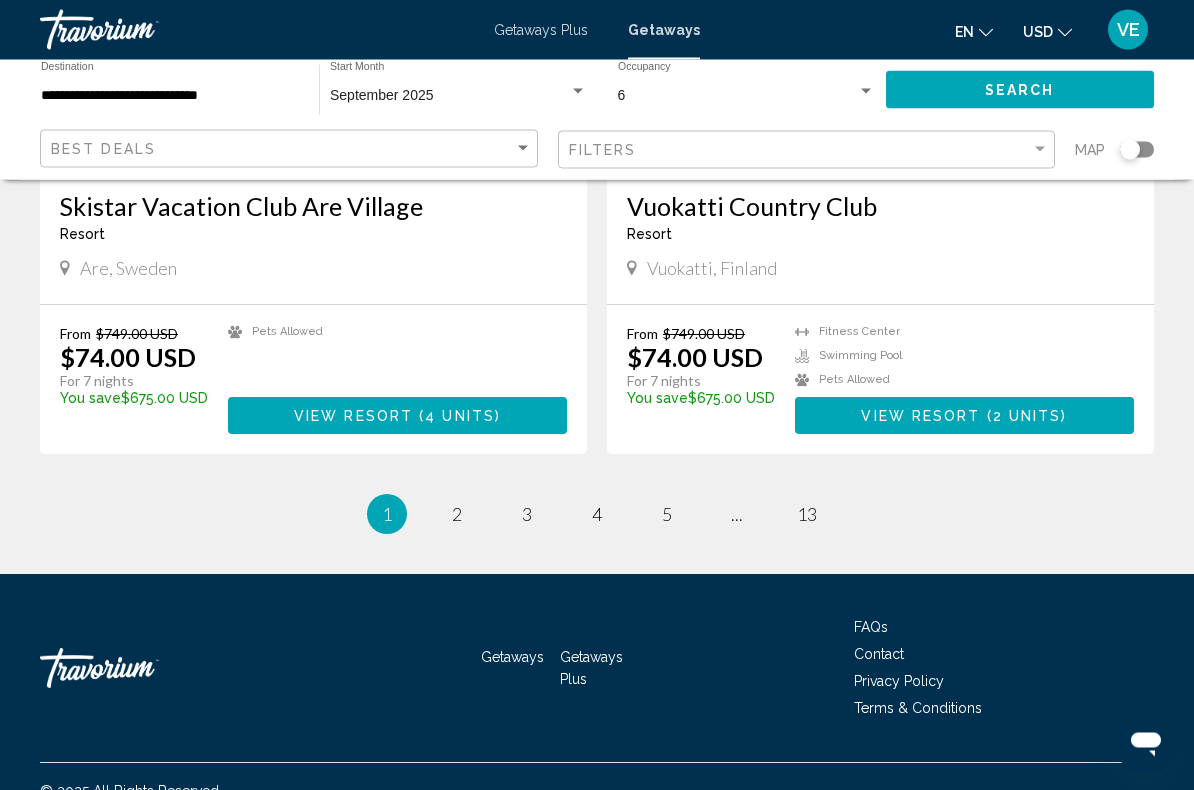 scroll, scrollTop: 3644, scrollLeft: 0, axis: vertical 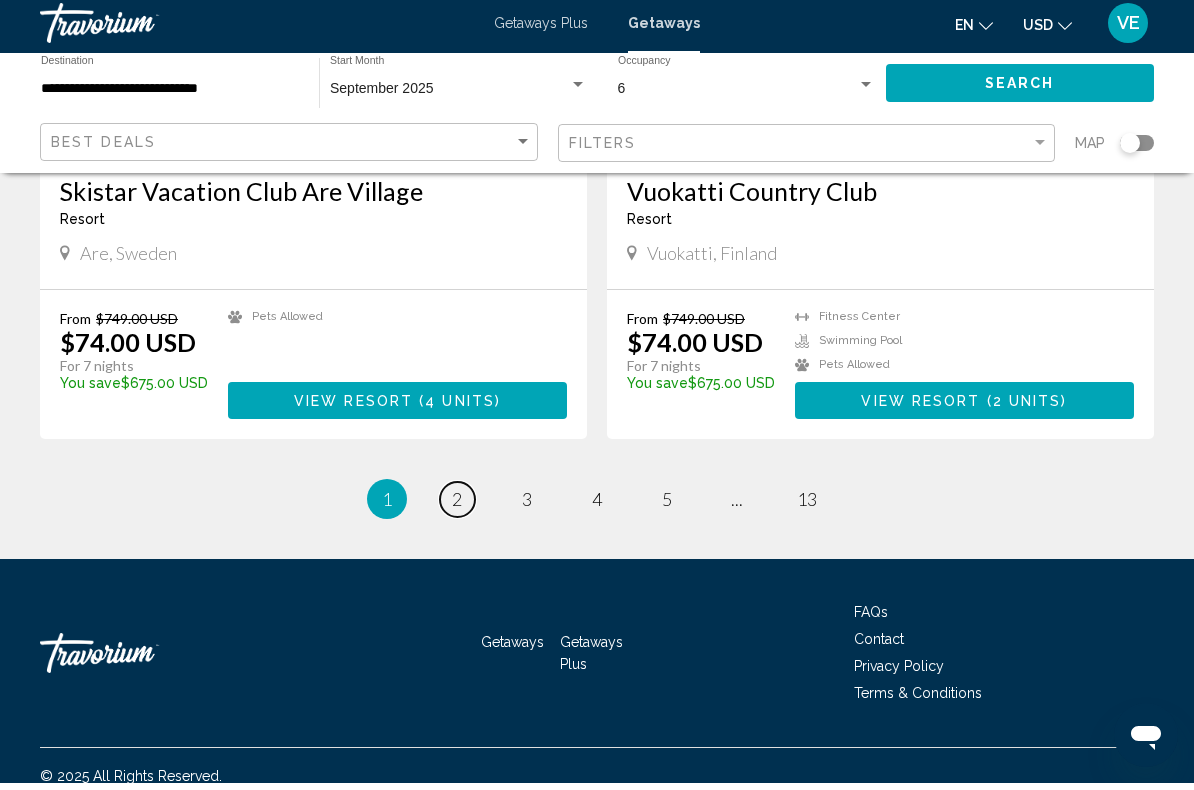 click on "2" at bounding box center (457, 506) 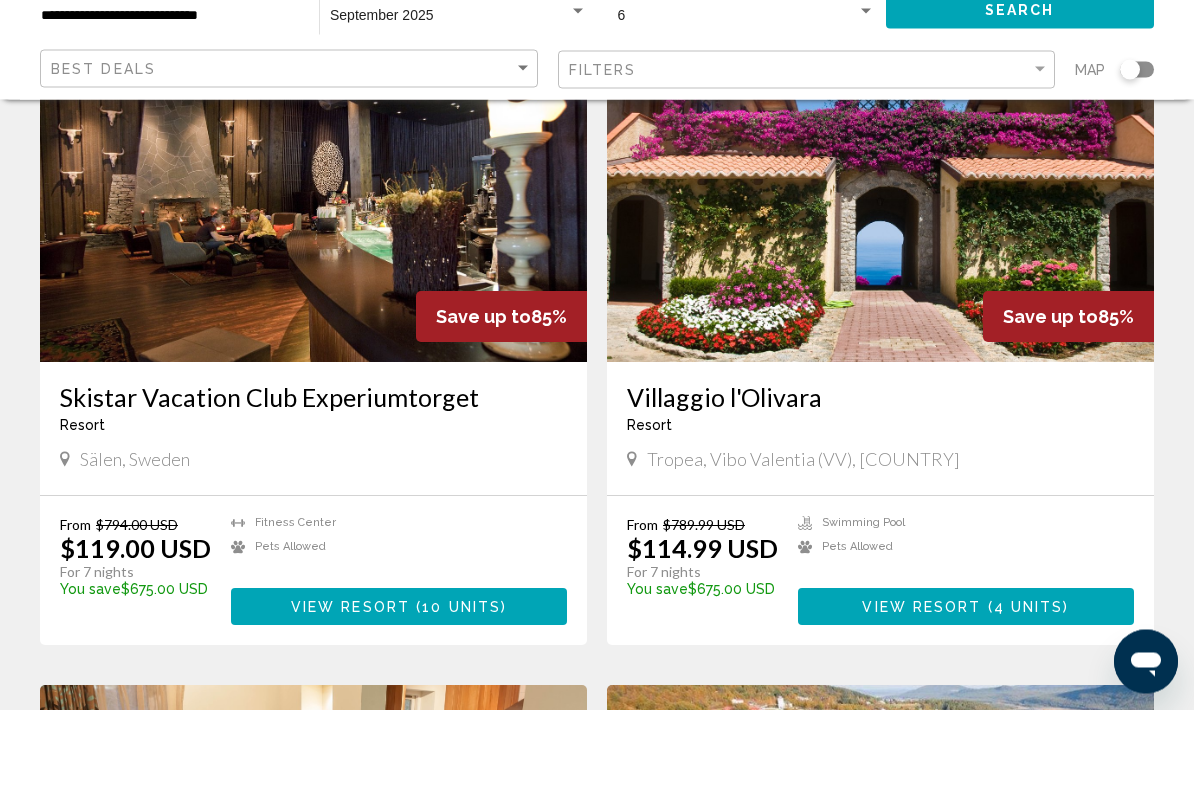 scroll, scrollTop: 1446, scrollLeft: 0, axis: vertical 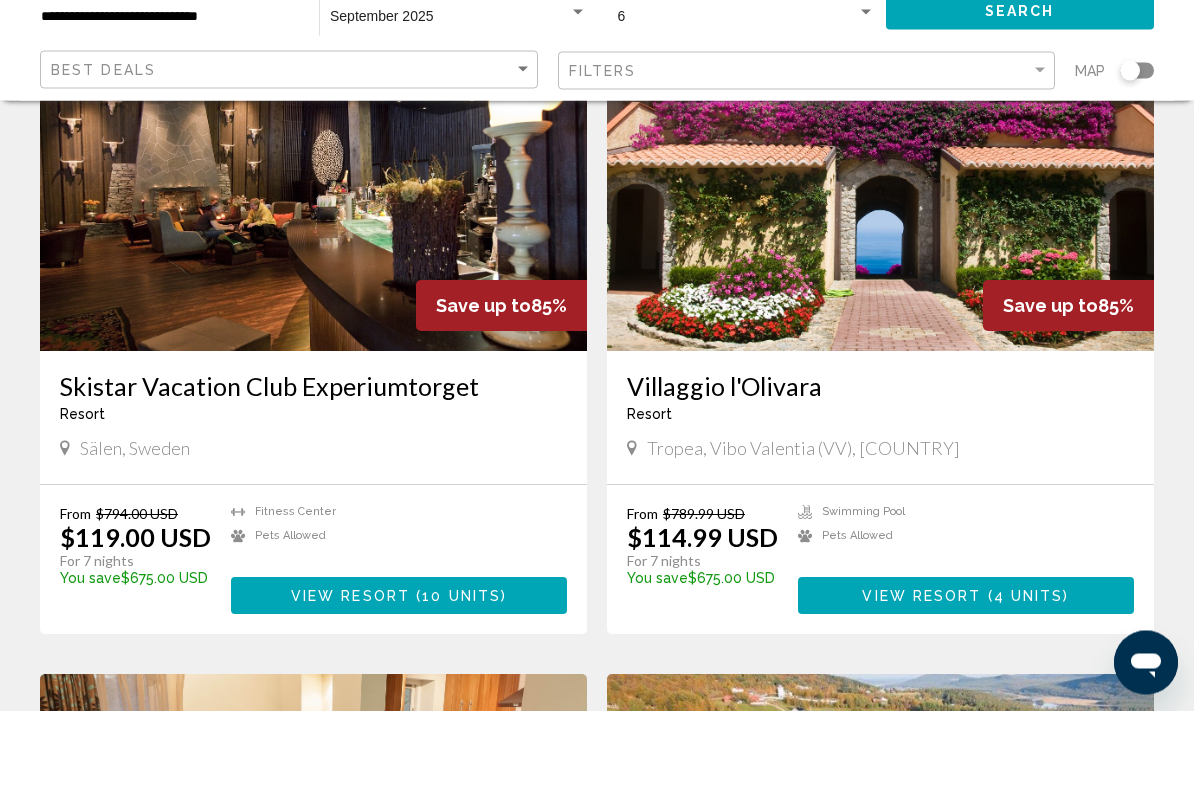 click on "4 units" at bounding box center (1029, 676) 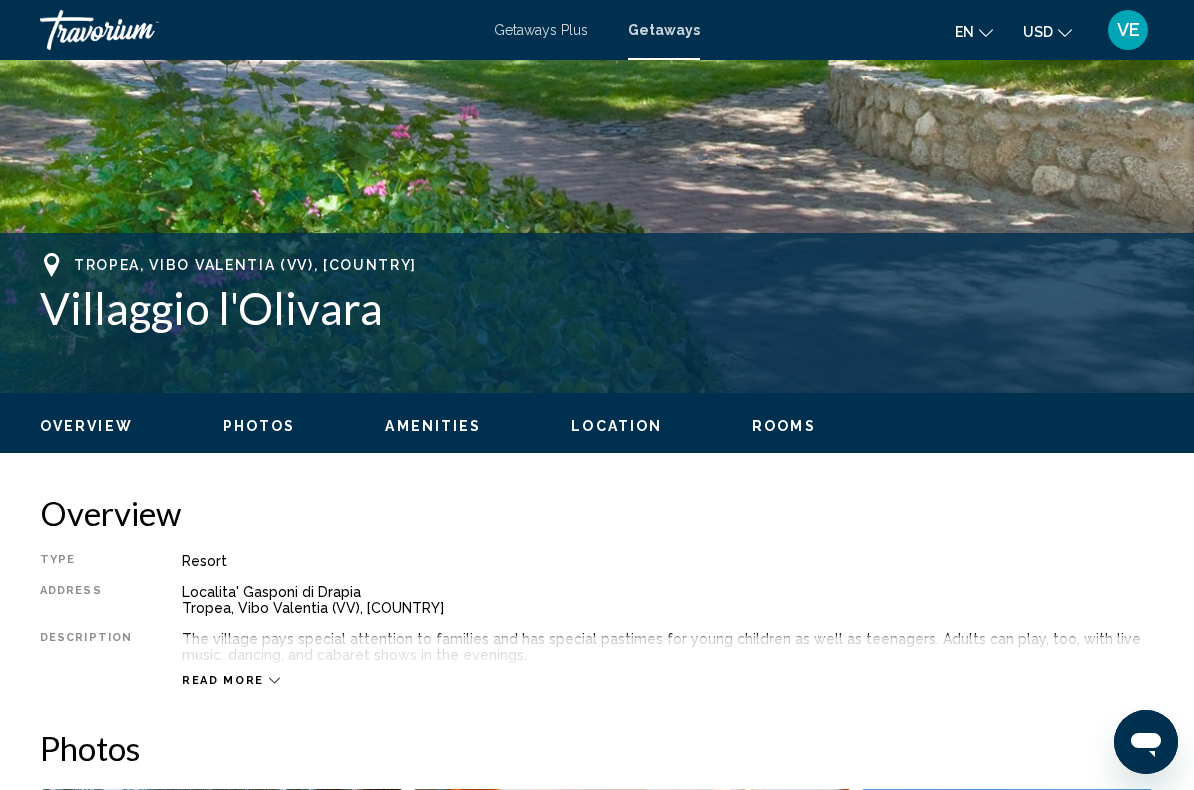 scroll, scrollTop: 616, scrollLeft: 0, axis: vertical 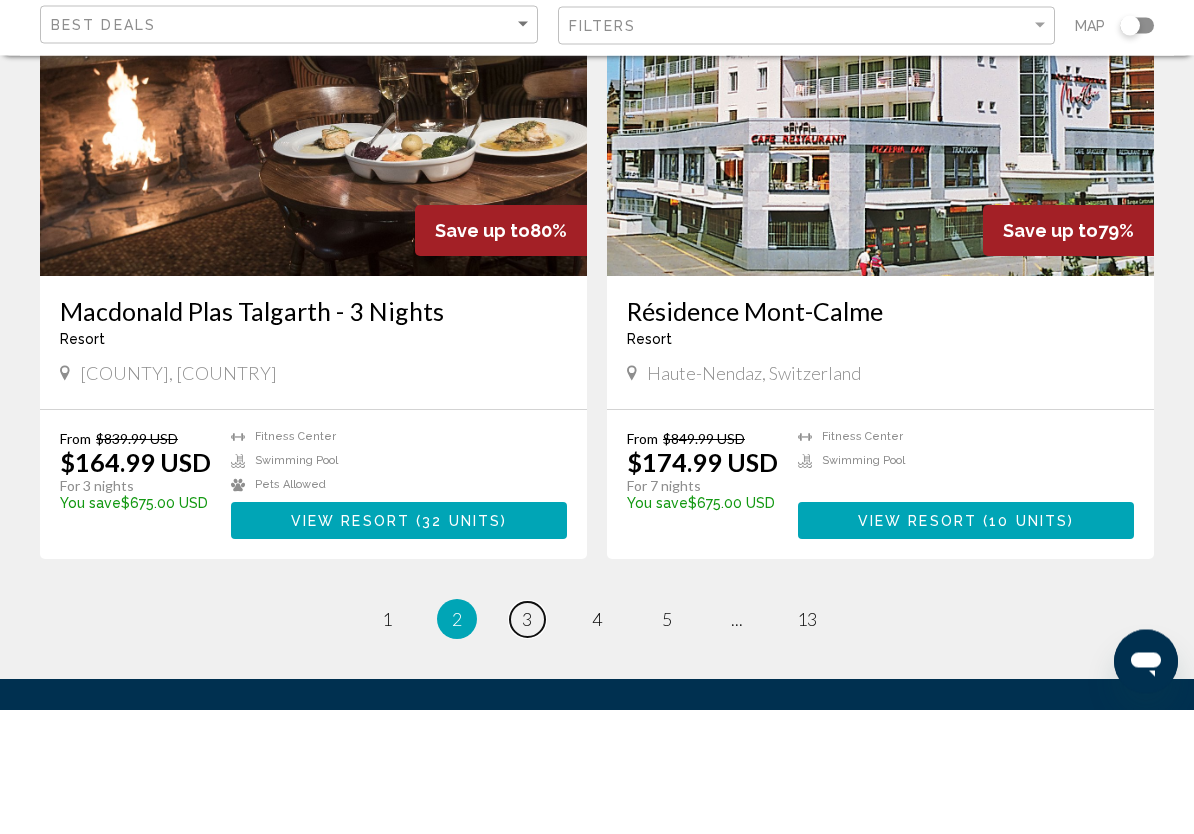 click on "page  3" at bounding box center [527, 744] 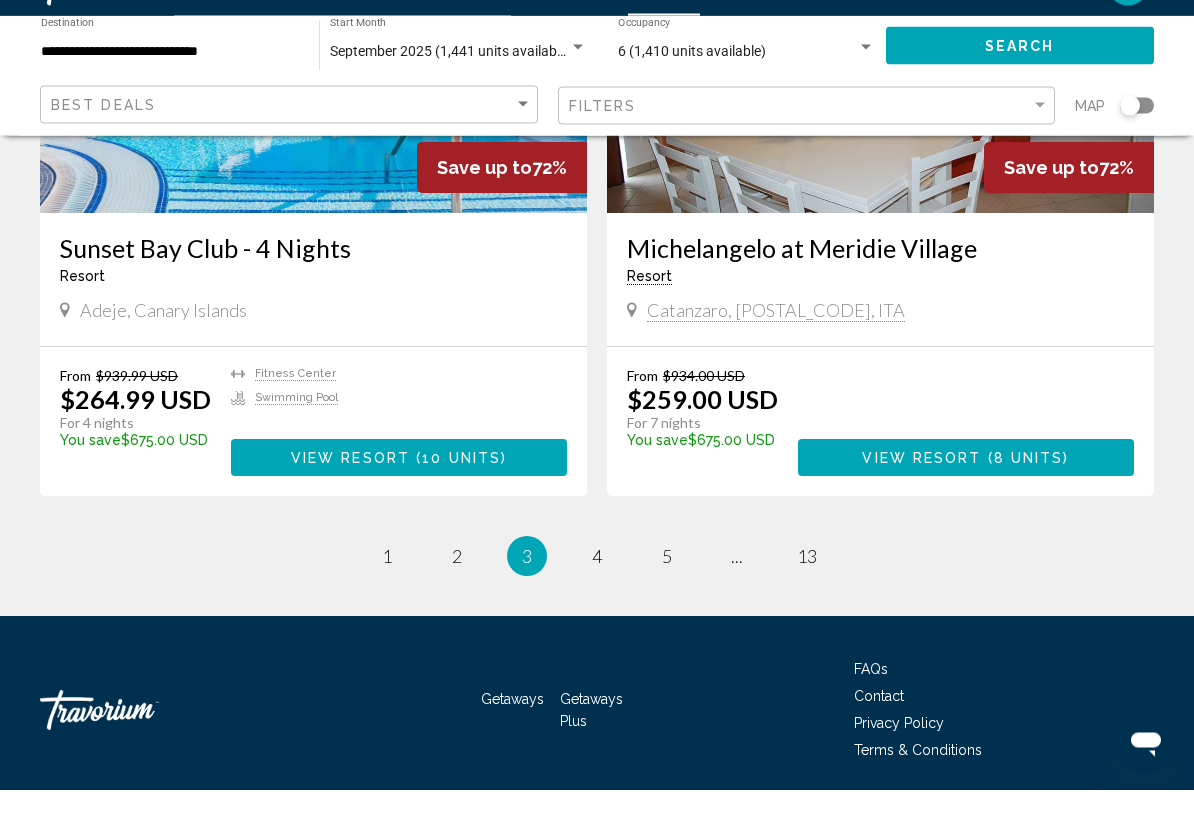 scroll, scrollTop: 3601, scrollLeft: 0, axis: vertical 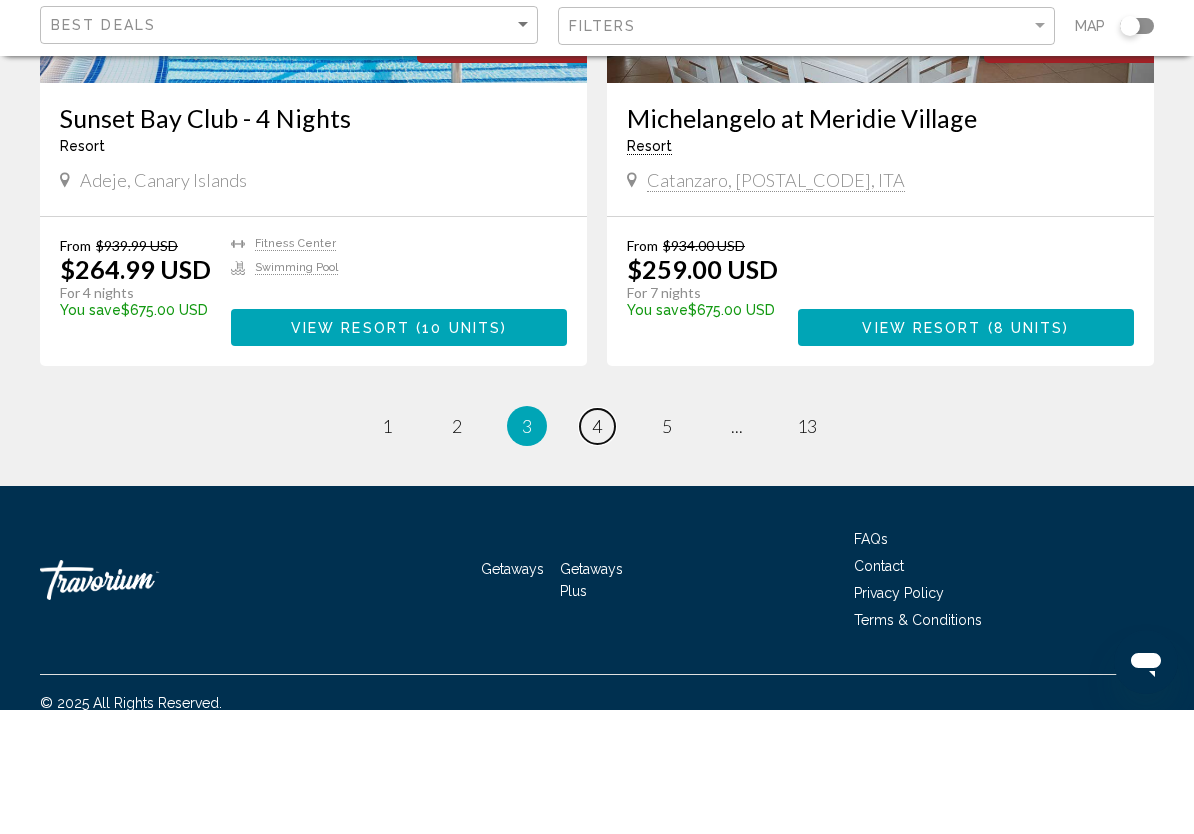 click on "page  4" at bounding box center (597, 550) 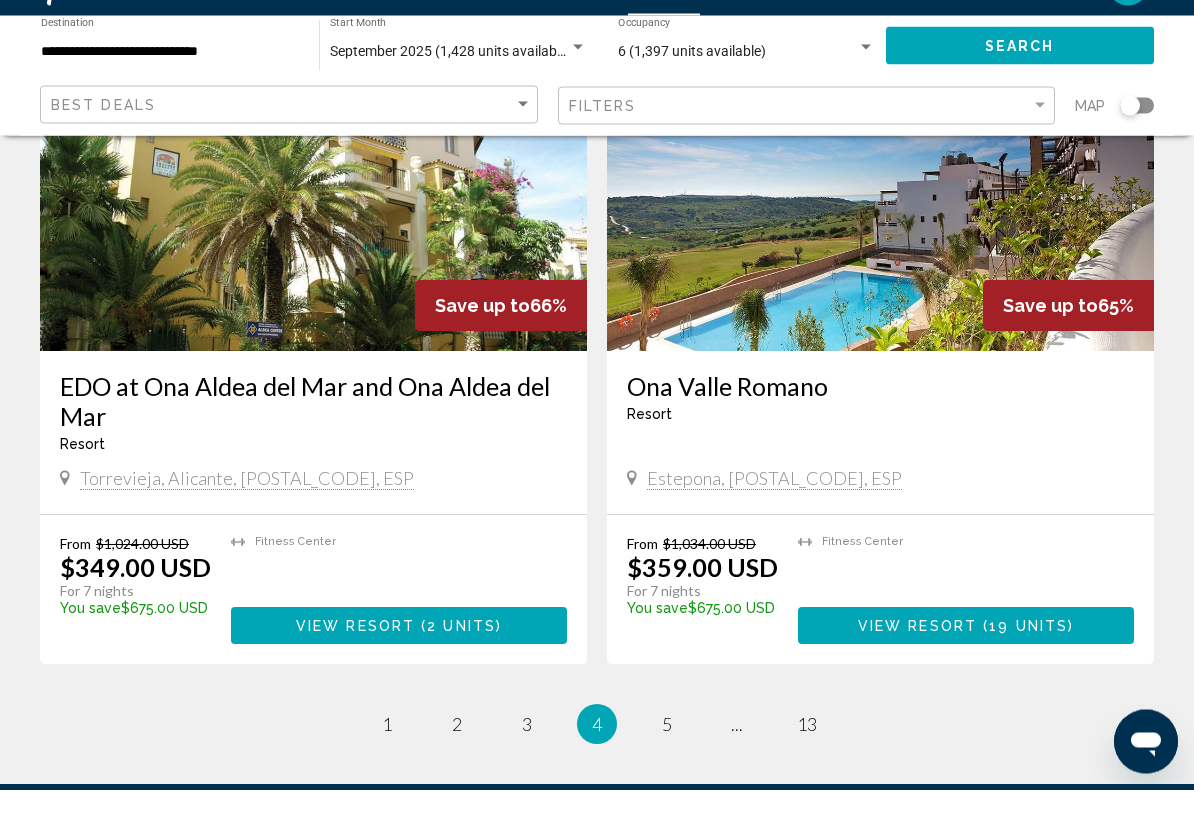scroll, scrollTop: 3412, scrollLeft: 0, axis: vertical 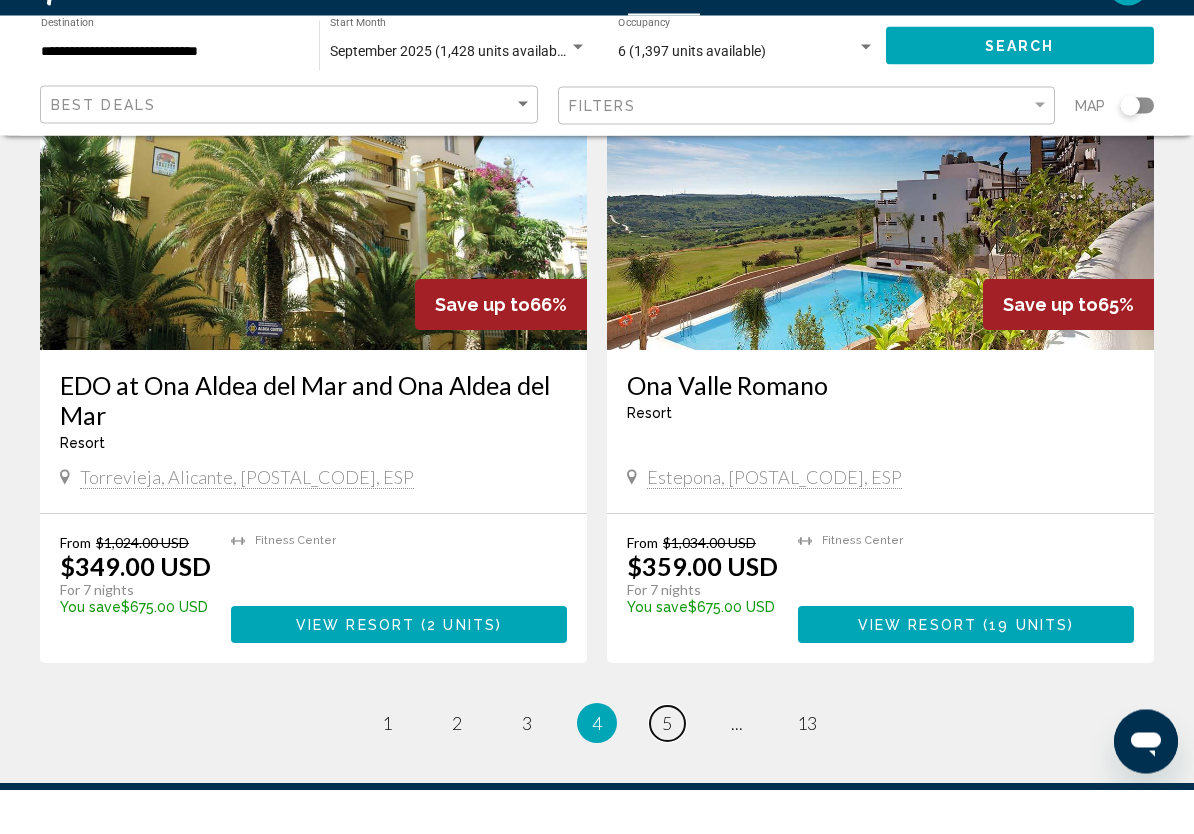 click on "page  5" at bounding box center [667, 768] 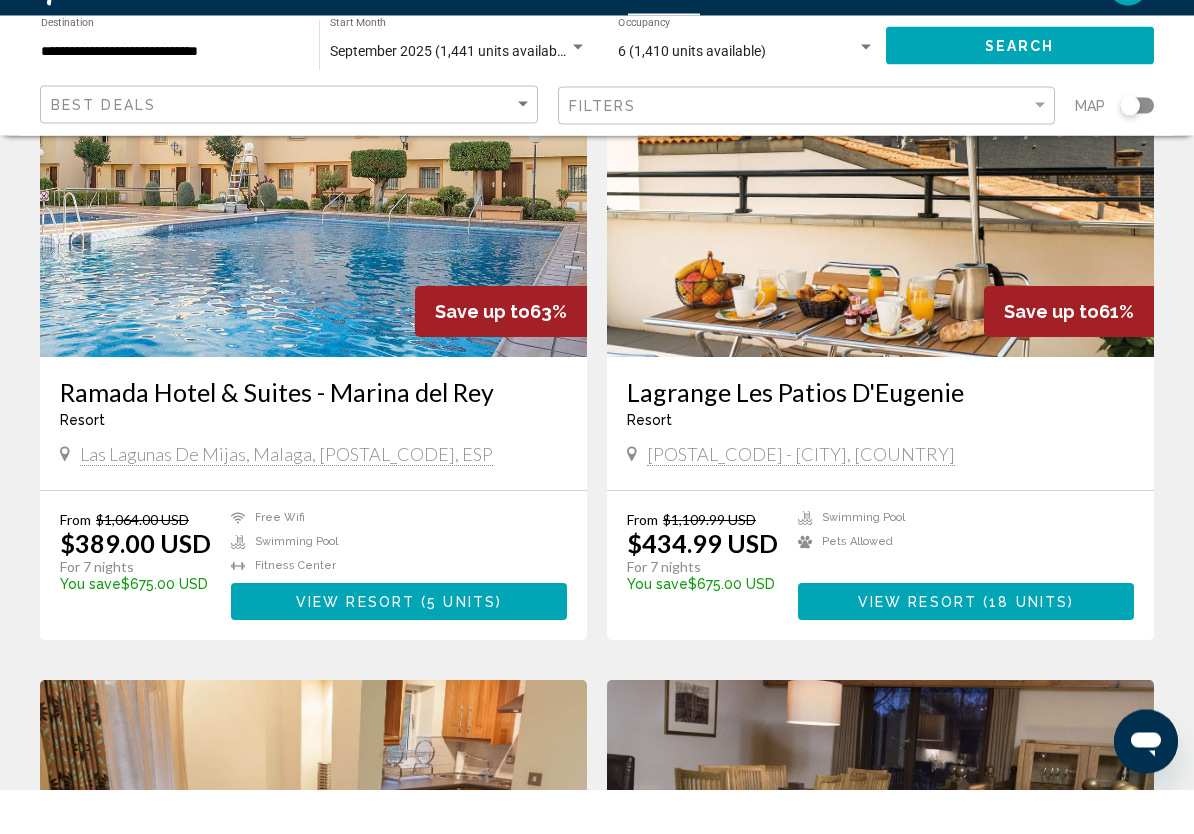 scroll, scrollTop: 1477, scrollLeft: 0, axis: vertical 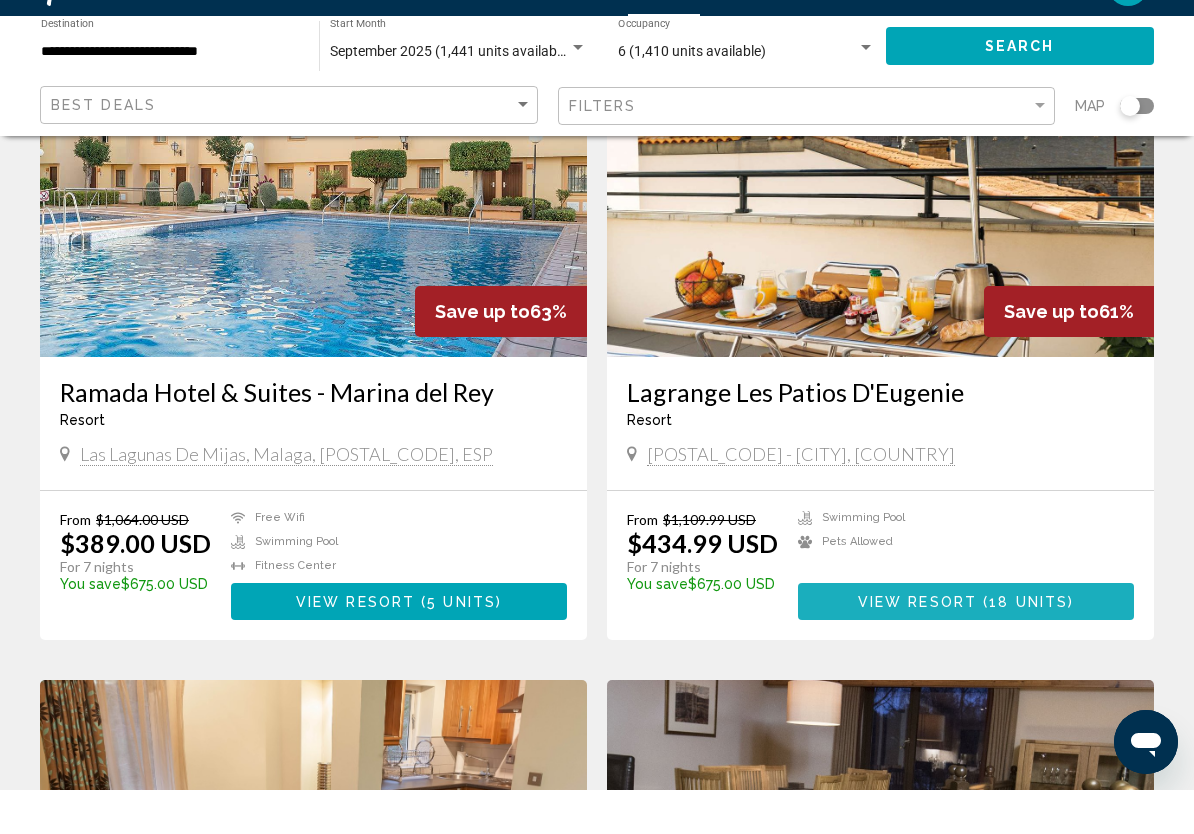click on "View Resort    ( 18 units )" at bounding box center (966, 645) 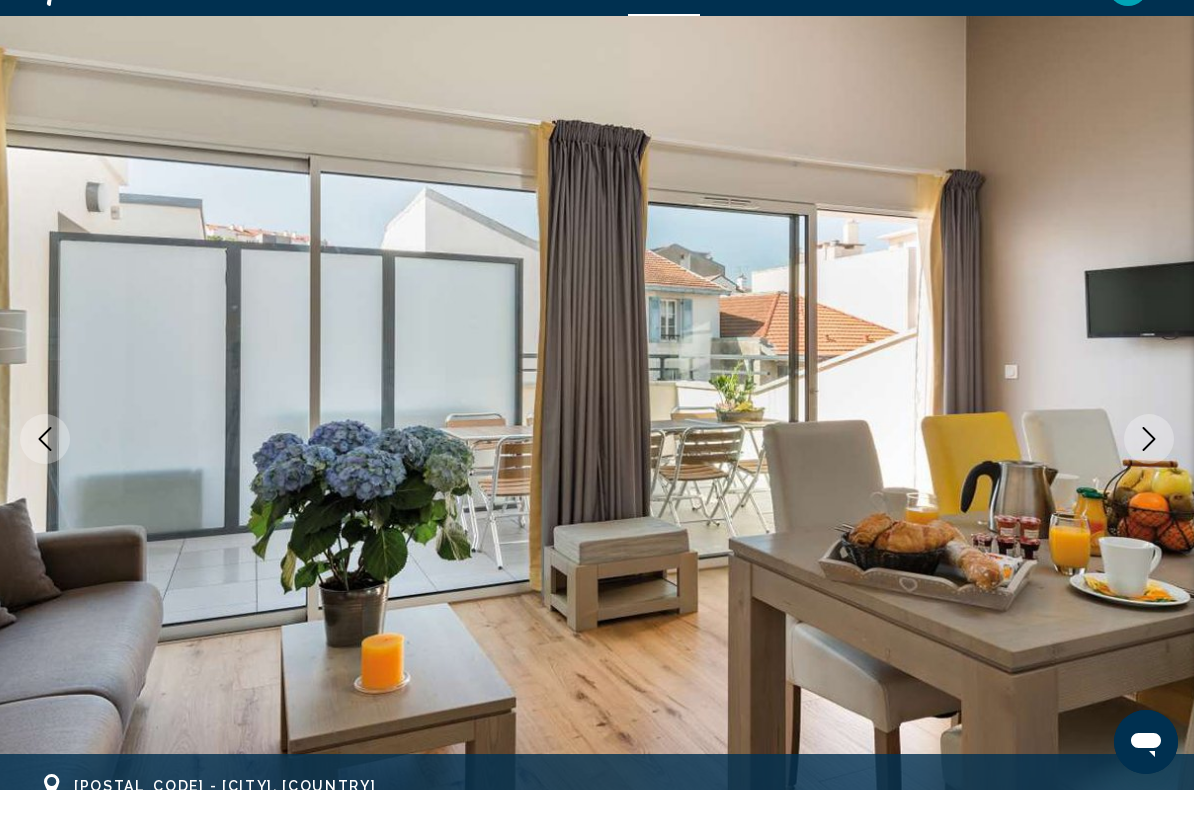 scroll, scrollTop: 53, scrollLeft: 0, axis: vertical 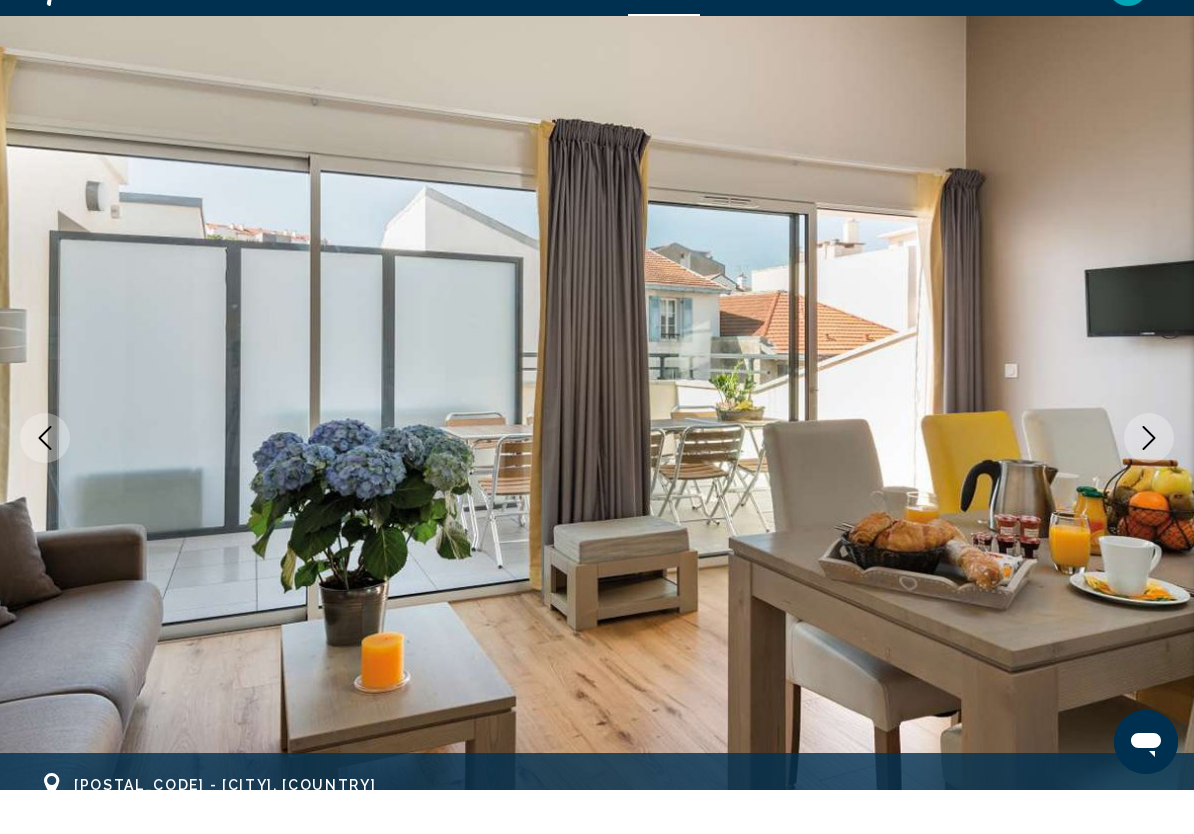 click at bounding box center [1149, 482] 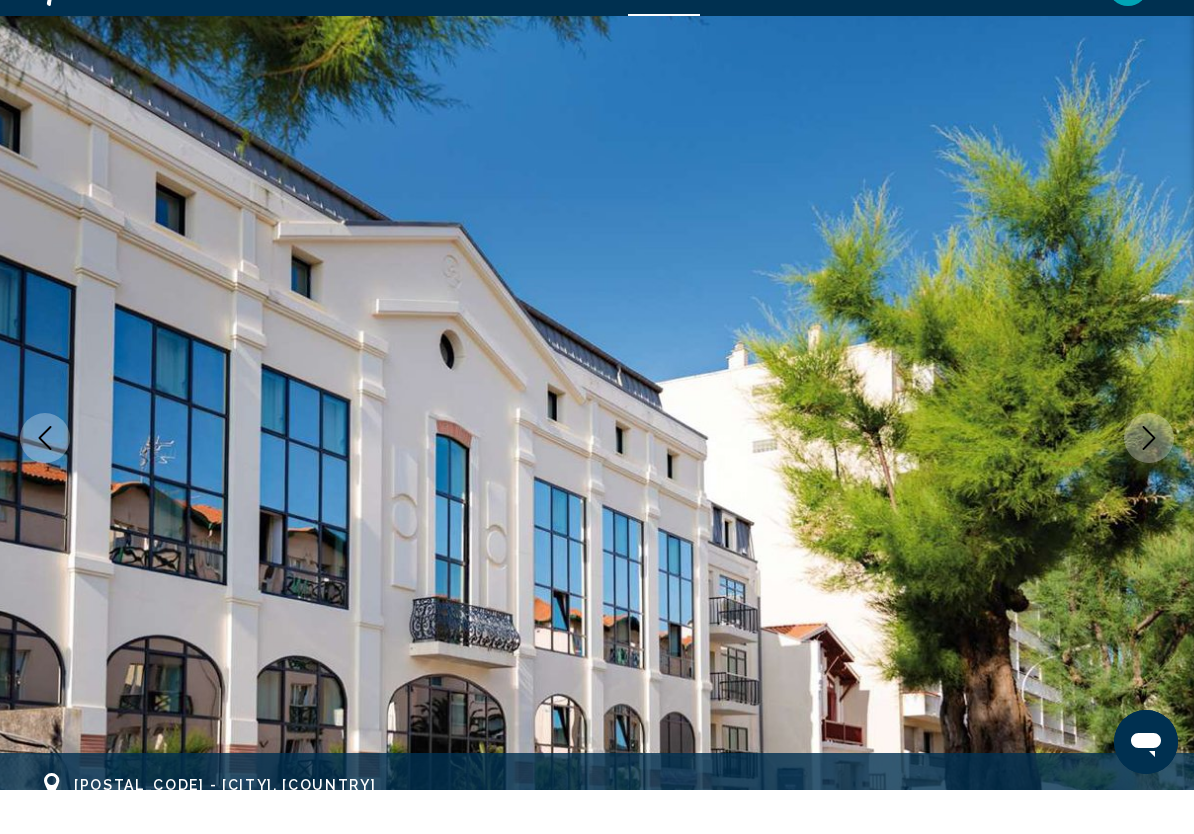 click at bounding box center (1149, 482) 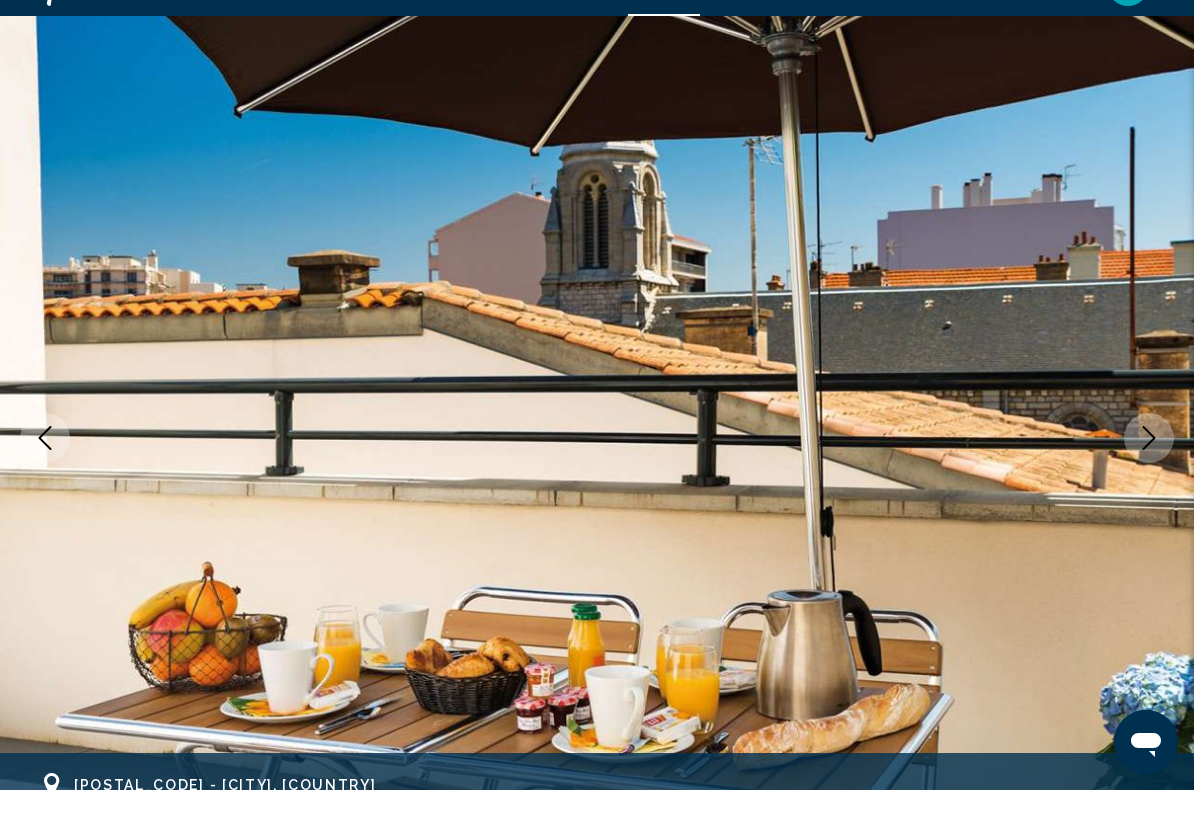 click 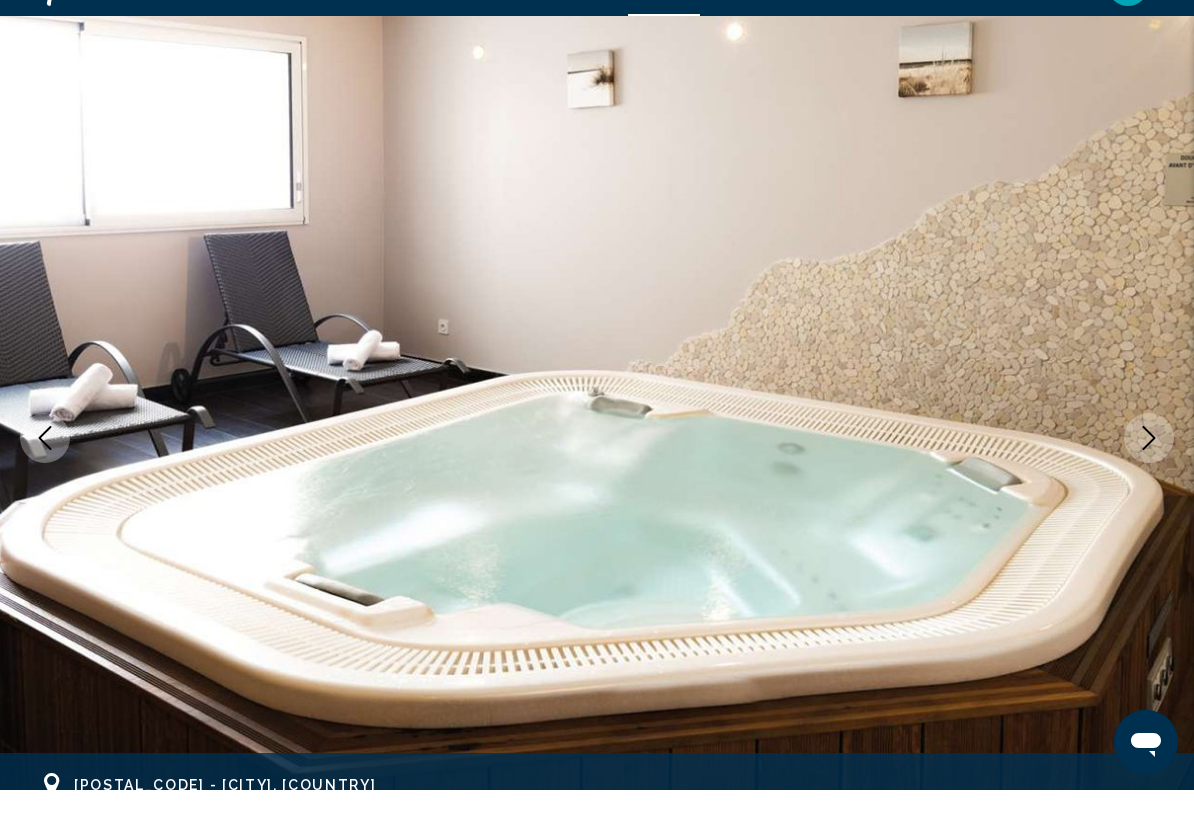 click at bounding box center (1149, 482) 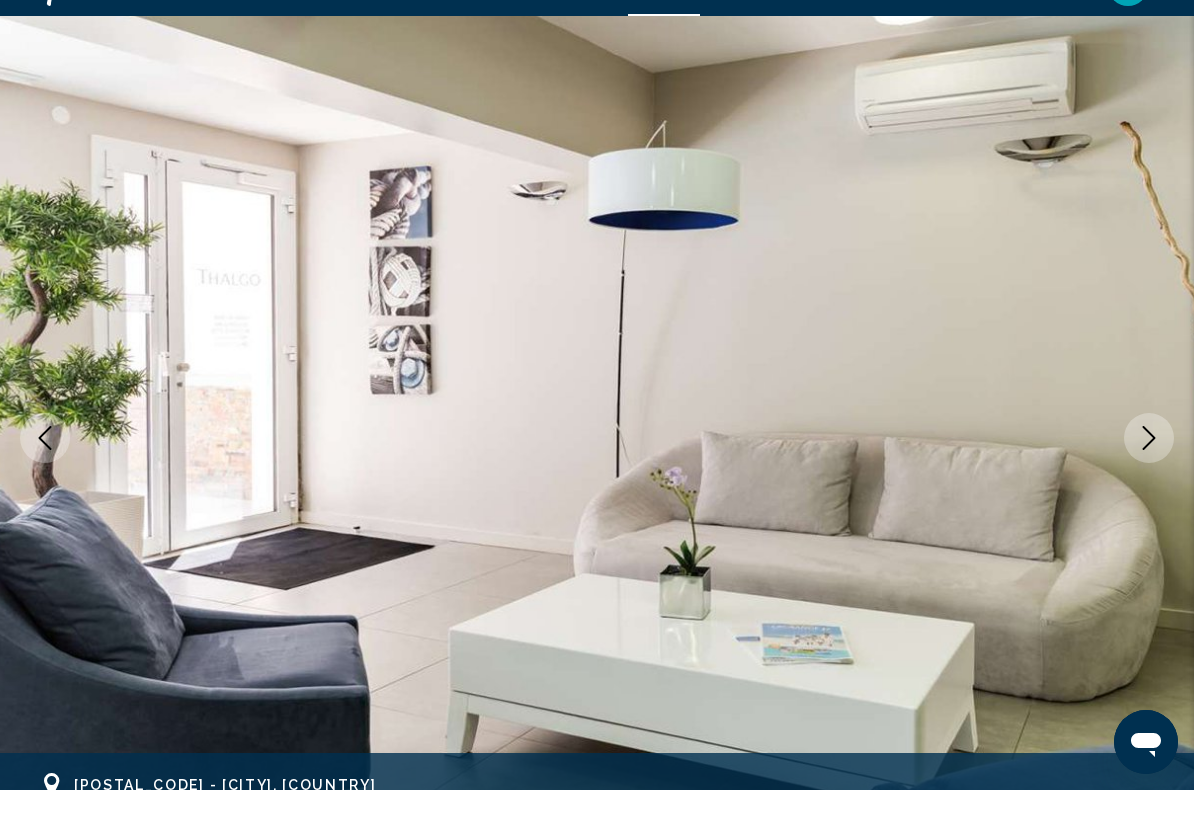 click at bounding box center [1149, 482] 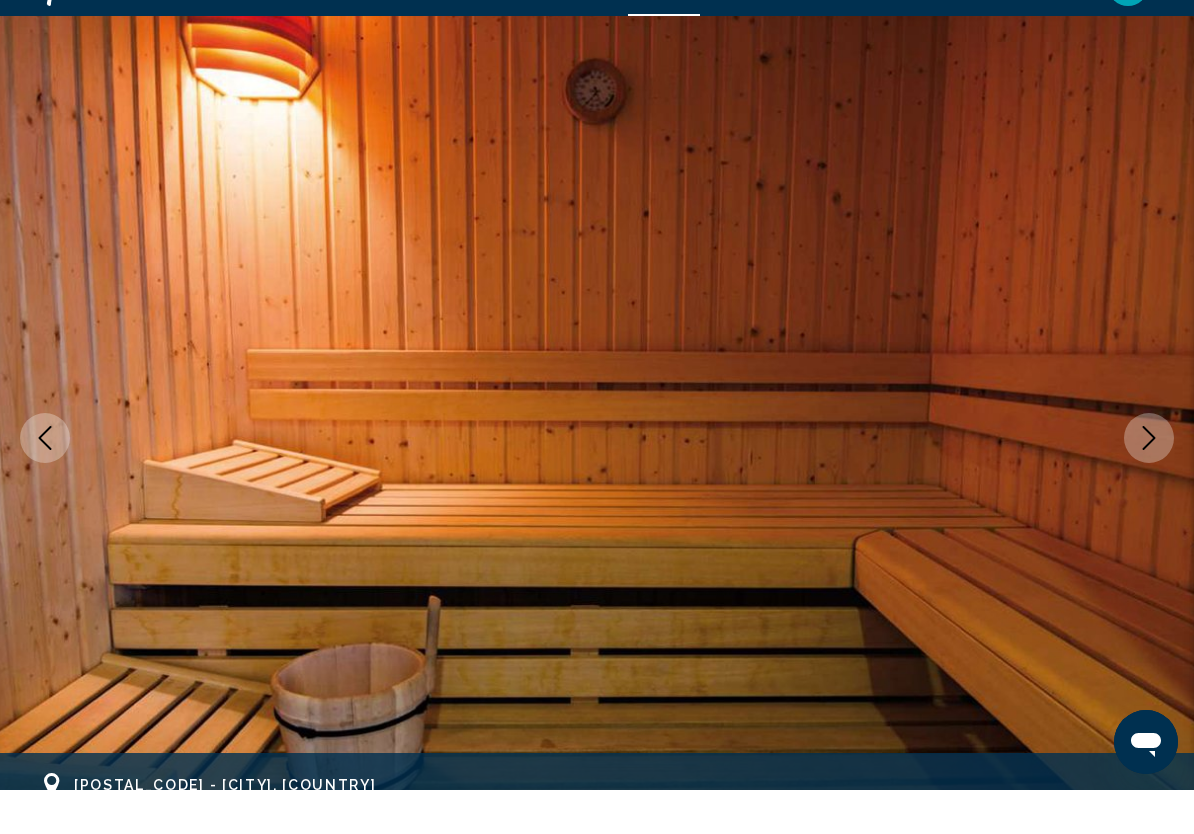 click at bounding box center [1149, 482] 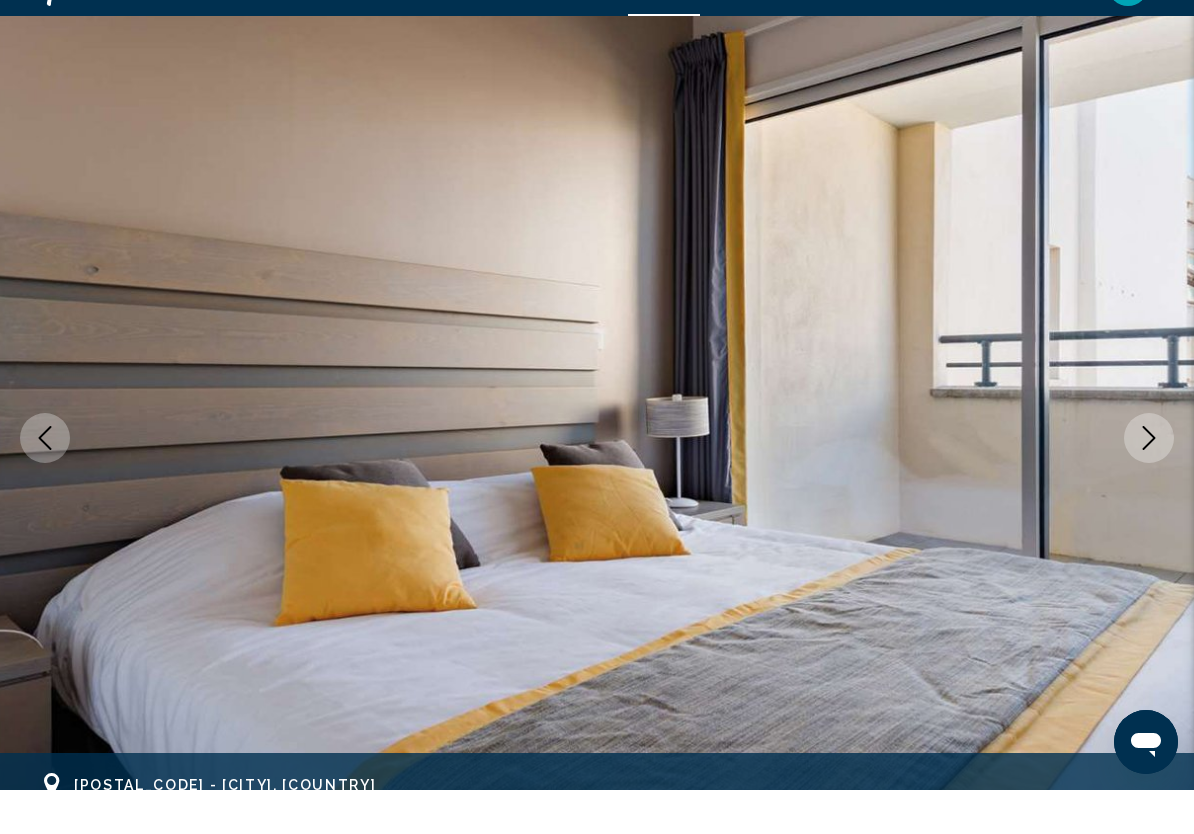 click at bounding box center [1149, 482] 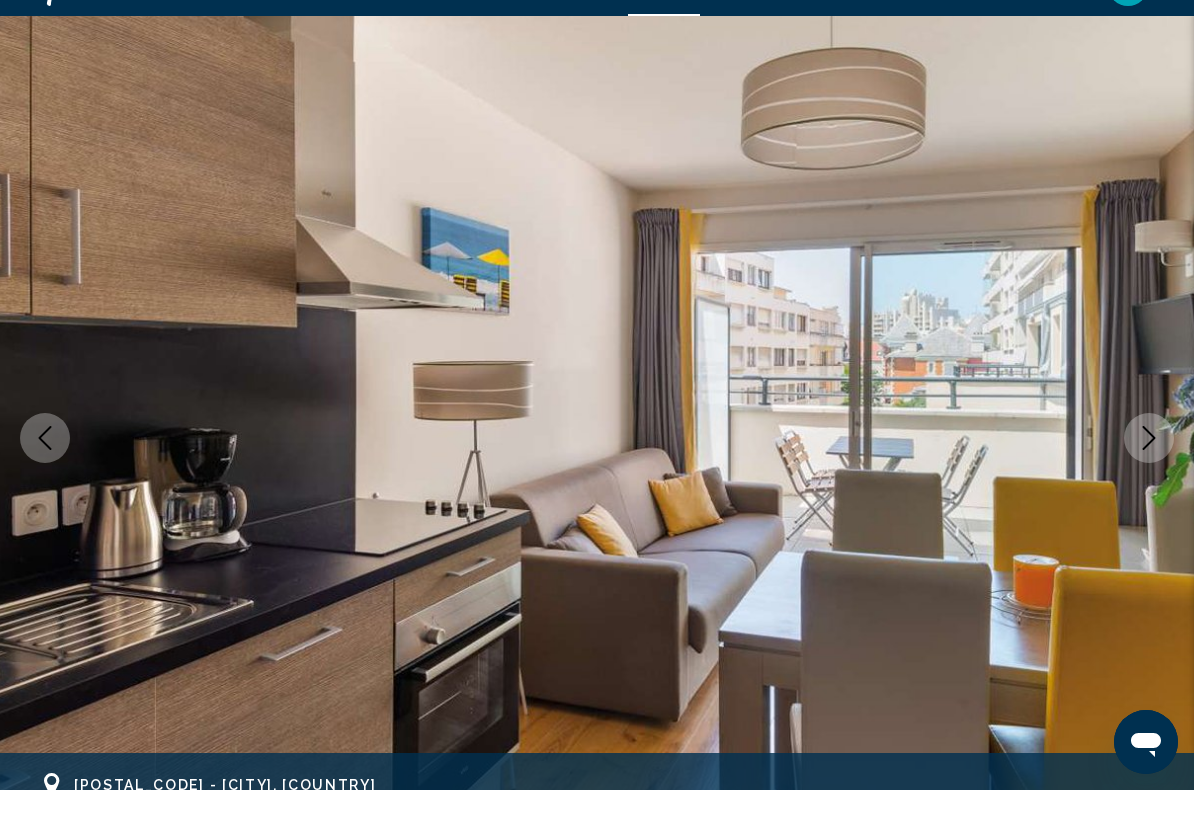 click at bounding box center (1149, 482) 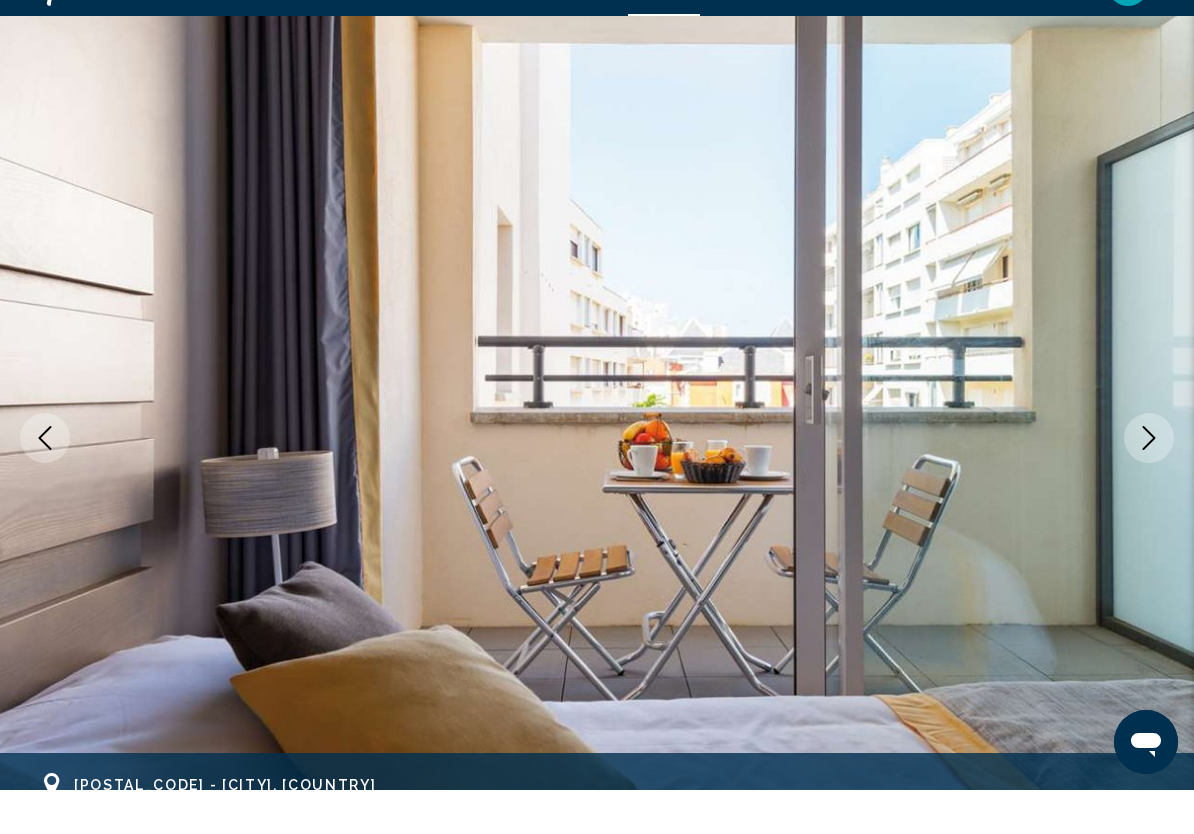 click at bounding box center [1149, 482] 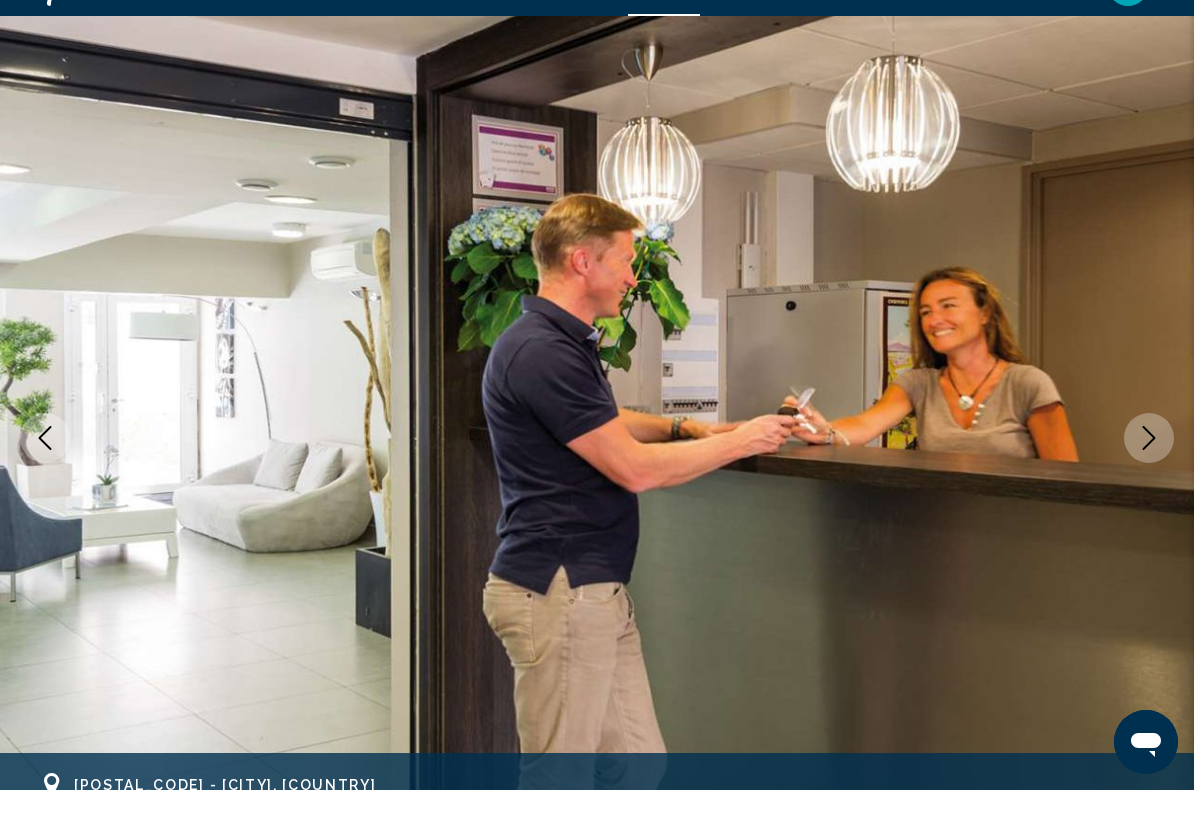 click 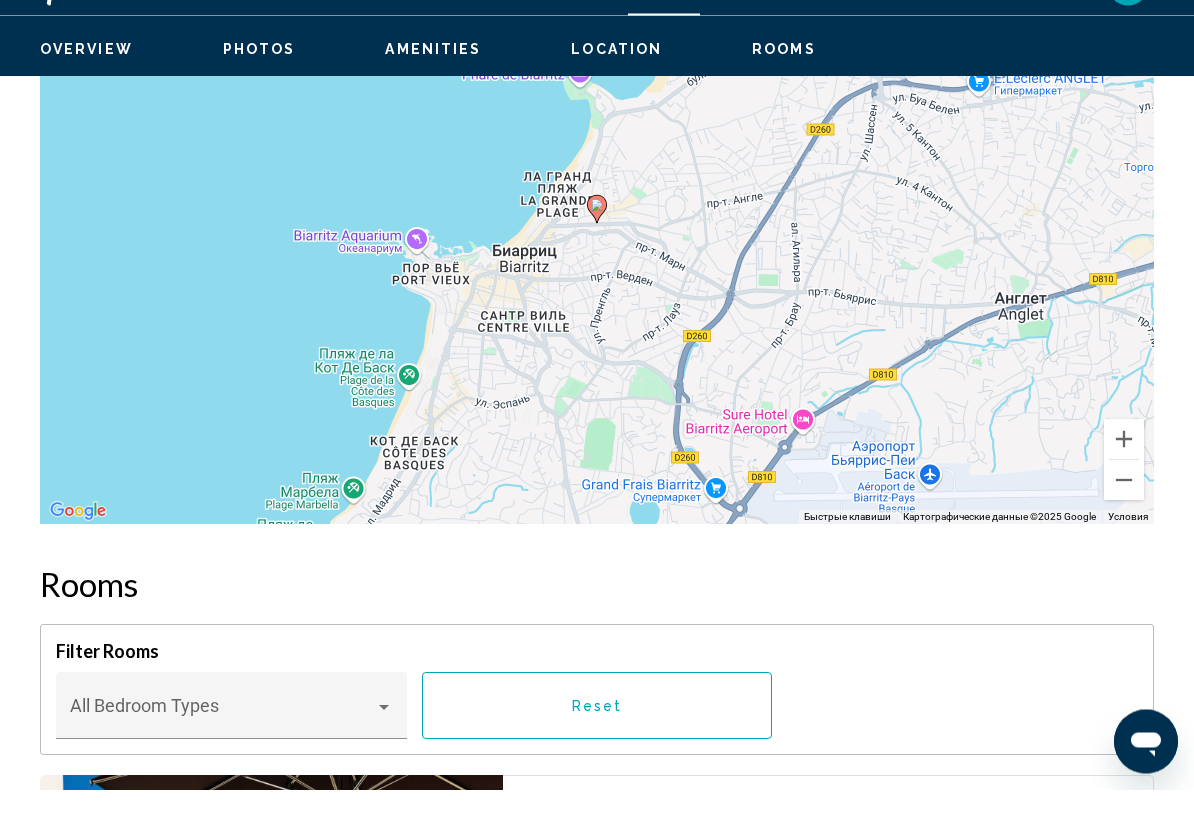 scroll, scrollTop: 3099, scrollLeft: 0, axis: vertical 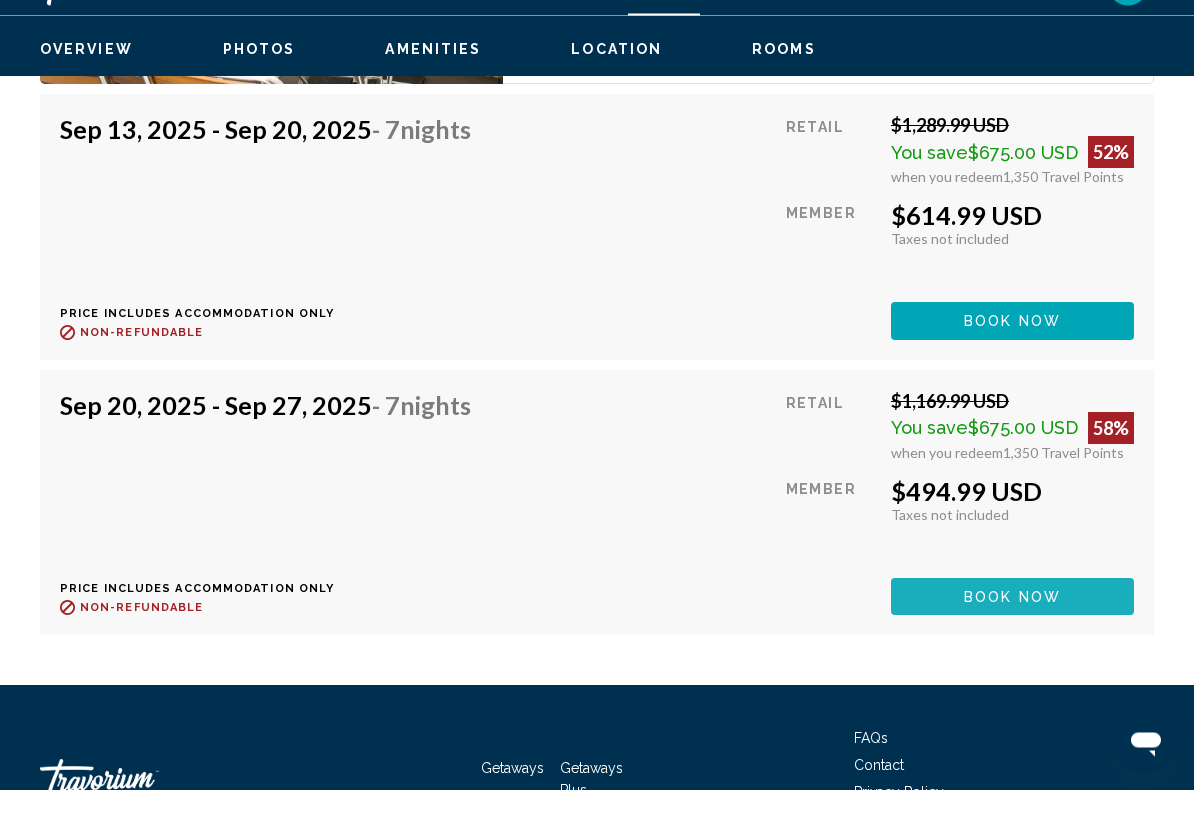 click on "Book now" at bounding box center (1012, -862) 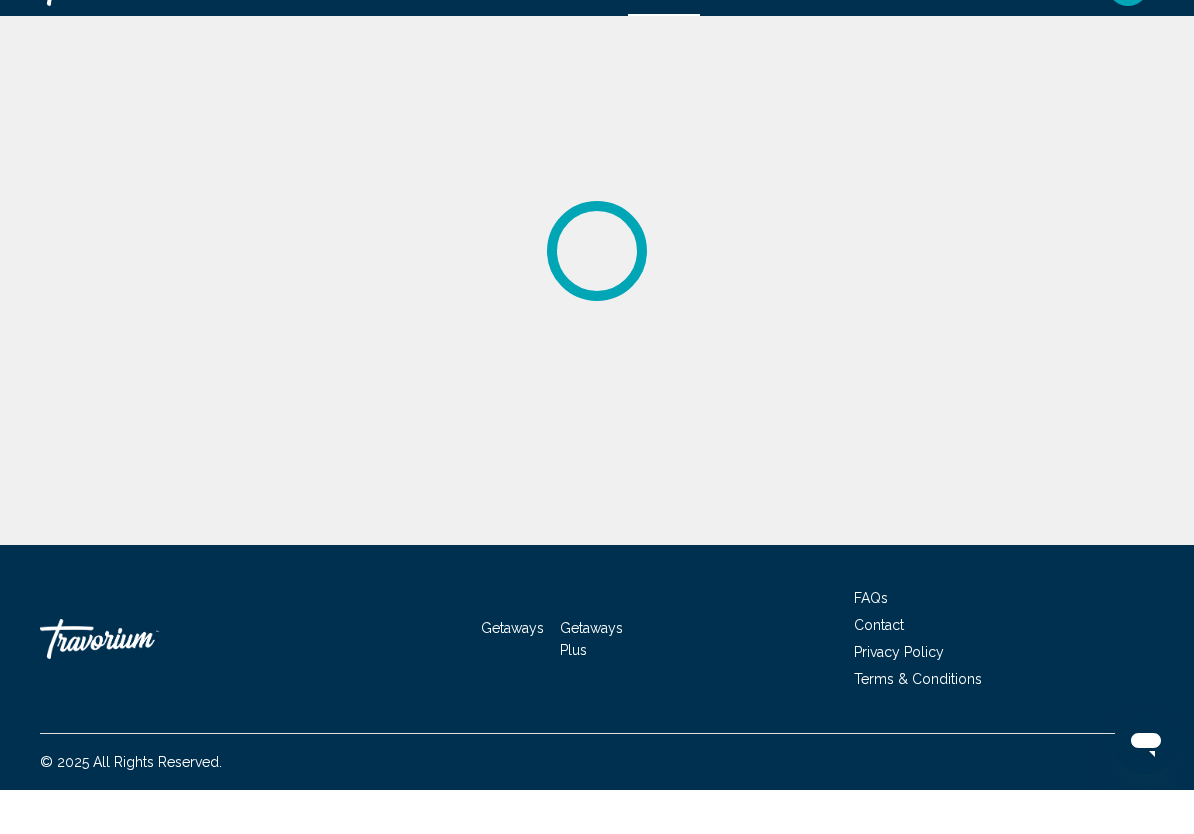 scroll, scrollTop: 0, scrollLeft: 0, axis: both 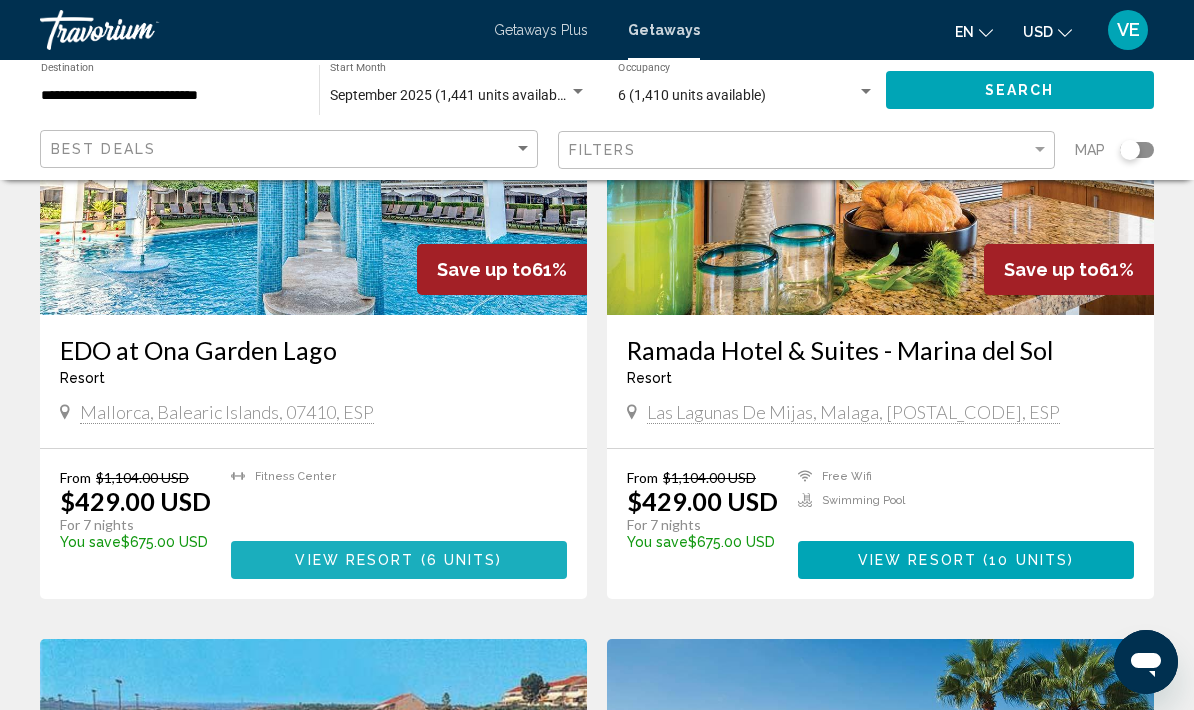 click on "View Resort    ( 6 units )" at bounding box center [399, 559] 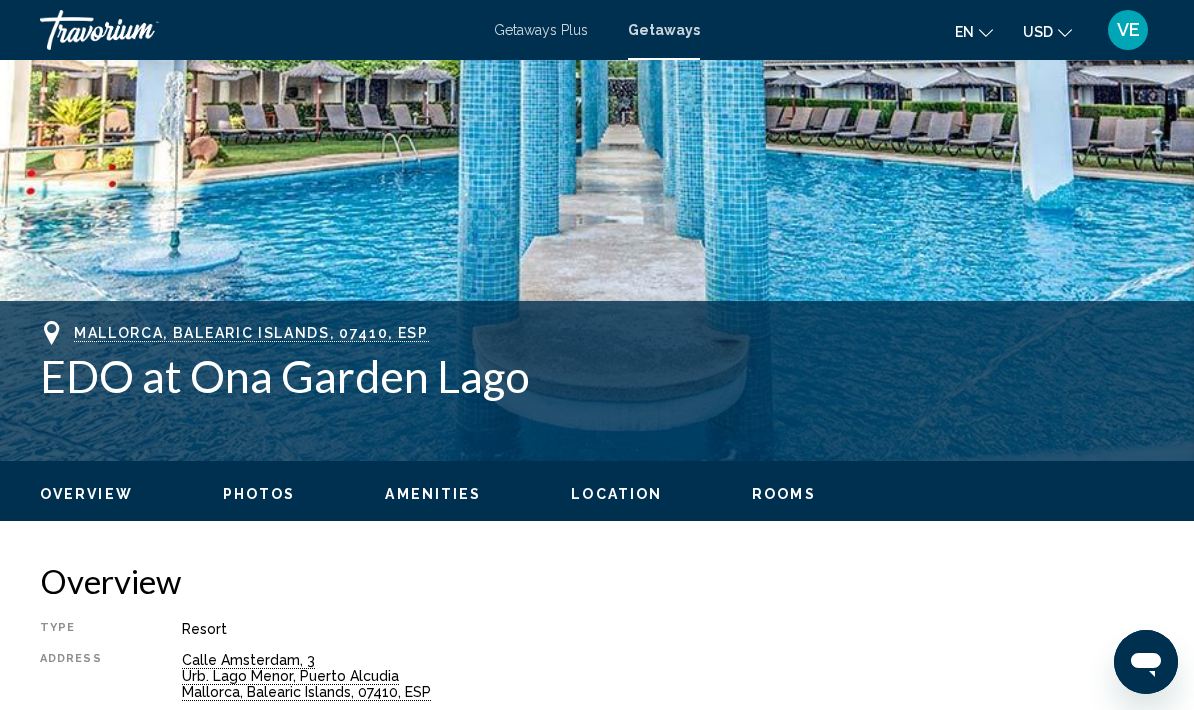 scroll, scrollTop: 604, scrollLeft: 0, axis: vertical 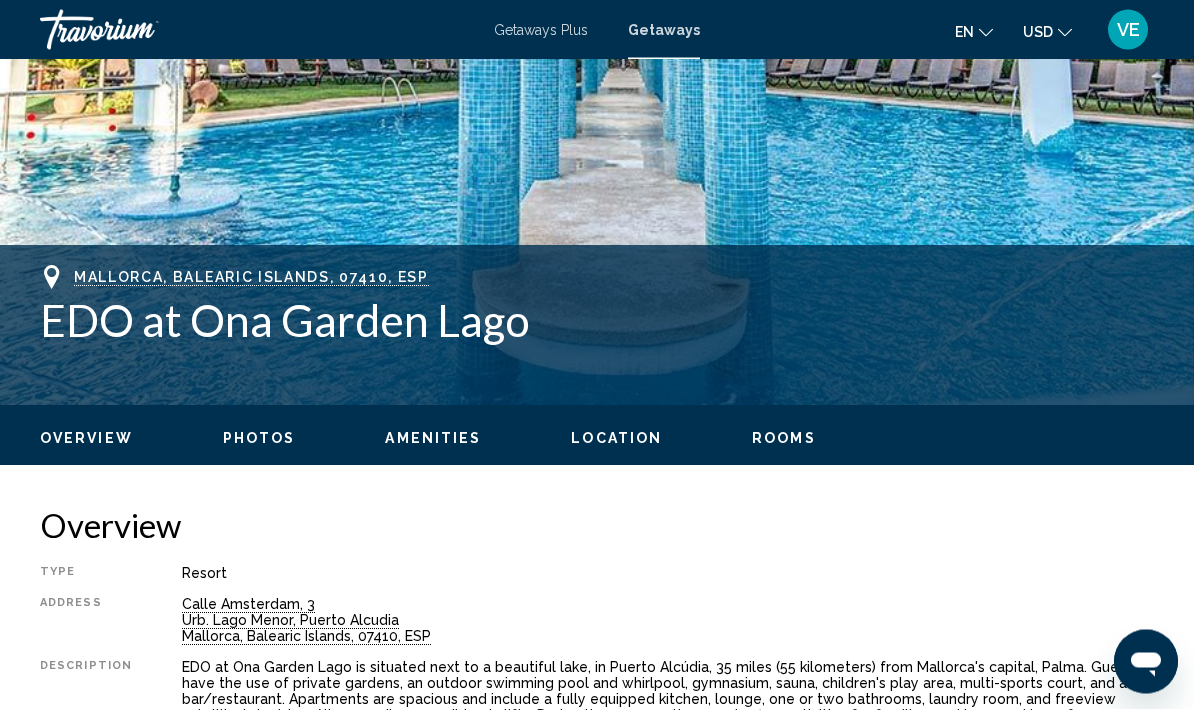 click on "Location" at bounding box center [616, 439] 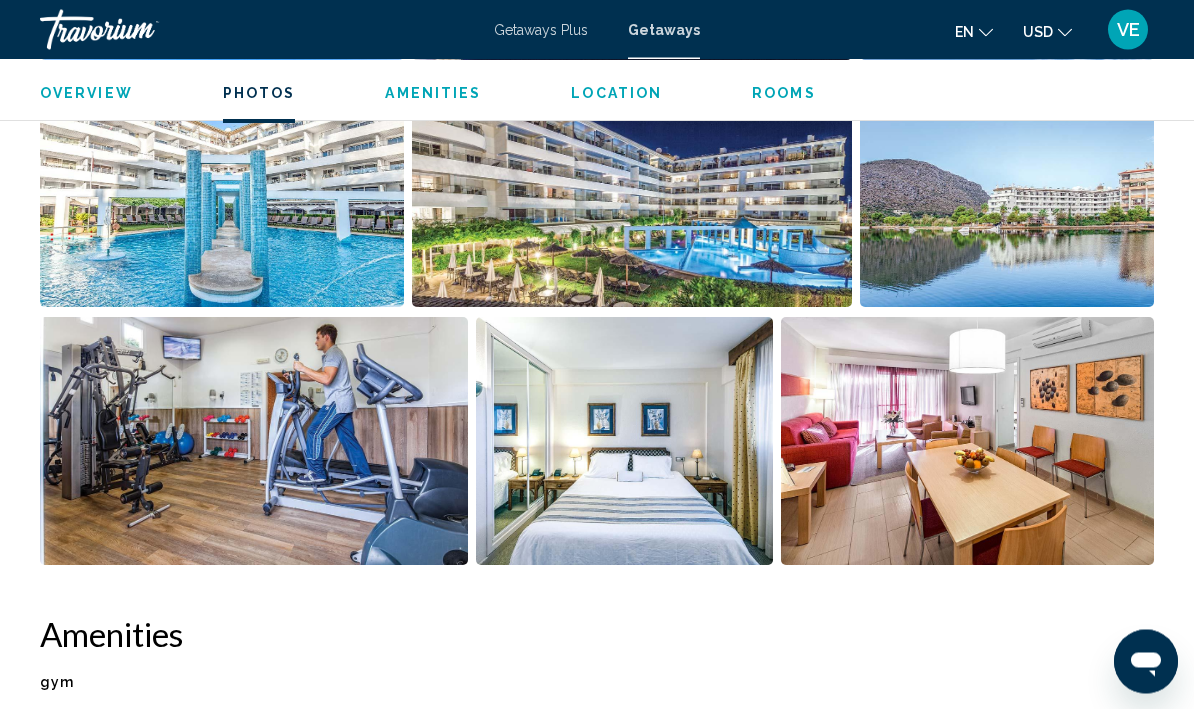 scroll, scrollTop: 2715, scrollLeft: 0, axis: vertical 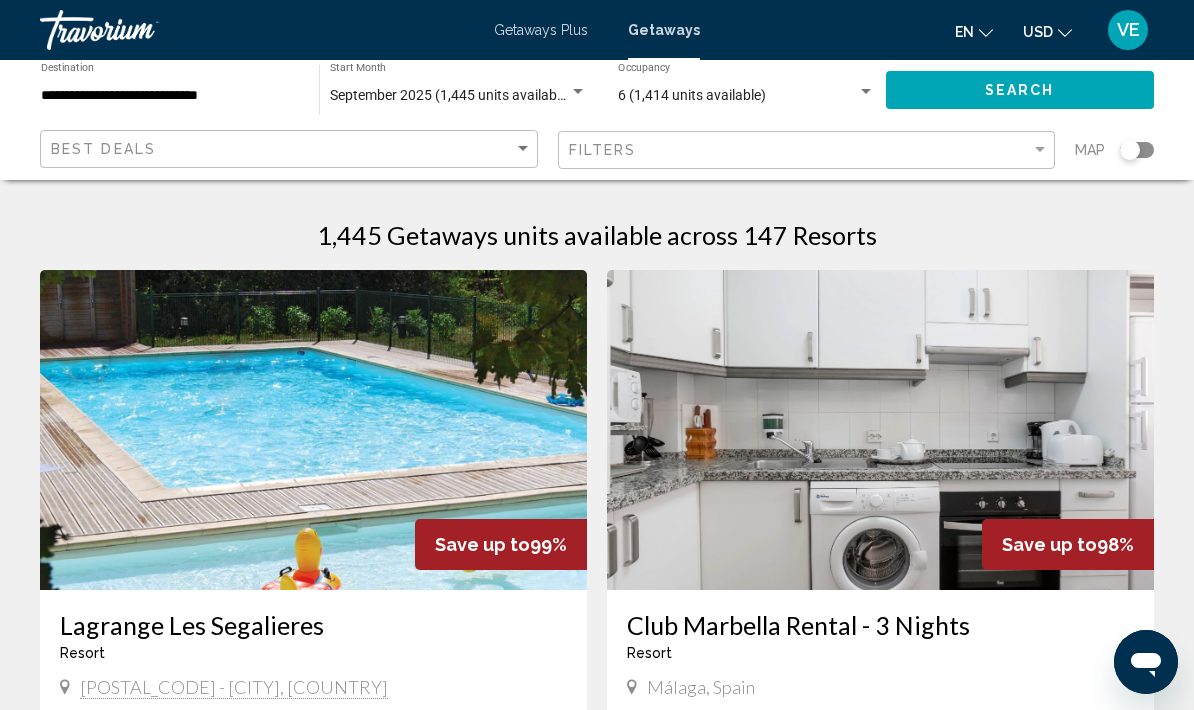 click on "September 2025 (1,445 units available)" at bounding box center (449, 96) 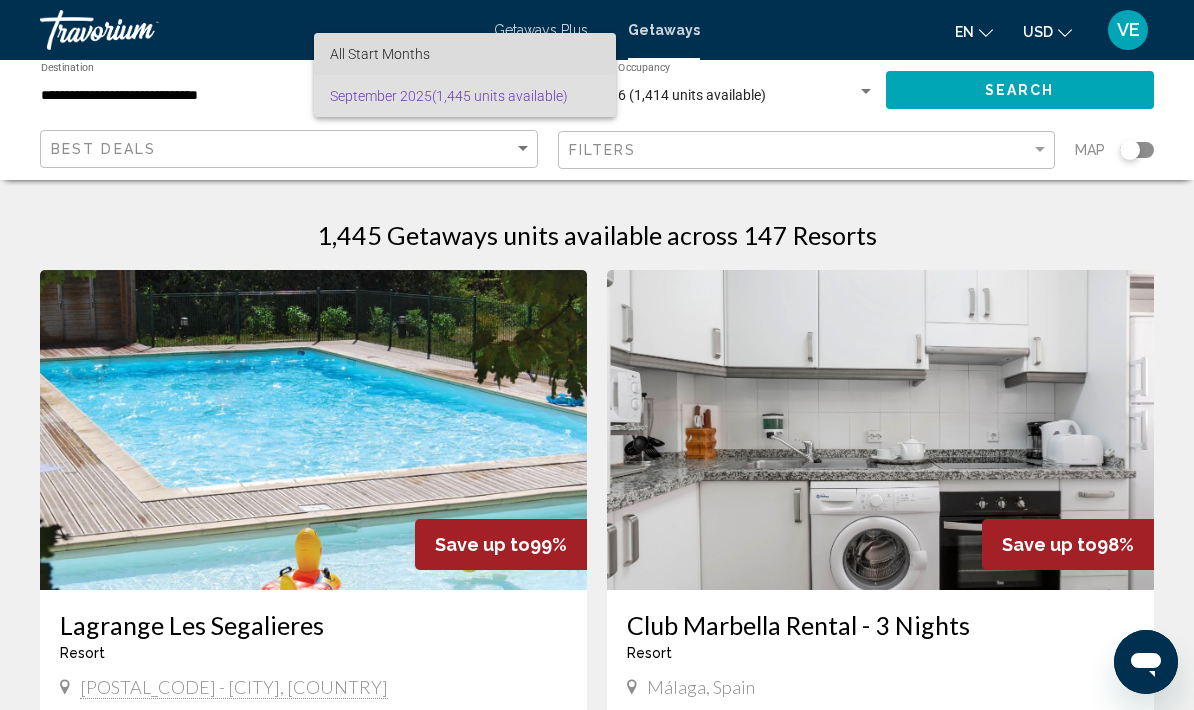 click on "All Start Months" at bounding box center [380, 54] 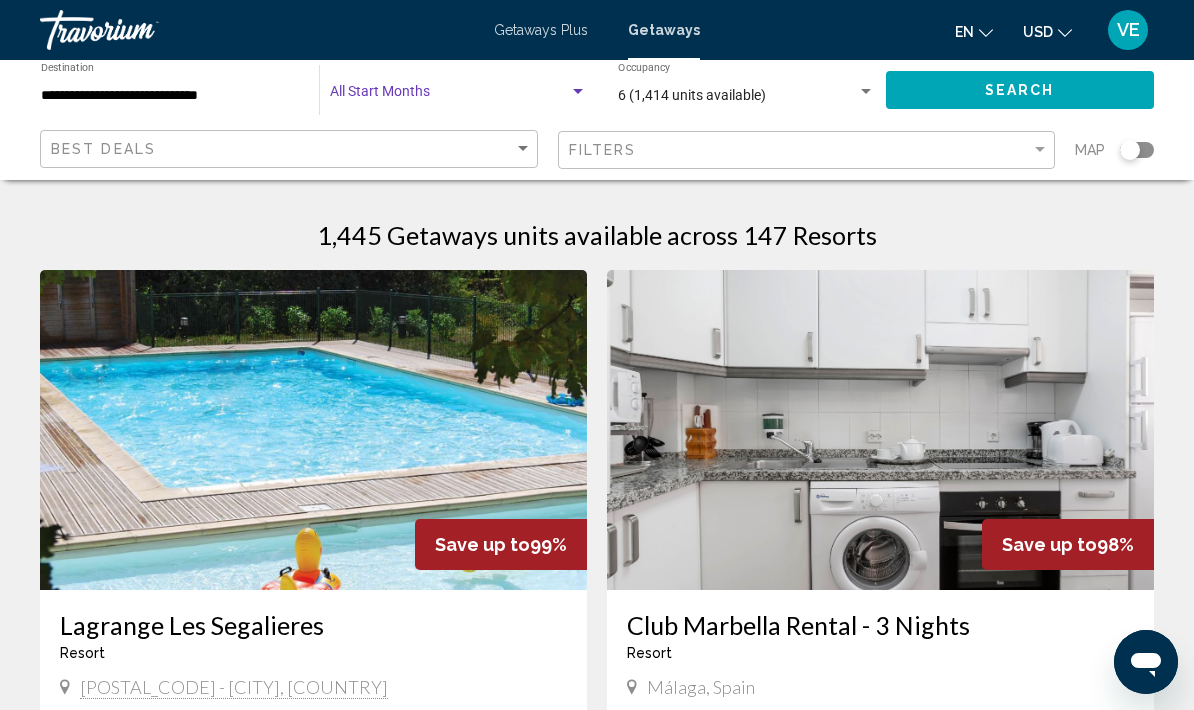 click on "Search" 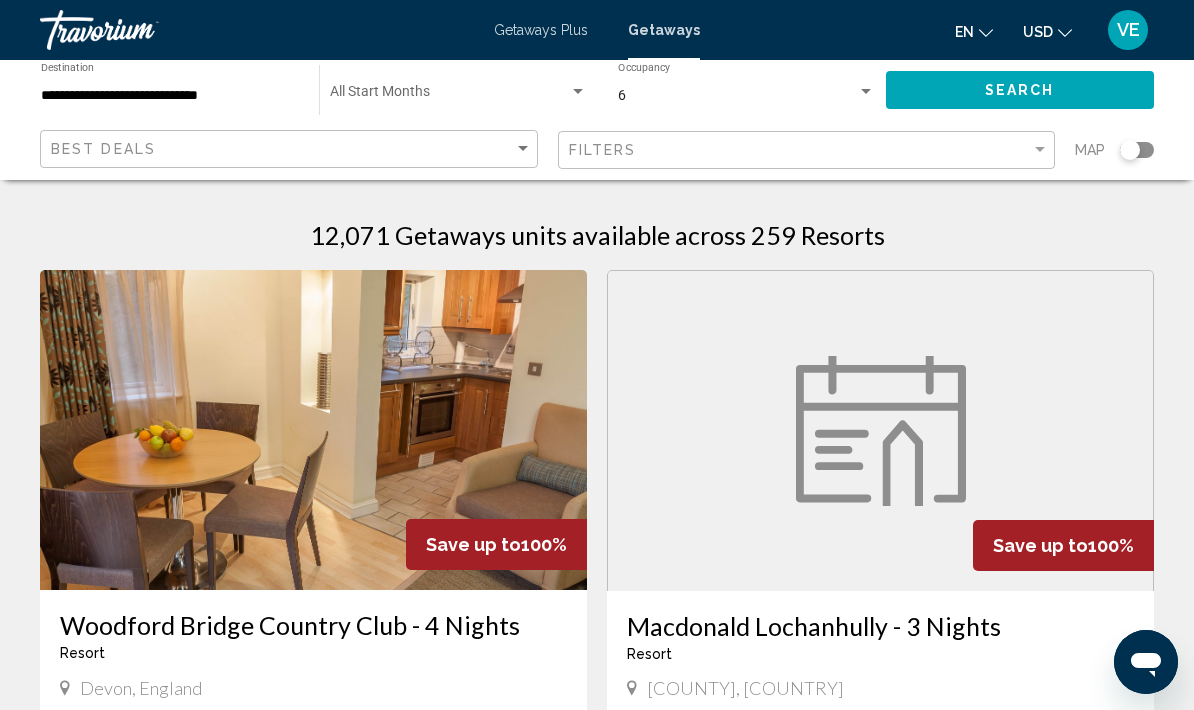 click at bounding box center [578, 92] 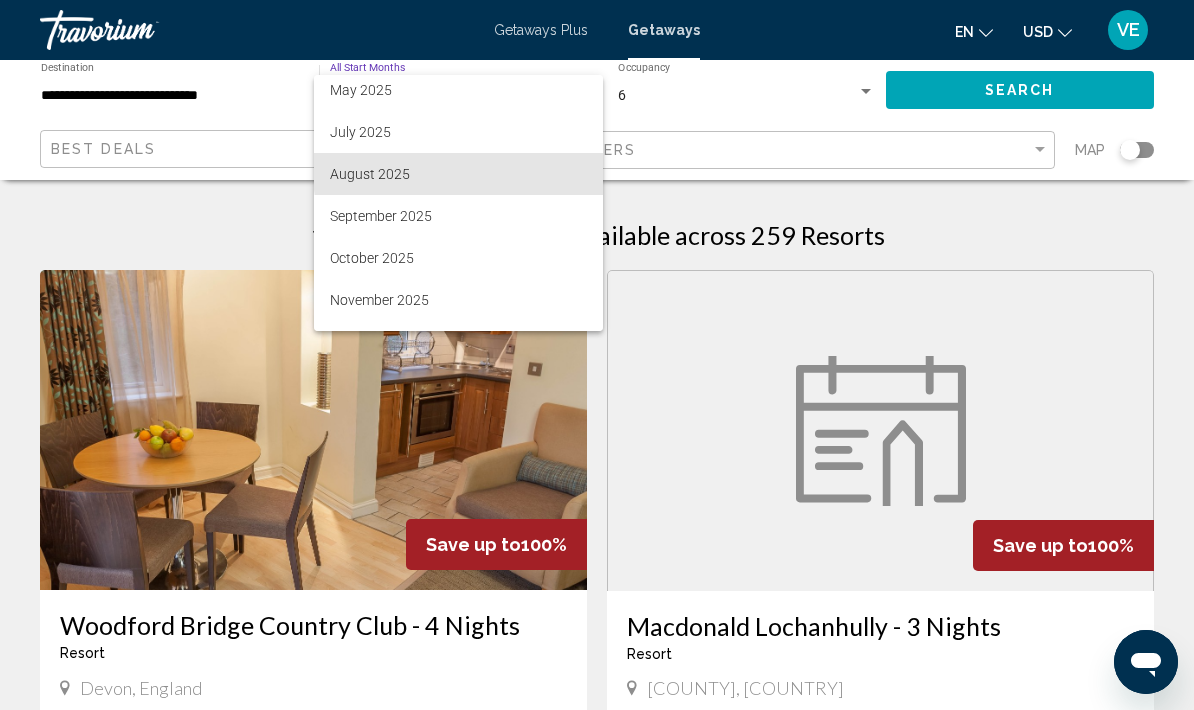scroll, scrollTop: 131, scrollLeft: 0, axis: vertical 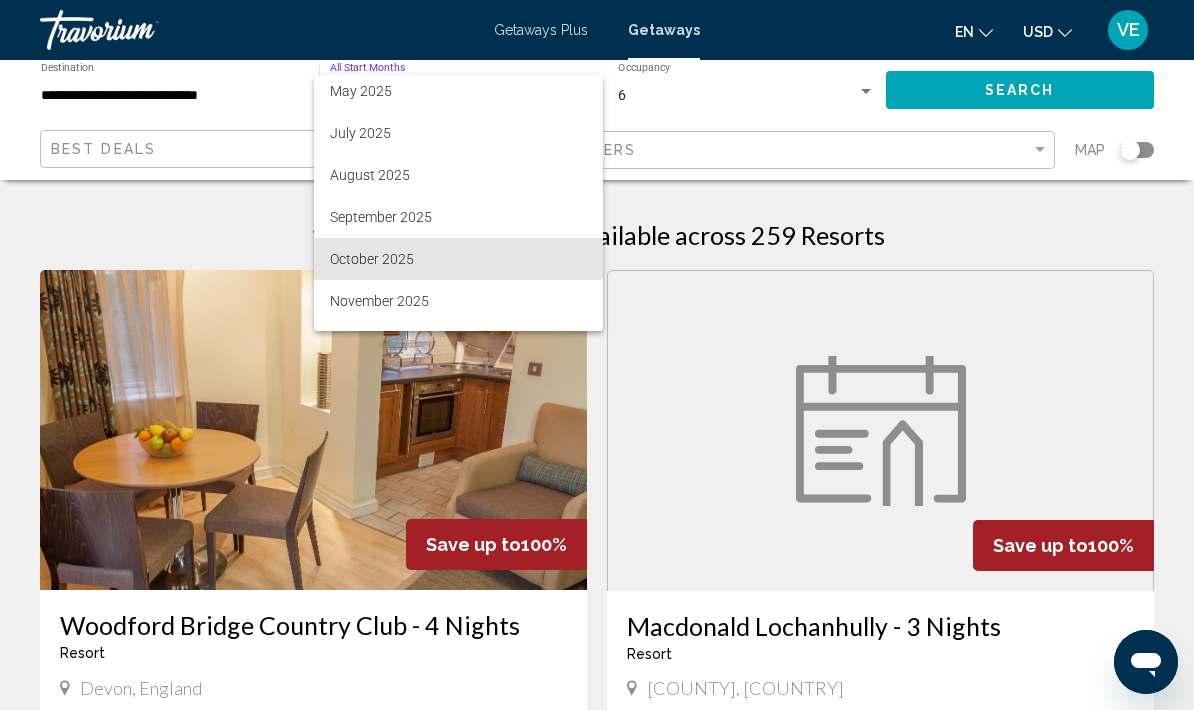 click on "October 2025" at bounding box center (458, 259) 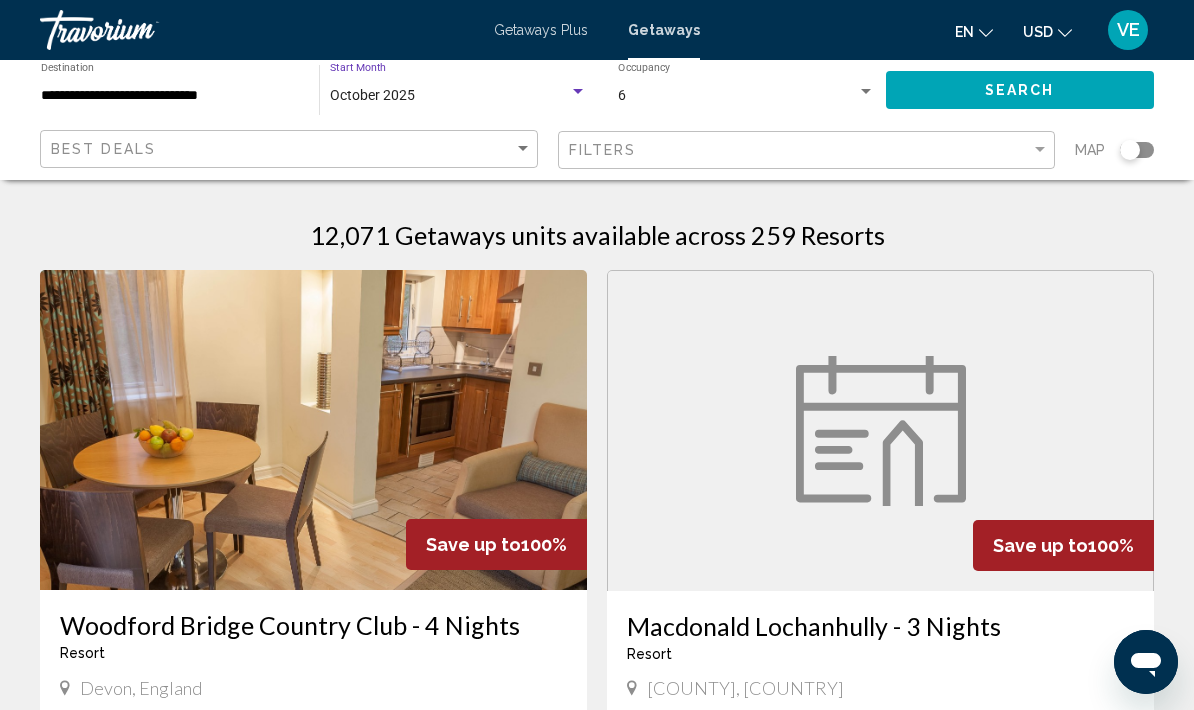 click on "Search" 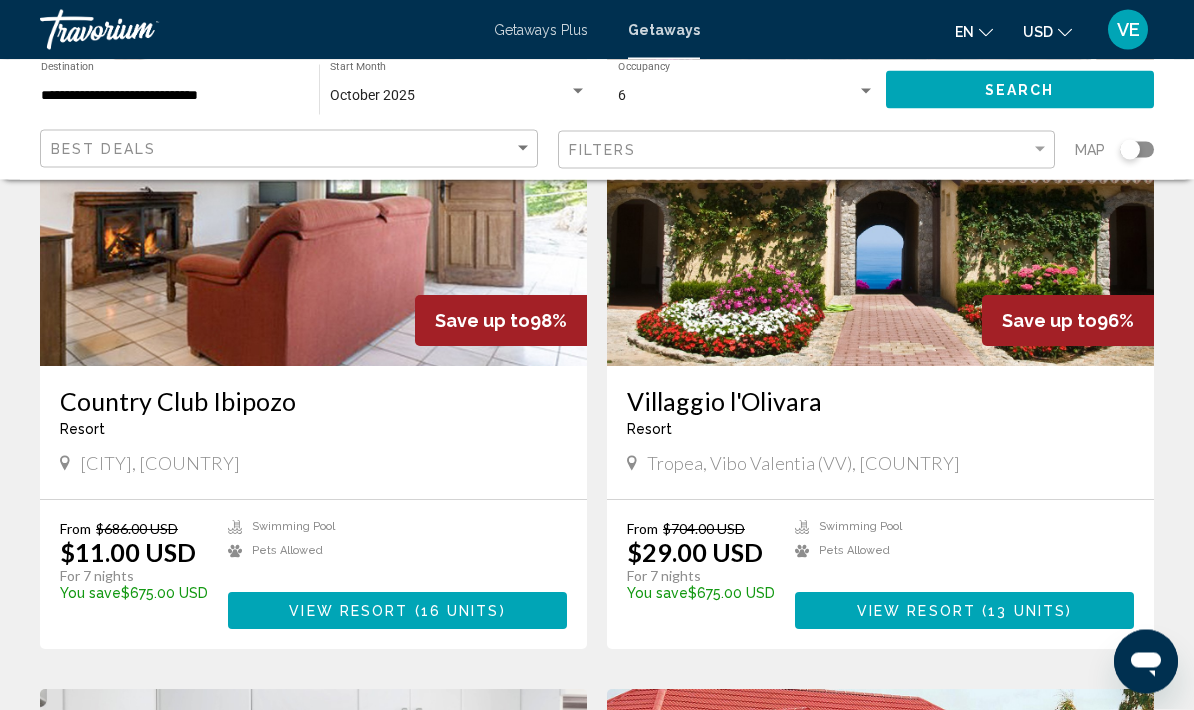 scroll, scrollTop: 1512, scrollLeft: 0, axis: vertical 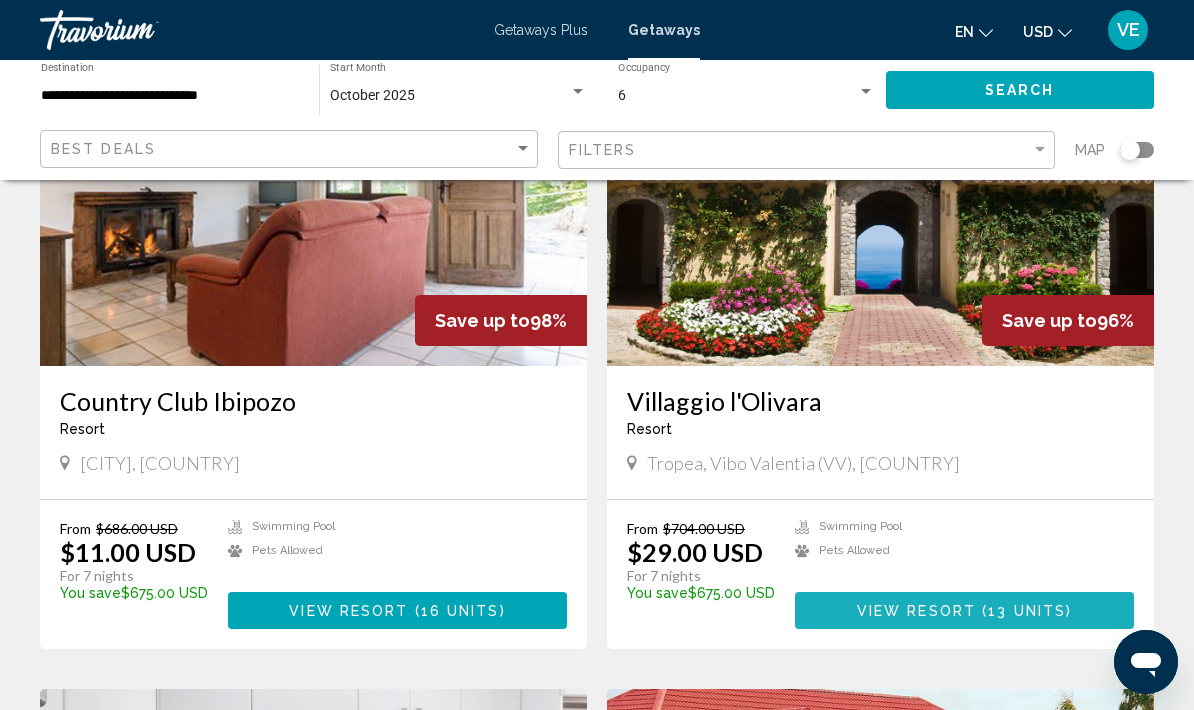 click on "13 units" at bounding box center [1027, 611] 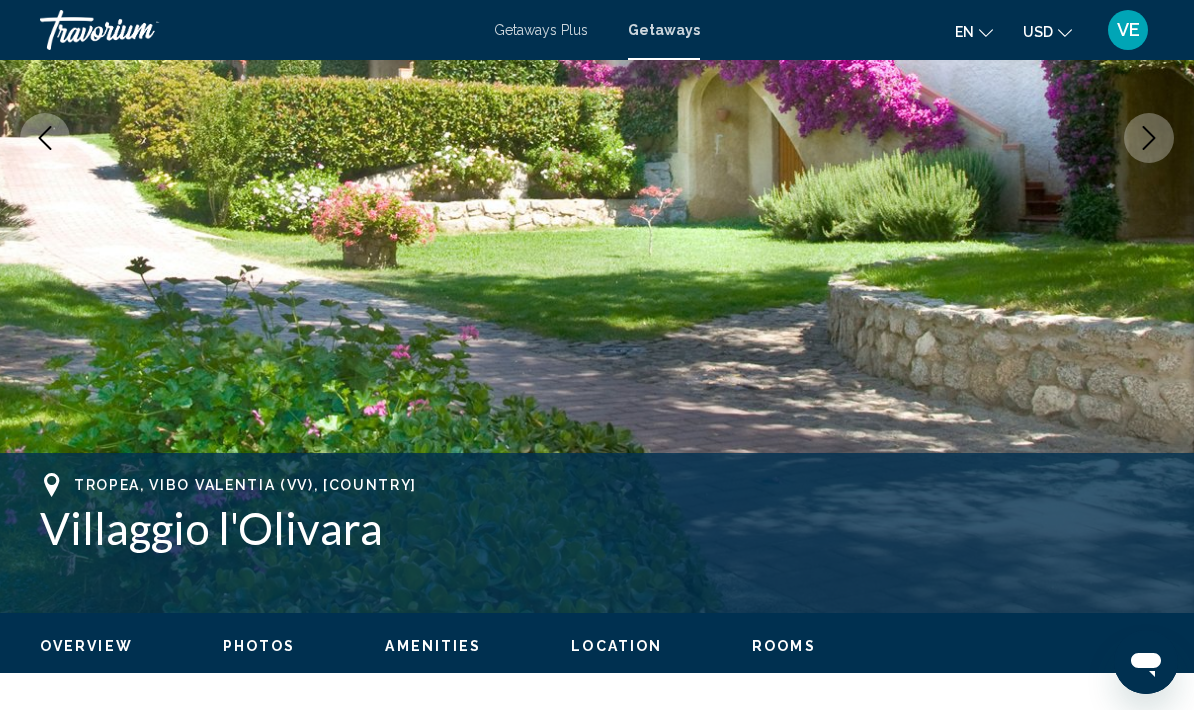 scroll, scrollTop: 403, scrollLeft: 0, axis: vertical 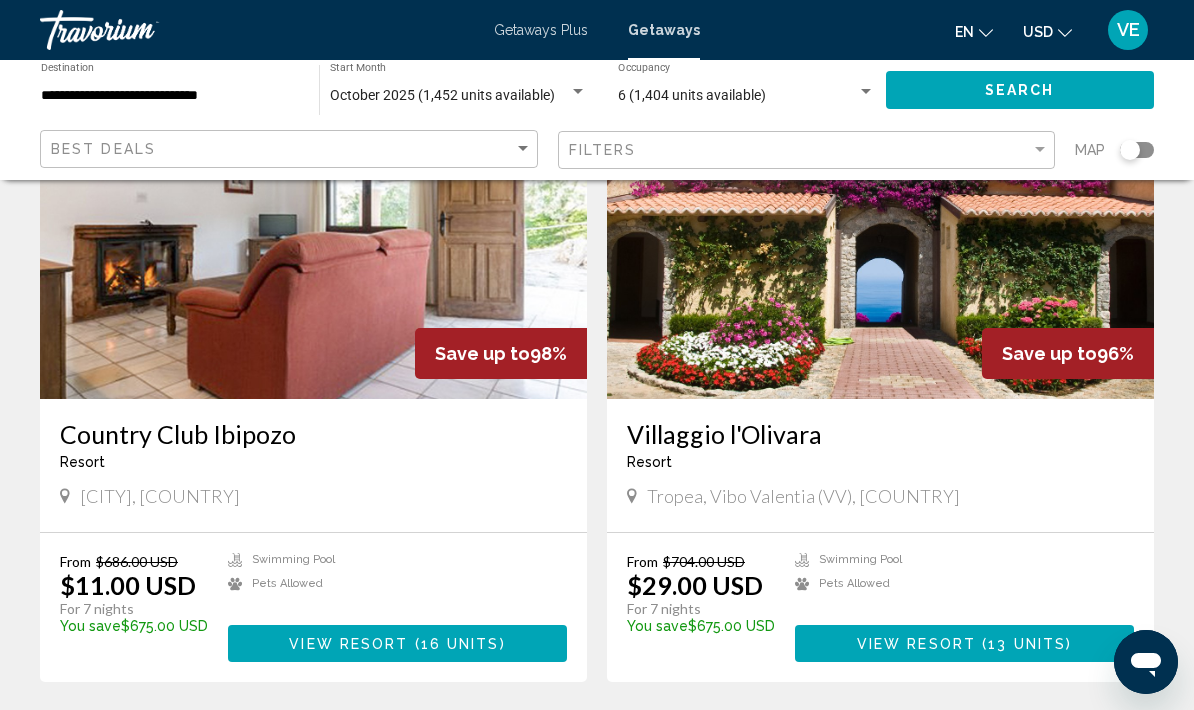 click on "View Resort    ( 13 units )" at bounding box center [964, 643] 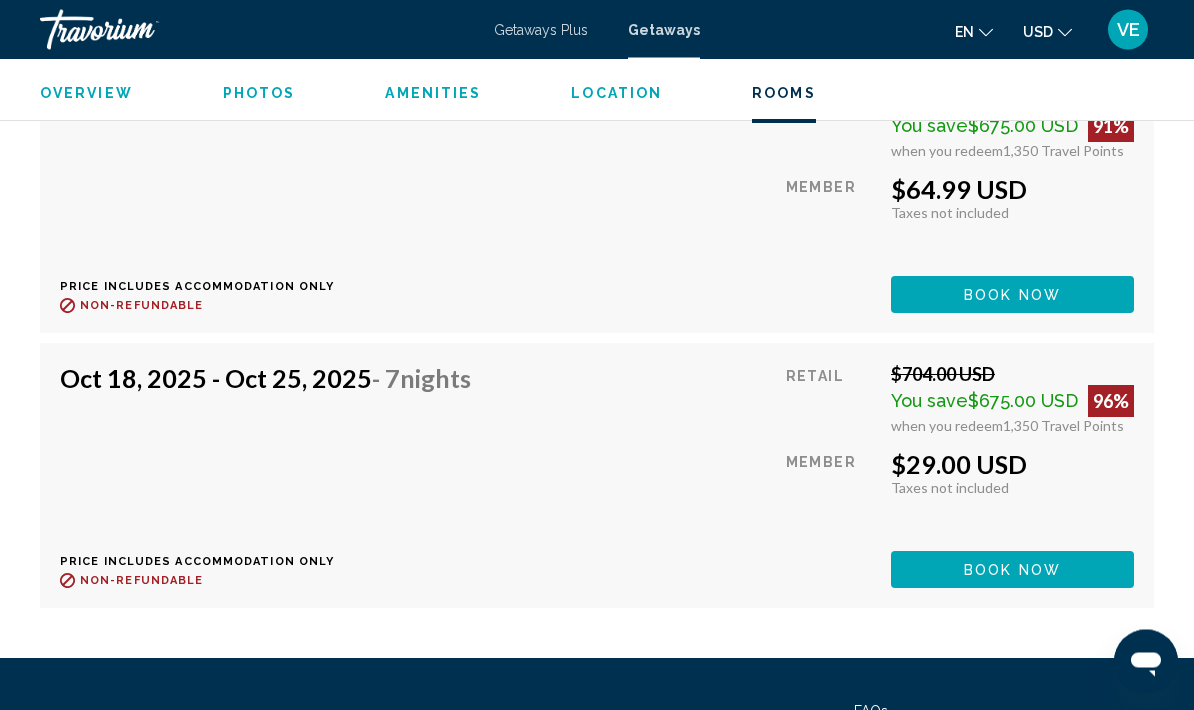 scroll, scrollTop: 4569, scrollLeft: 0, axis: vertical 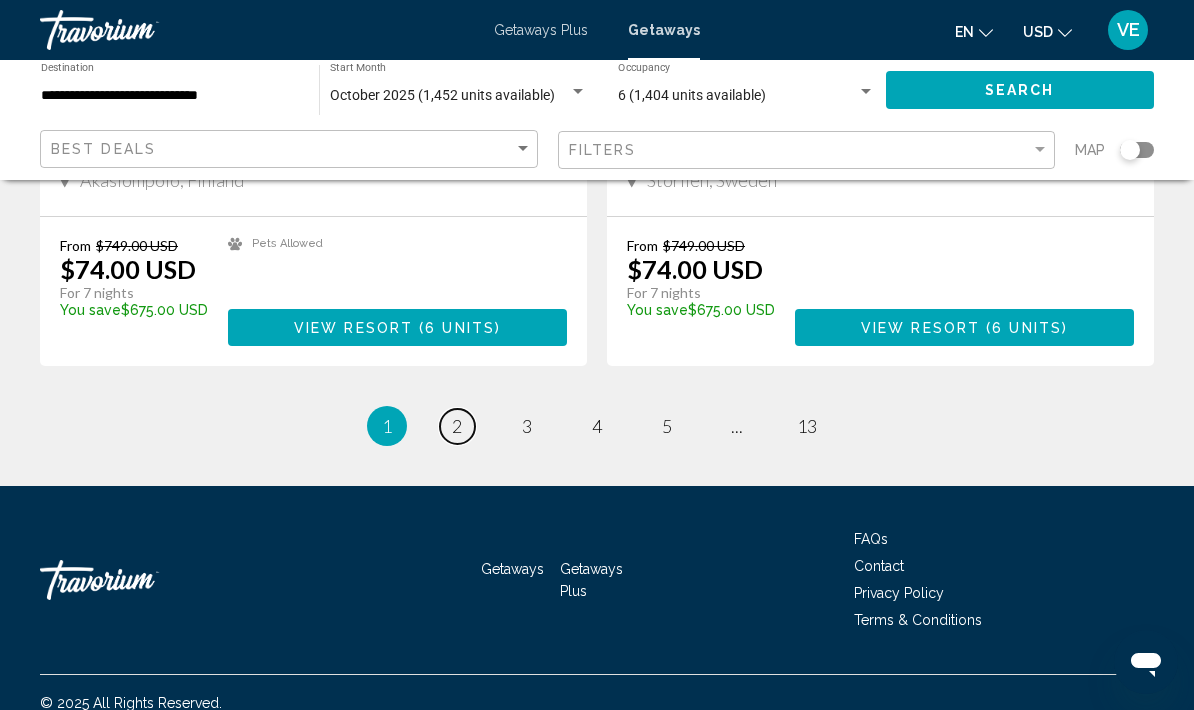 click on "page  2" at bounding box center (457, 426) 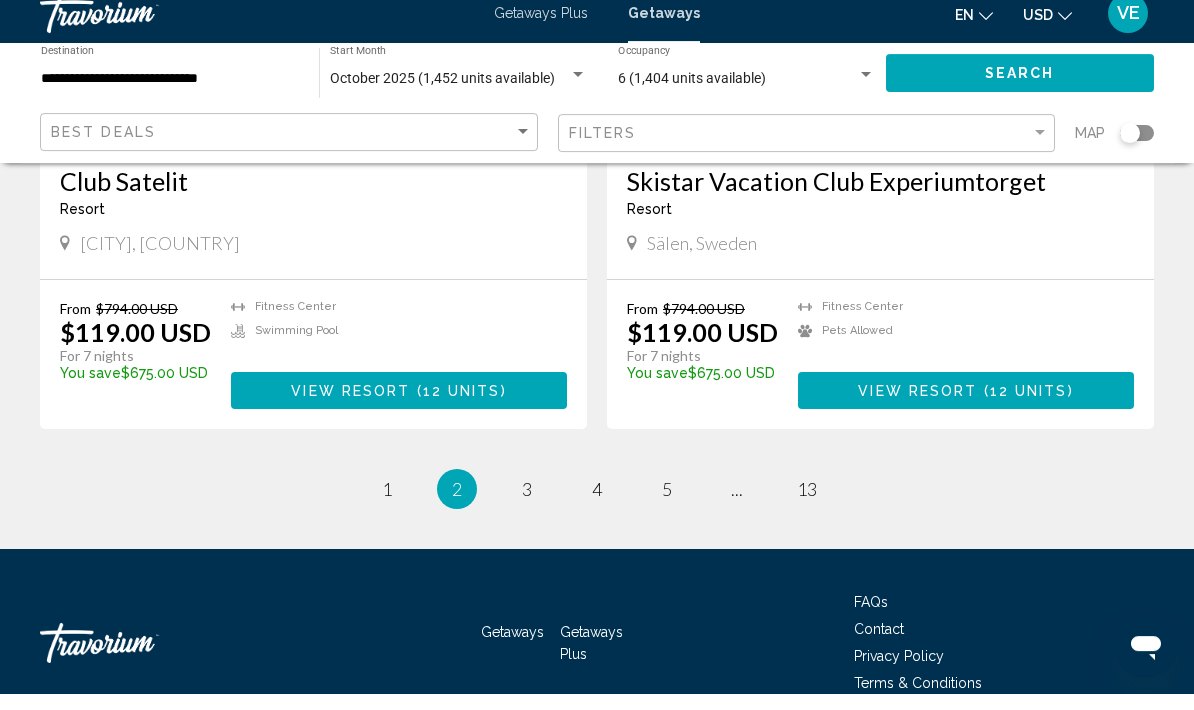scroll, scrollTop: 3724, scrollLeft: 0, axis: vertical 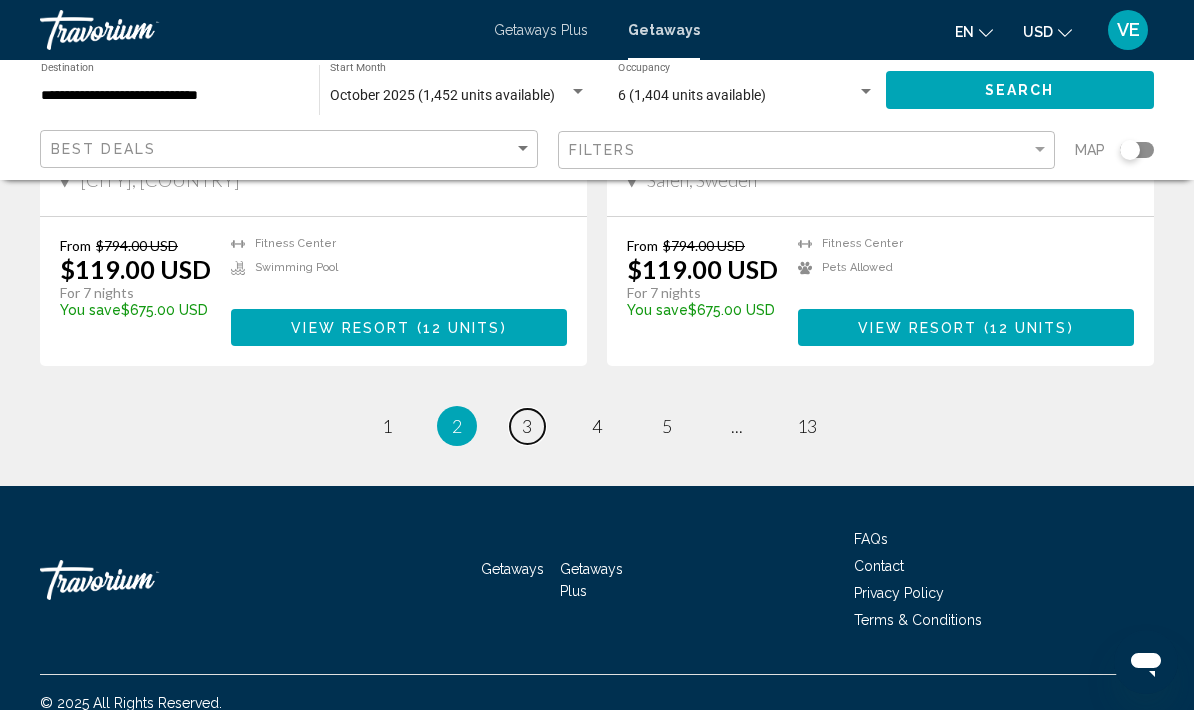 click on "3" at bounding box center (527, 426) 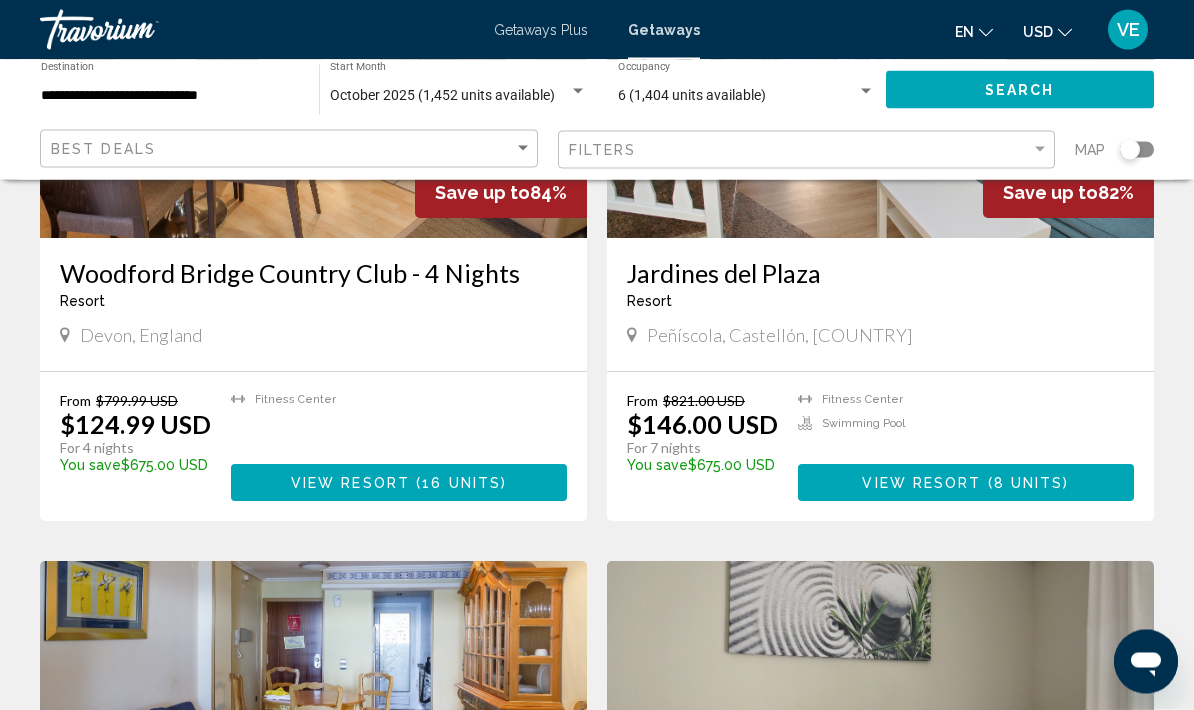 scroll, scrollTop: 351, scrollLeft: 0, axis: vertical 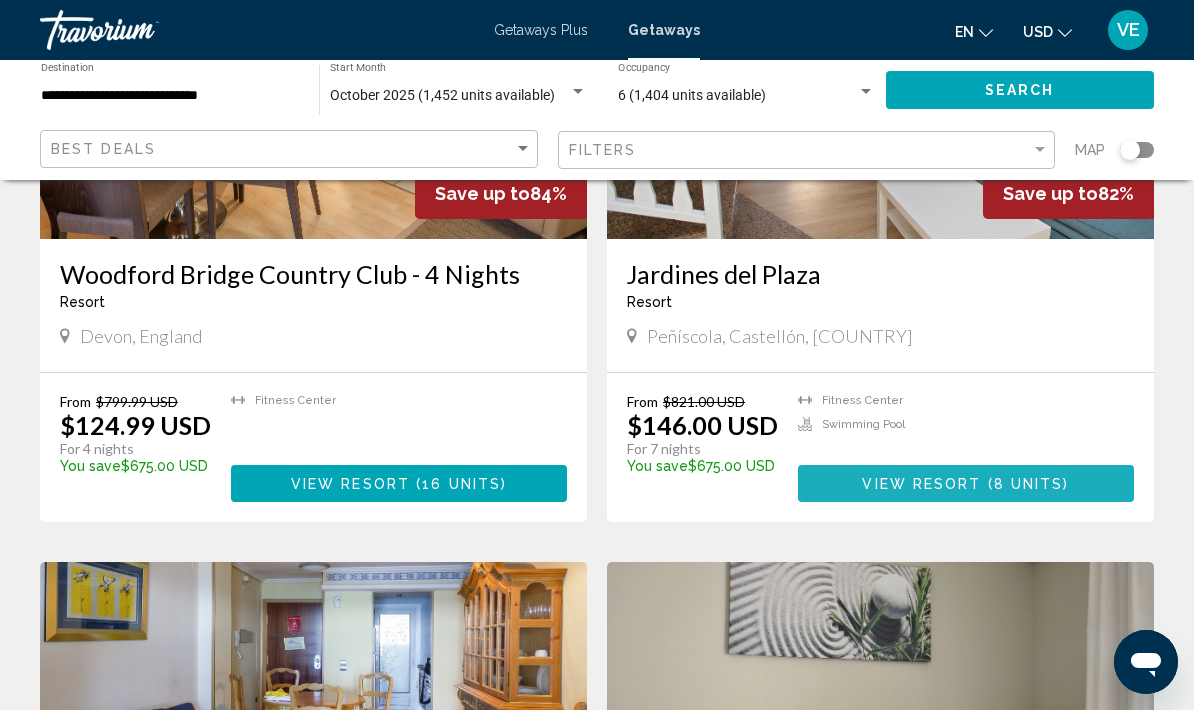 click on "View Resort    ( 8 units )" at bounding box center [966, 483] 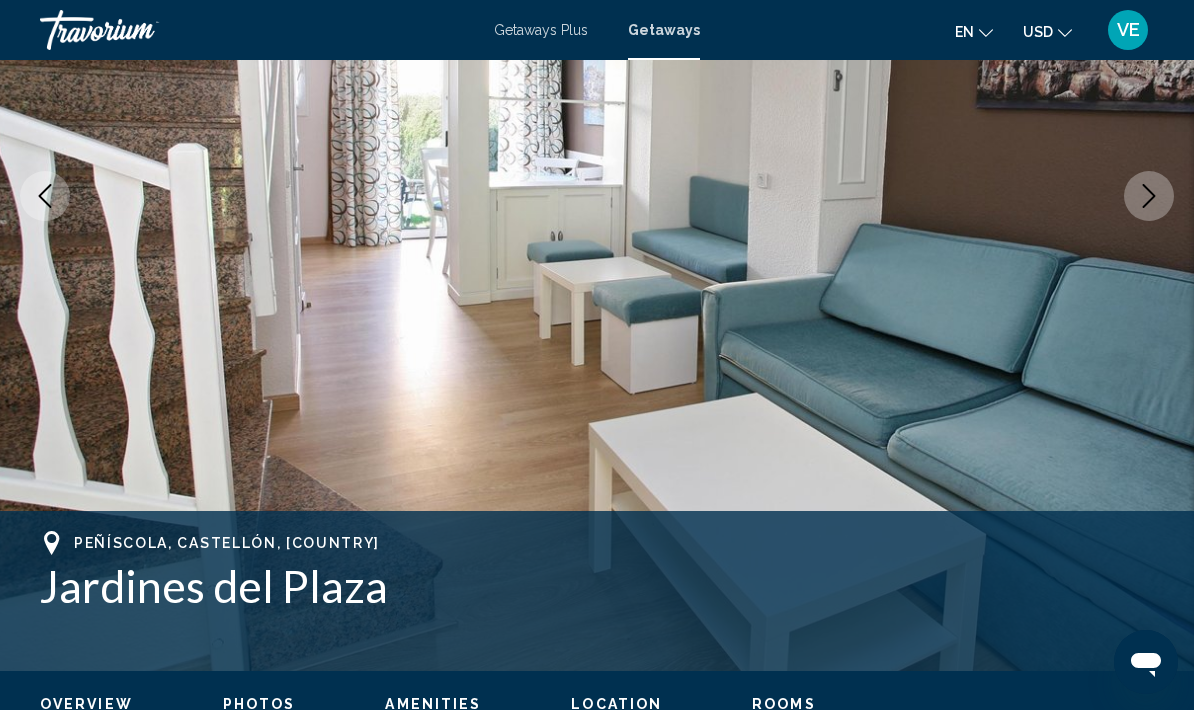 scroll, scrollTop: 336, scrollLeft: 0, axis: vertical 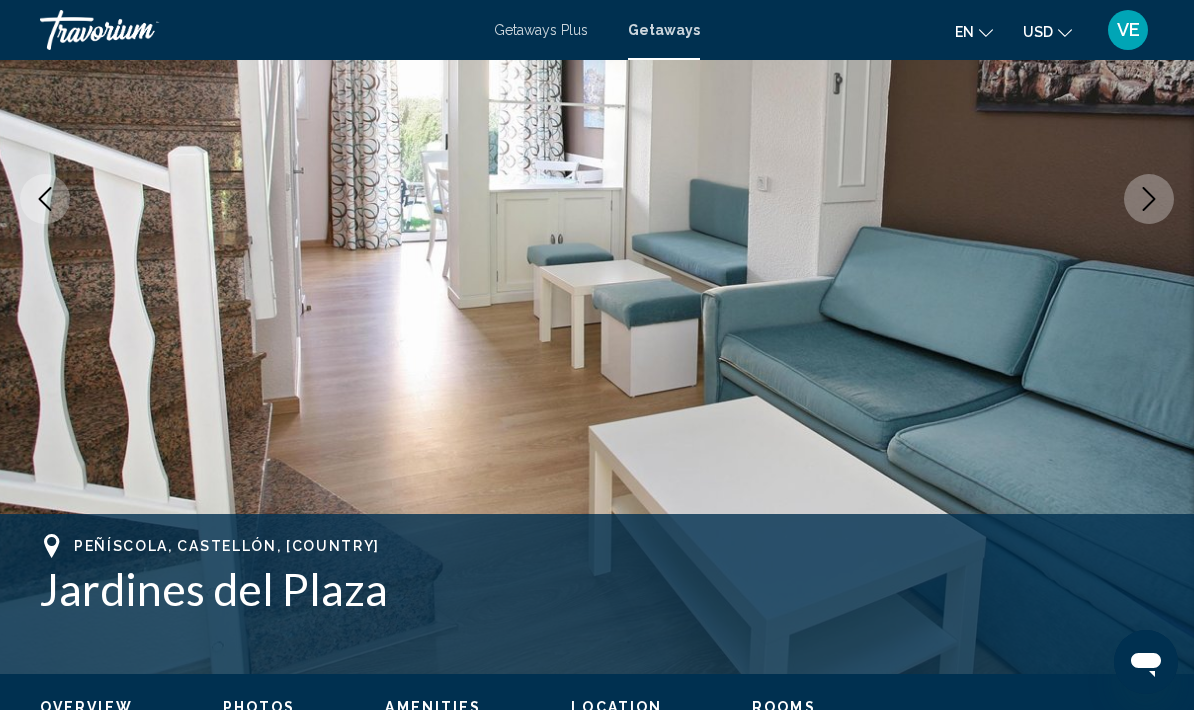 click 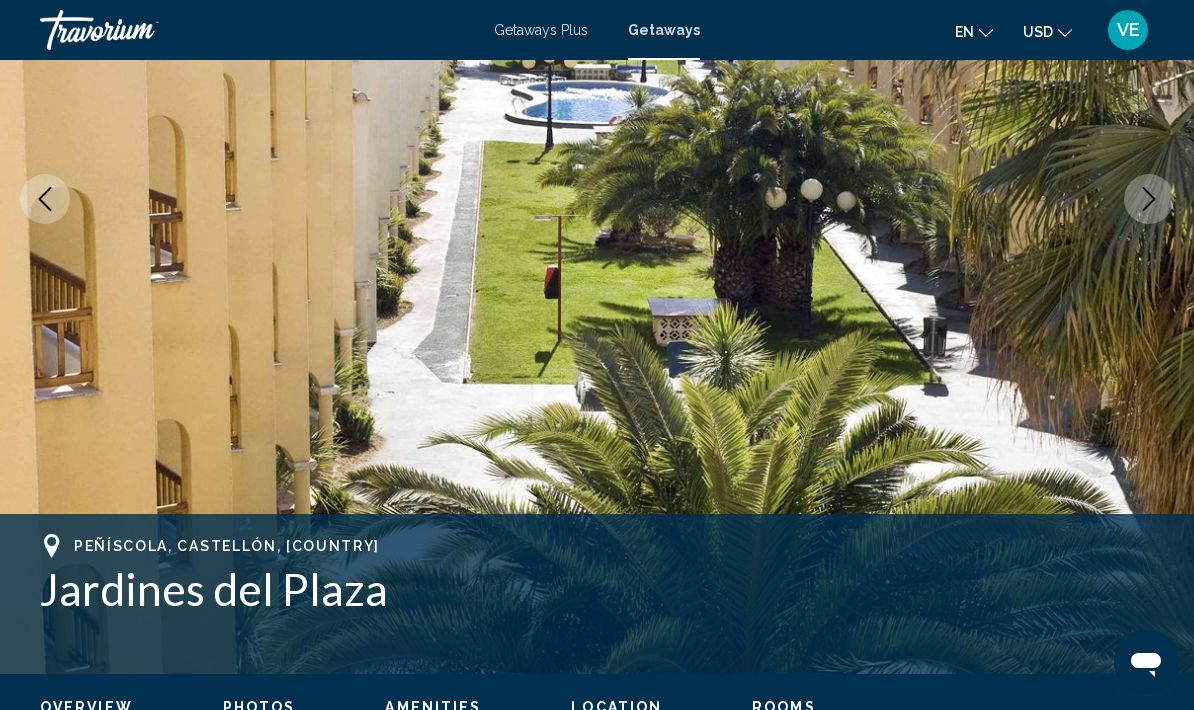 click 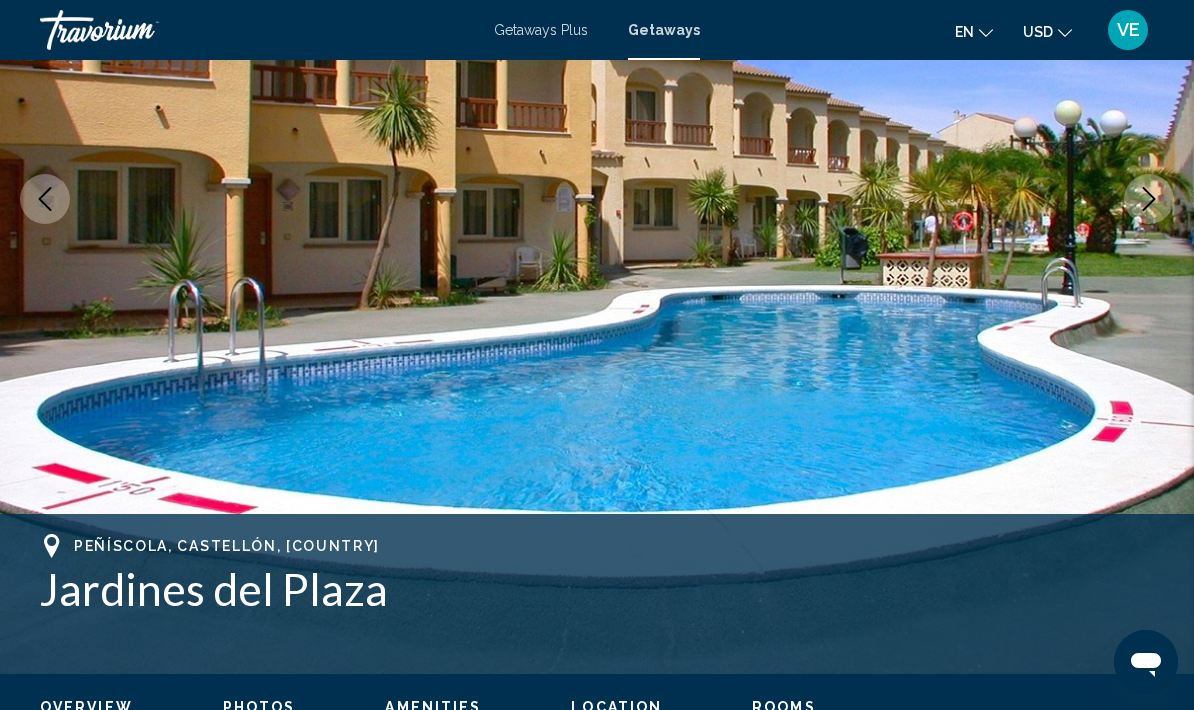 click 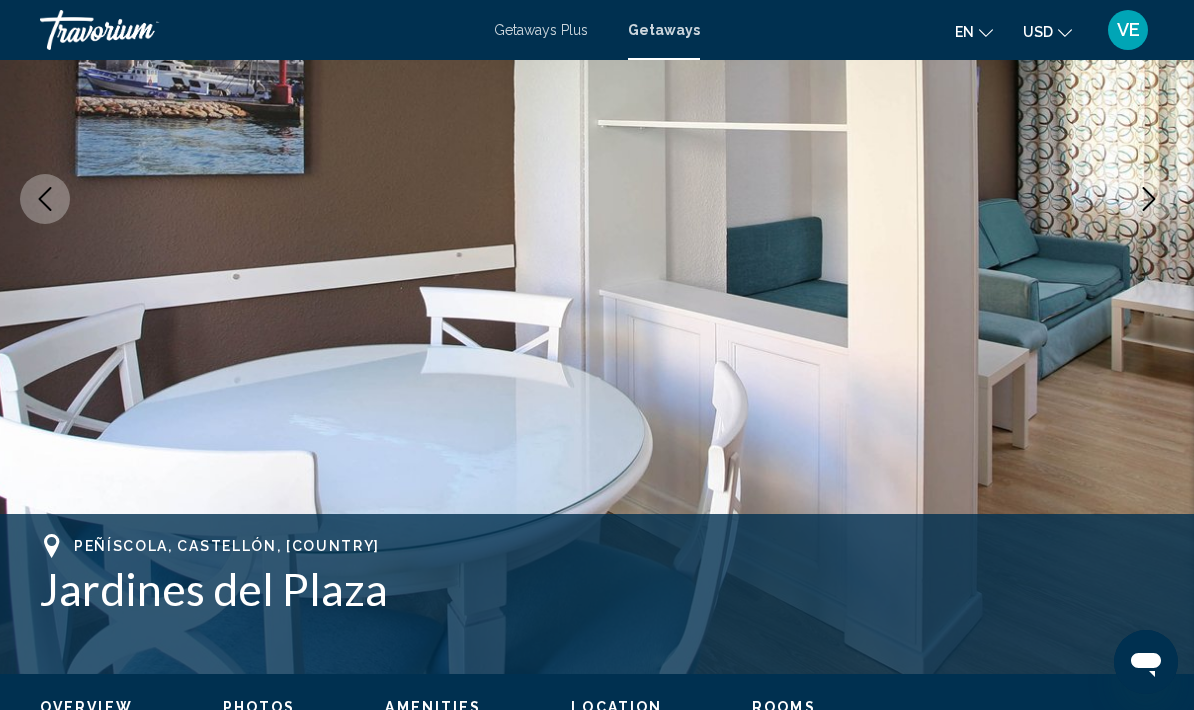 click at bounding box center [1149, 199] 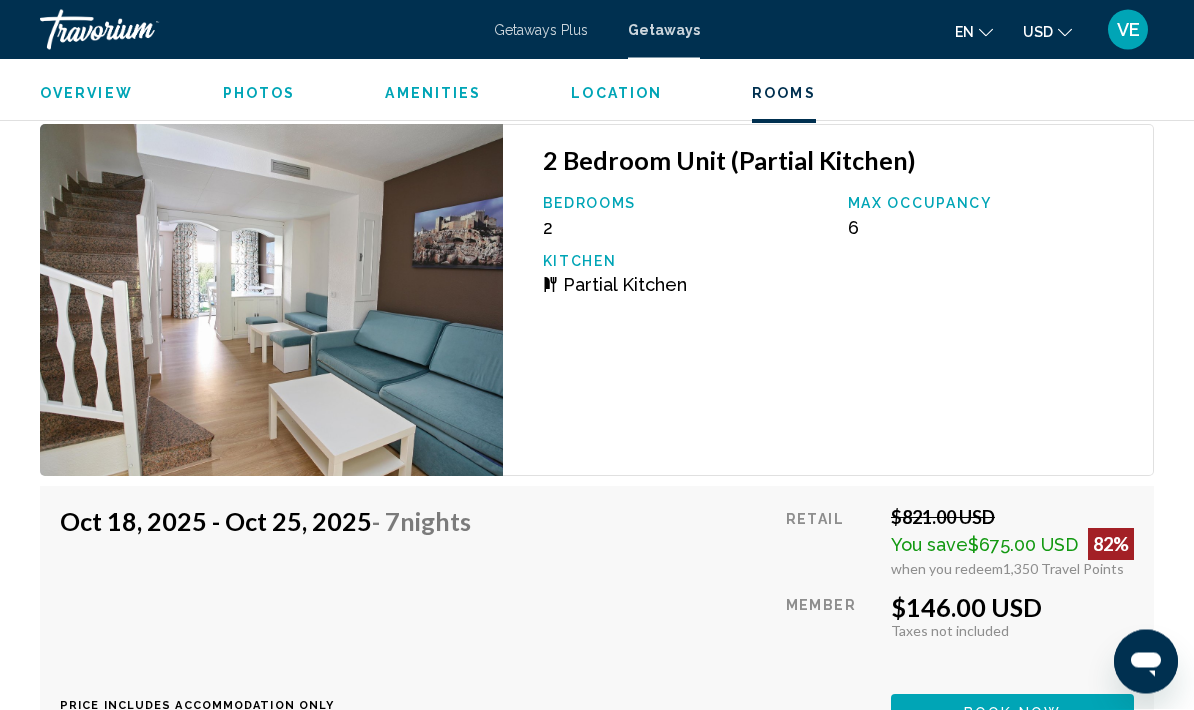 scroll, scrollTop: 3539, scrollLeft: 0, axis: vertical 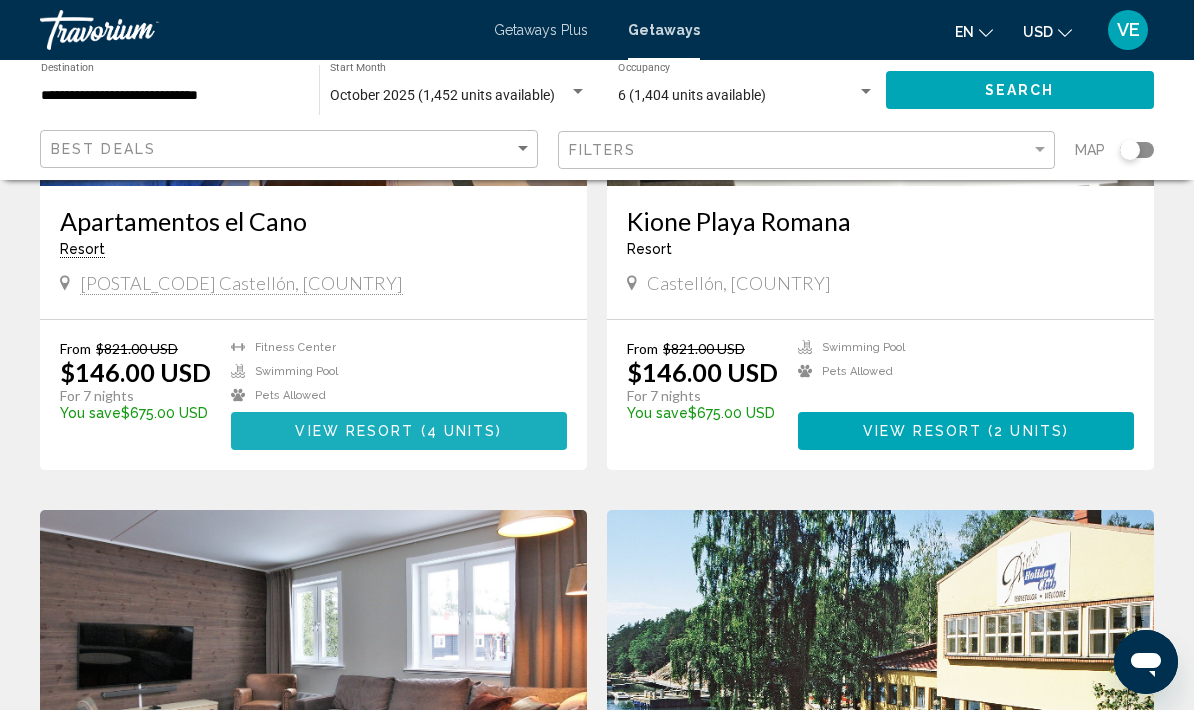 click on "View Resort    ( 4 units )" at bounding box center (399, 430) 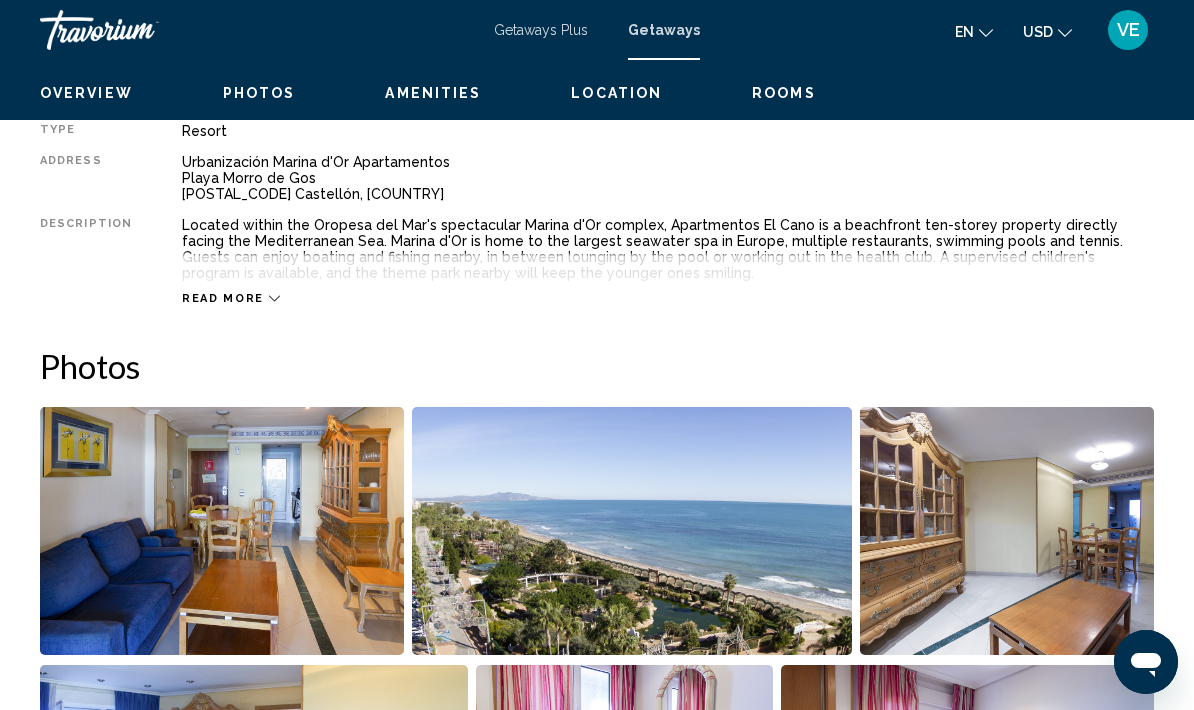scroll, scrollTop: 0, scrollLeft: 0, axis: both 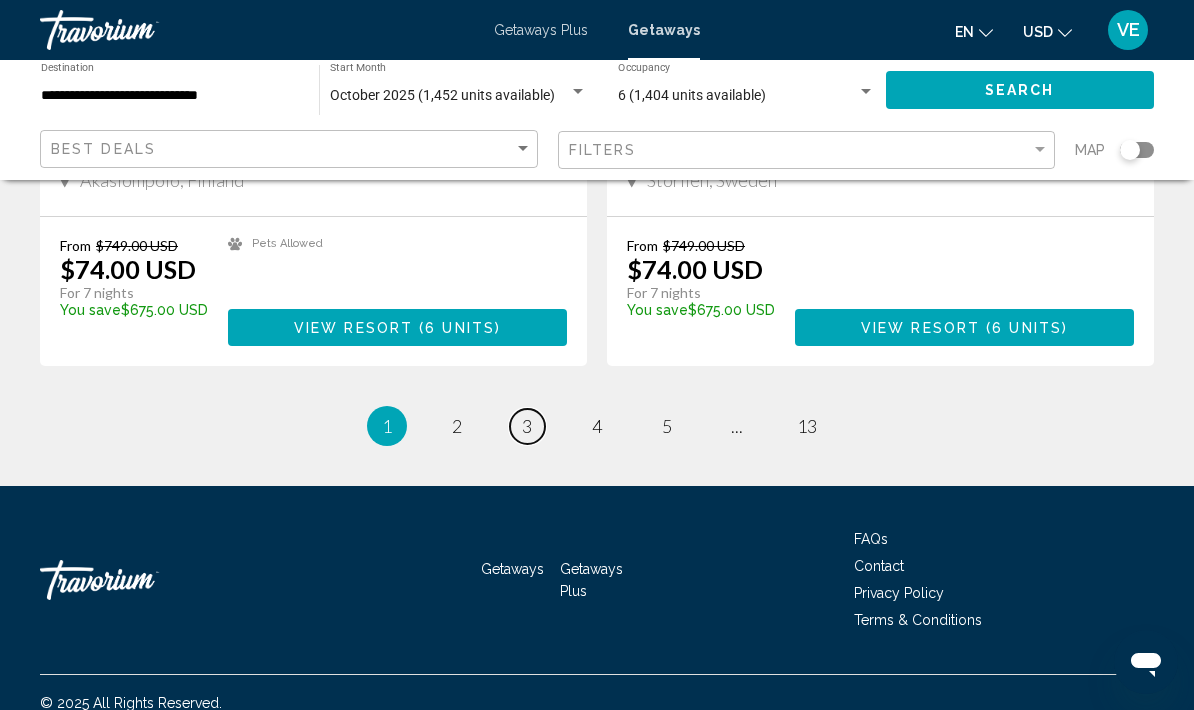 click on "3" at bounding box center (527, 426) 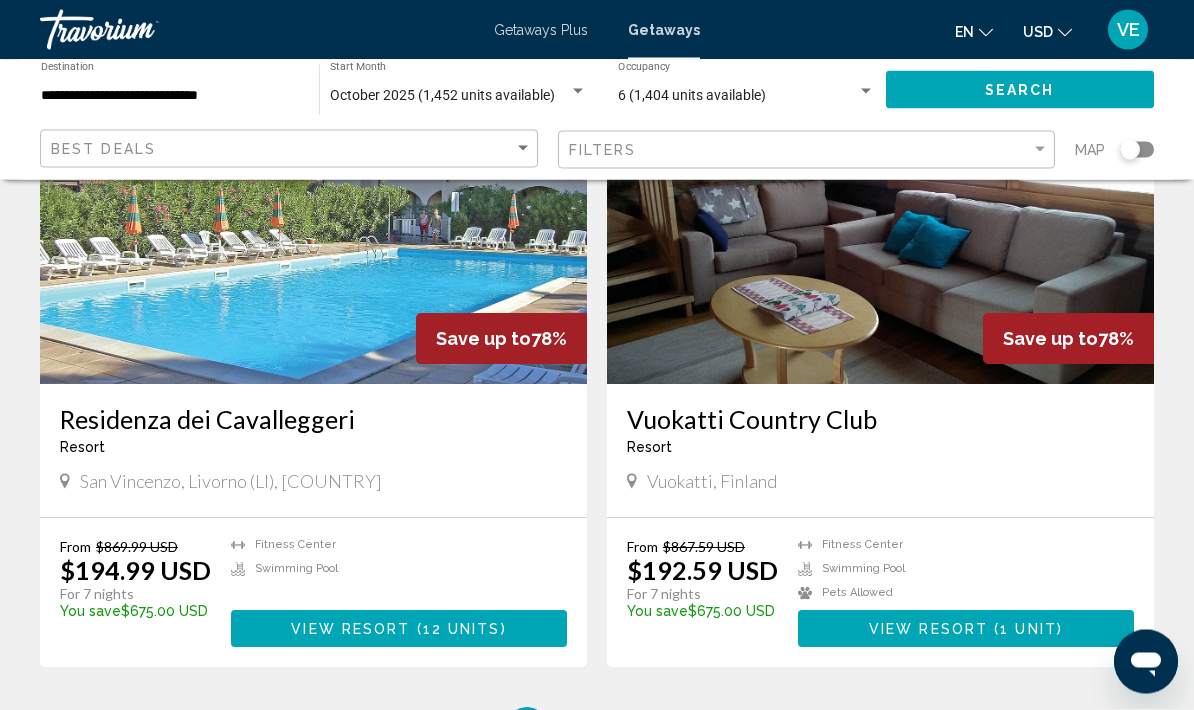 scroll, scrollTop: 3454, scrollLeft: 0, axis: vertical 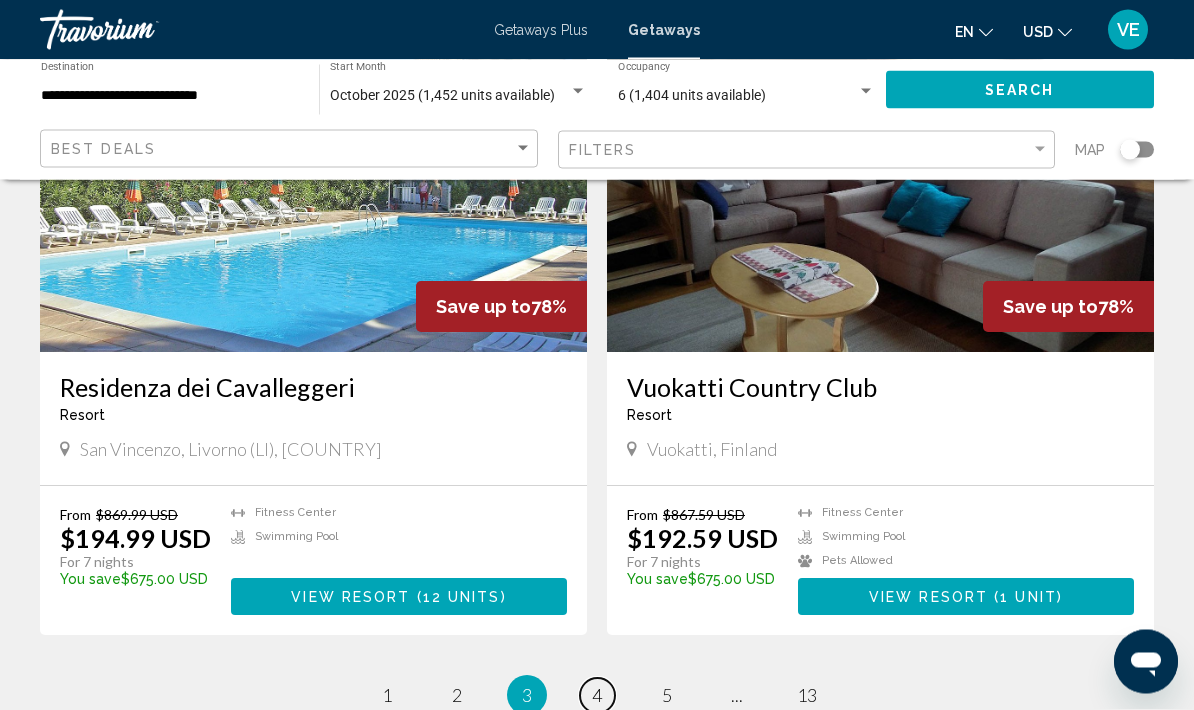 click on "4" at bounding box center (597, 696) 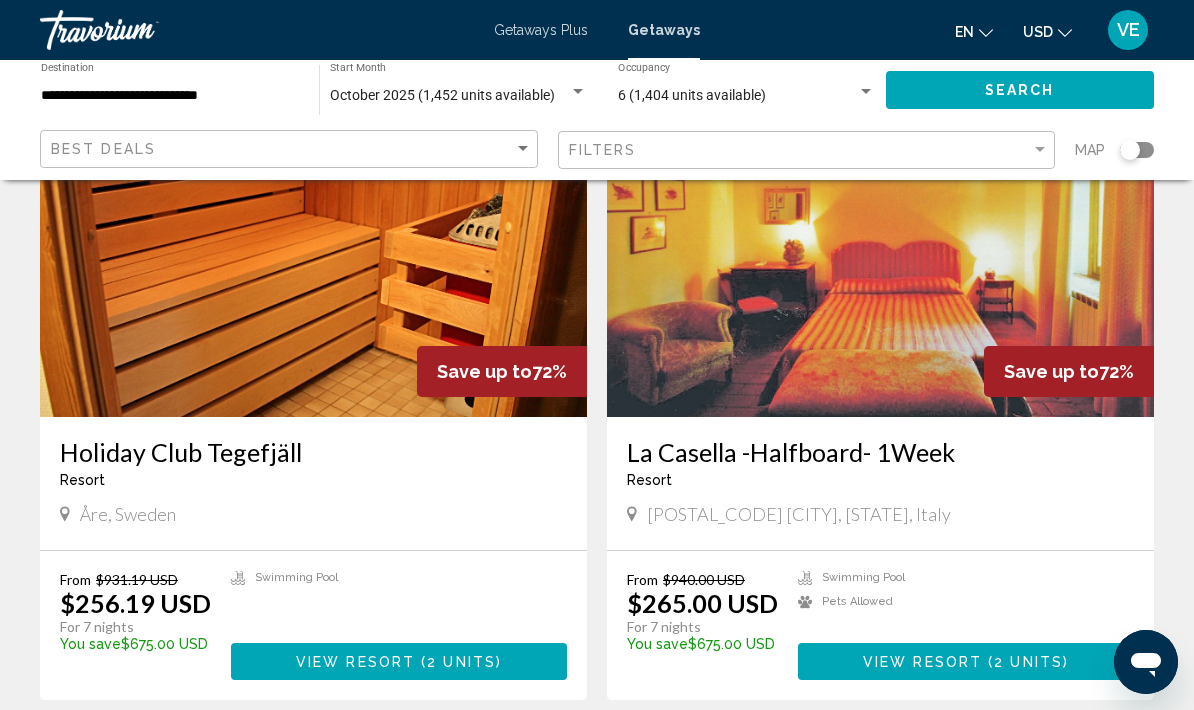 scroll, scrollTop: 3393, scrollLeft: 0, axis: vertical 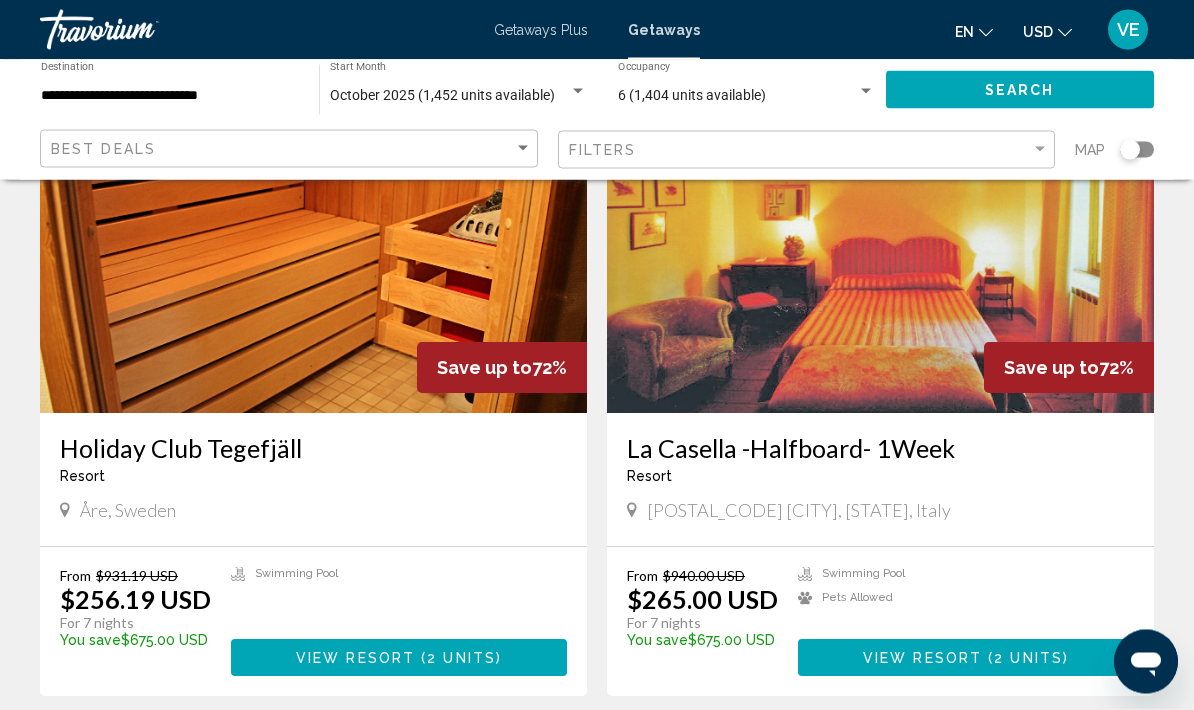 click on "5" at bounding box center [667, 757] 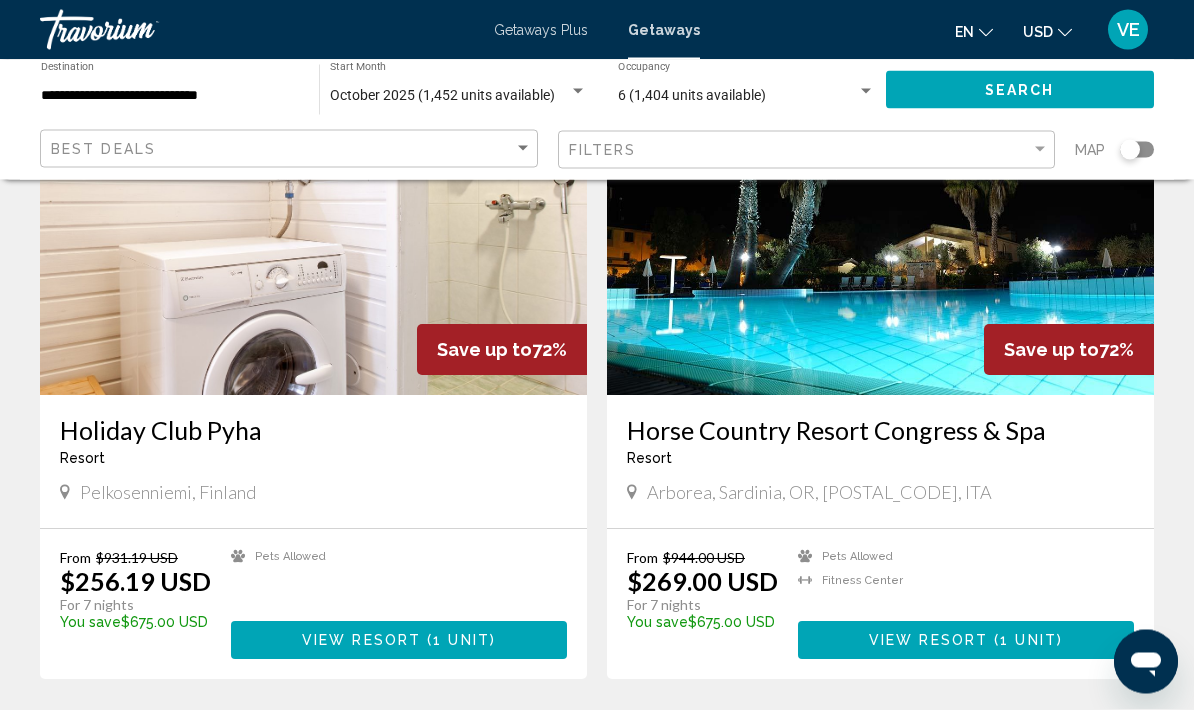 scroll, scrollTop: 838, scrollLeft: 0, axis: vertical 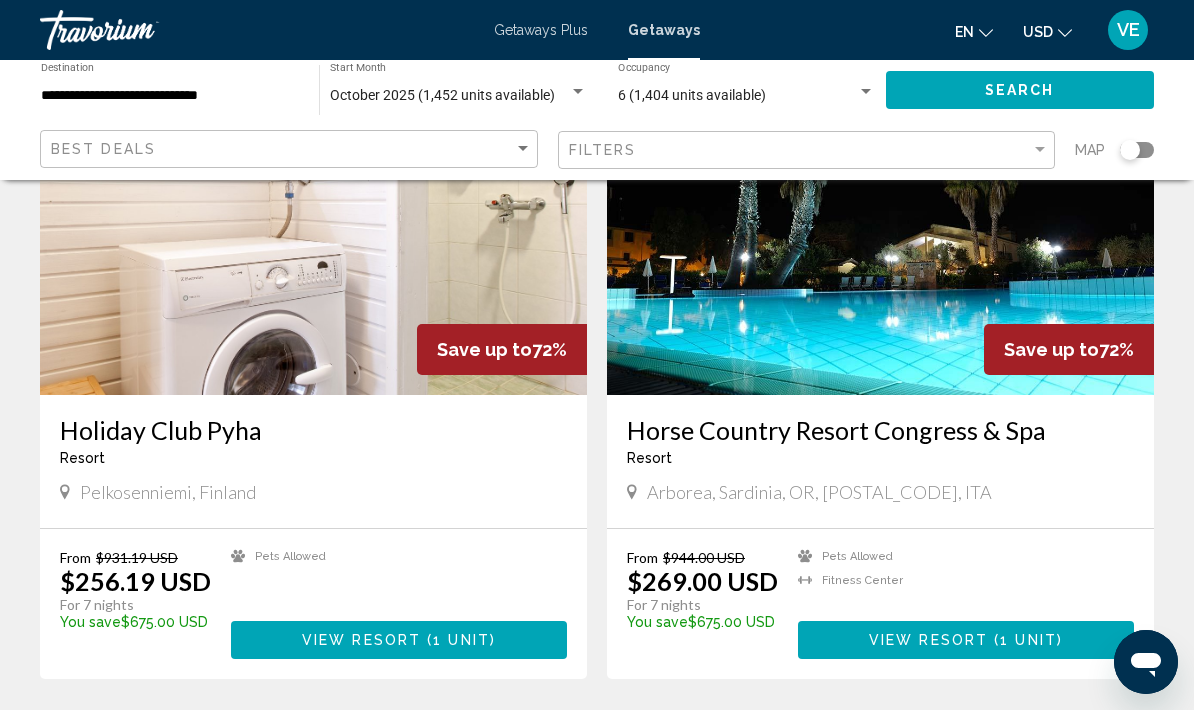 click on "View Resort" at bounding box center (928, 641) 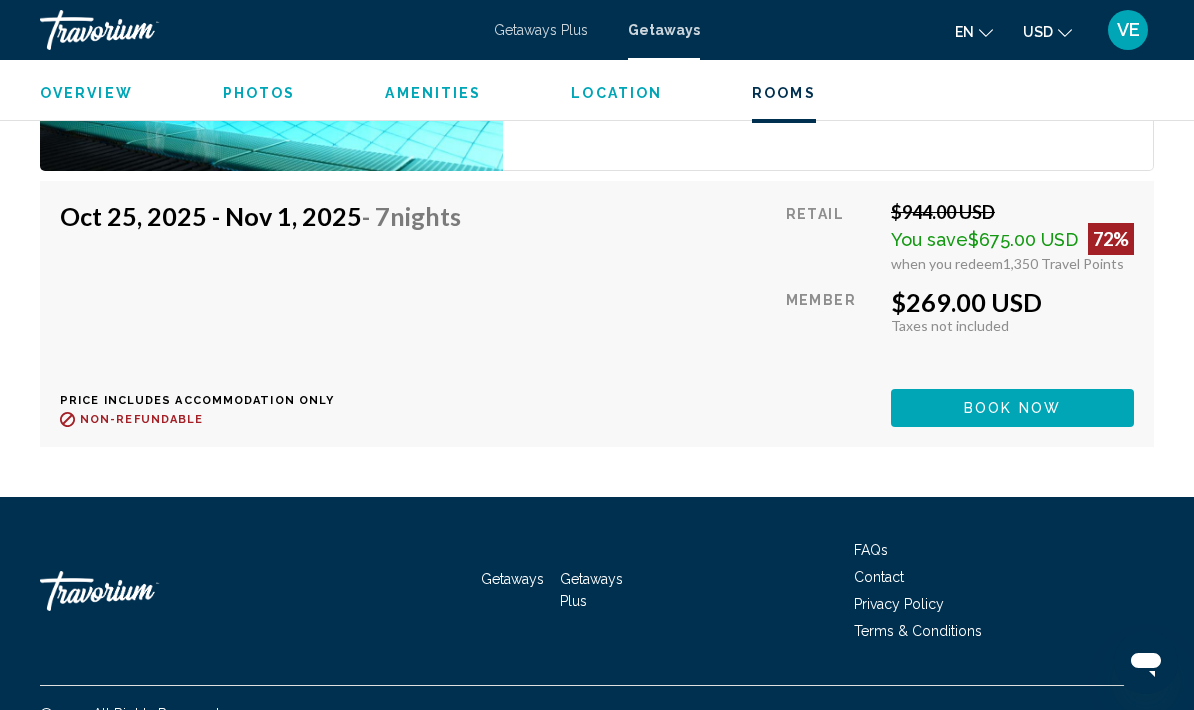 scroll, scrollTop: 3653, scrollLeft: 0, axis: vertical 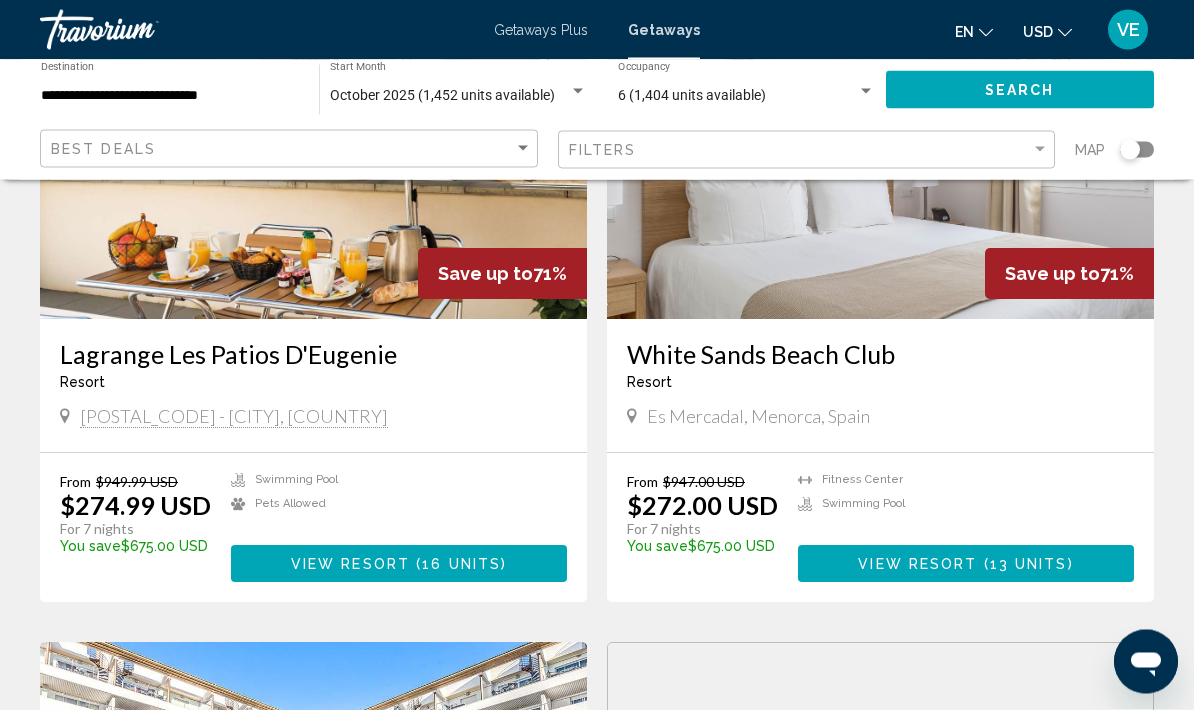 click on "View Resort" at bounding box center (917, 565) 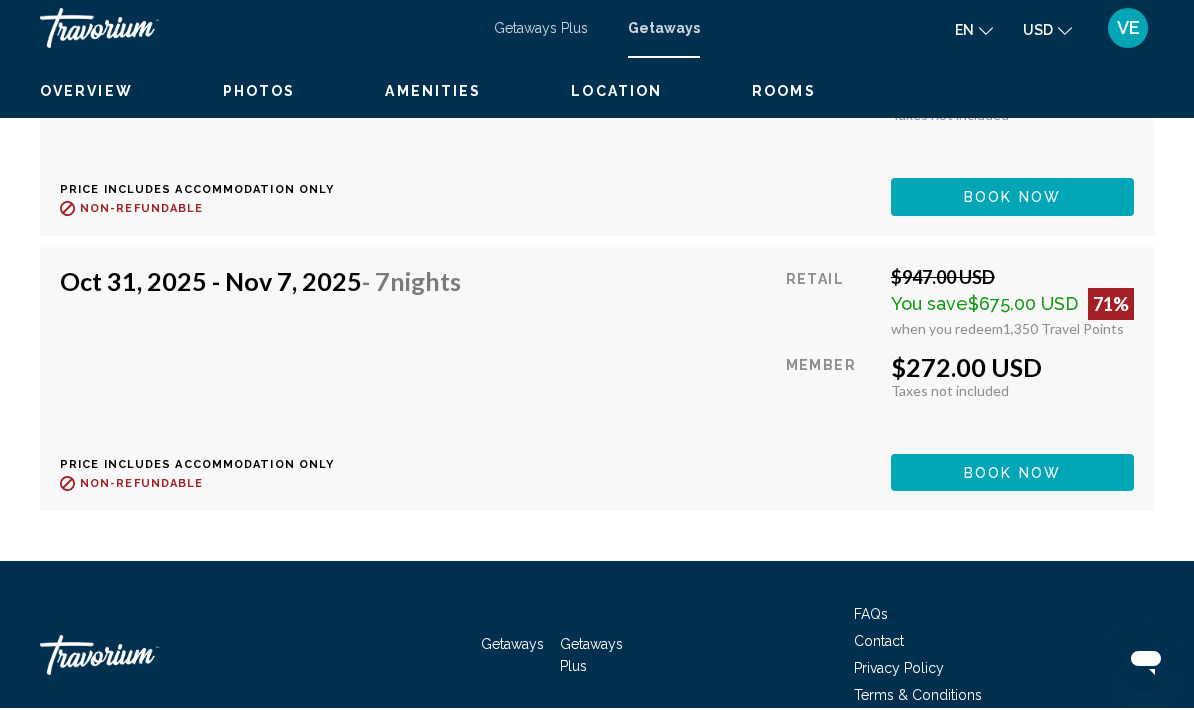scroll, scrollTop: 4960, scrollLeft: 0, axis: vertical 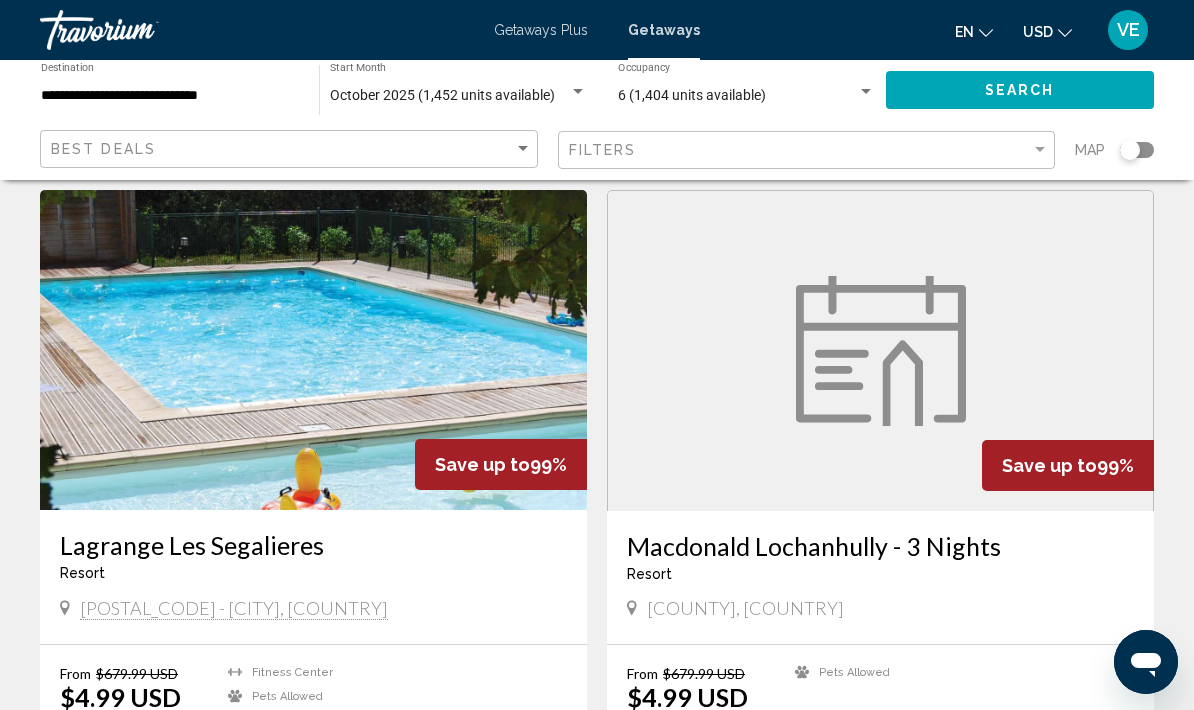 click on "October 2025 (1,452 units available)" at bounding box center (442, 95) 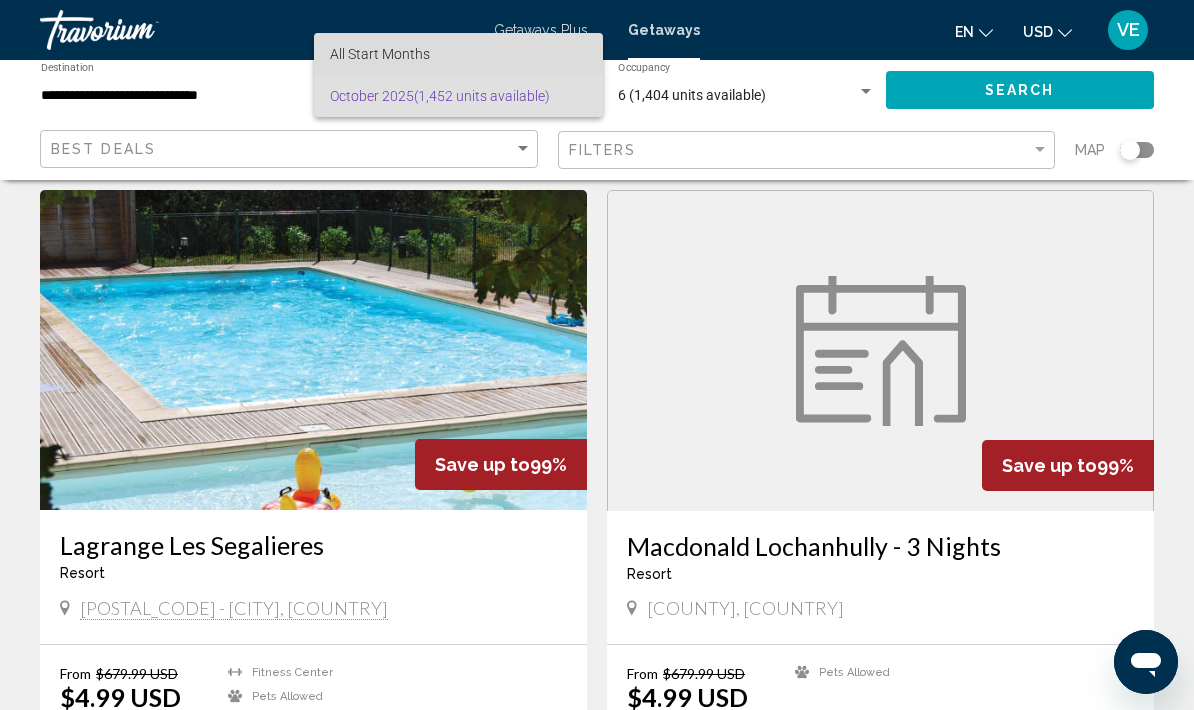click on "All Start Months" at bounding box center (380, 54) 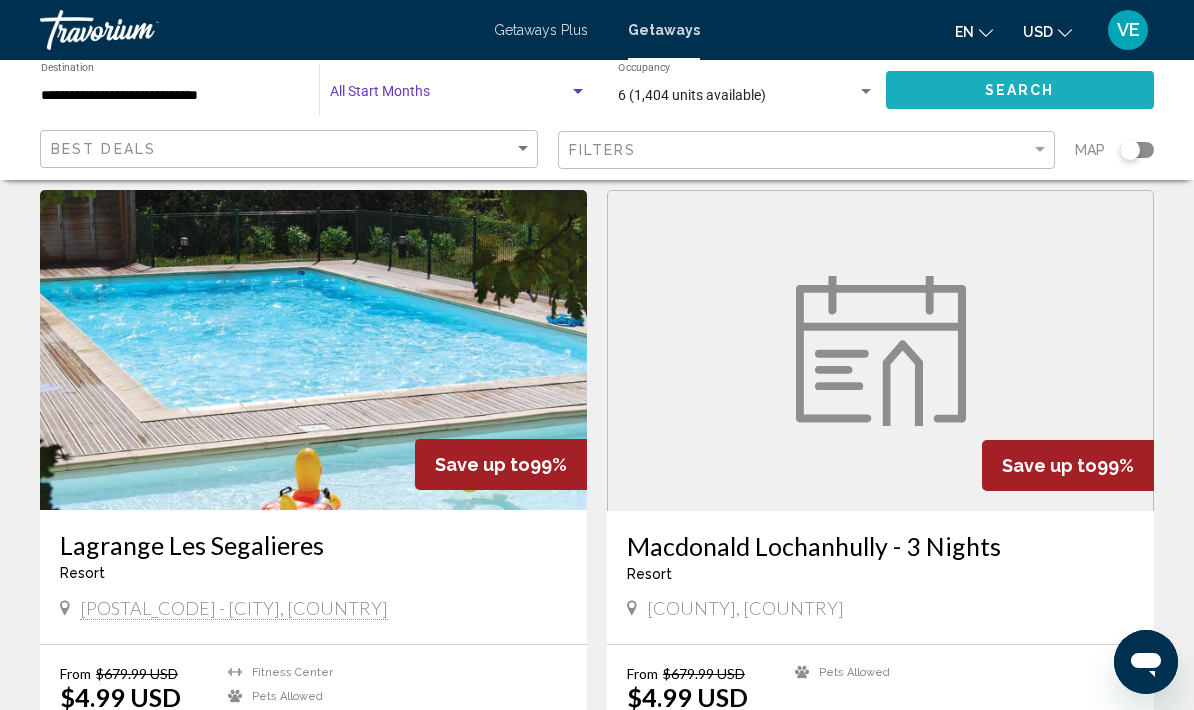 click on "Search" 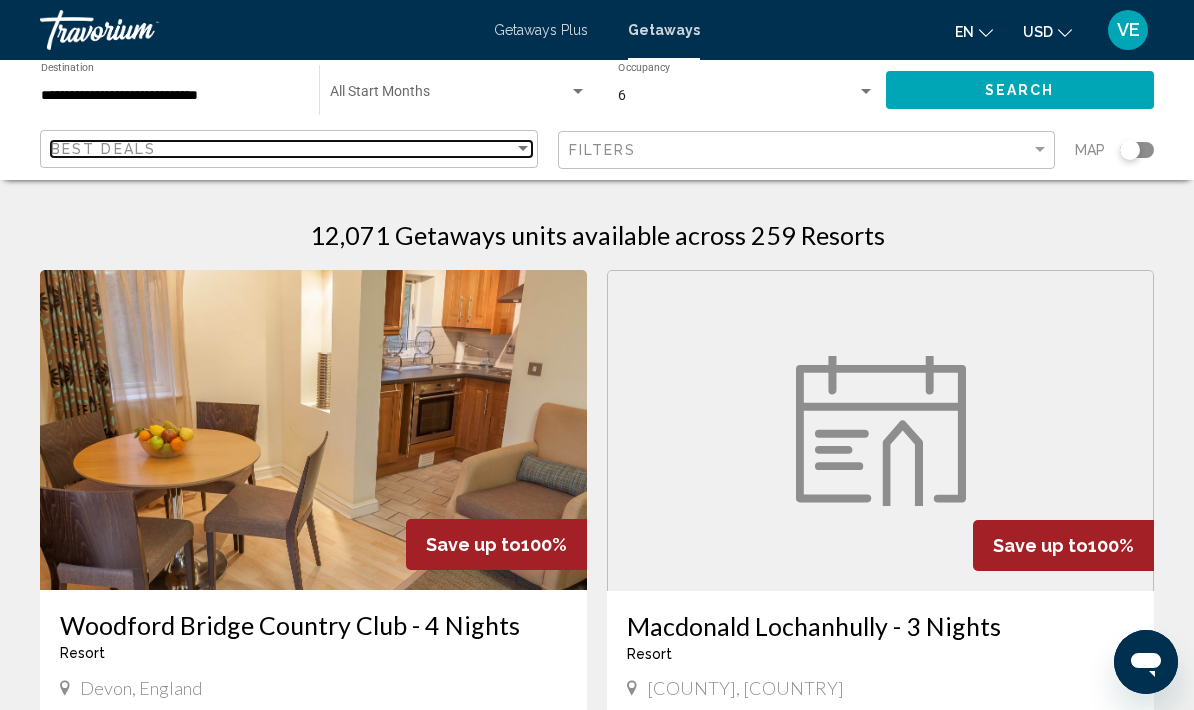 click on "Best Deals" at bounding box center [282, 149] 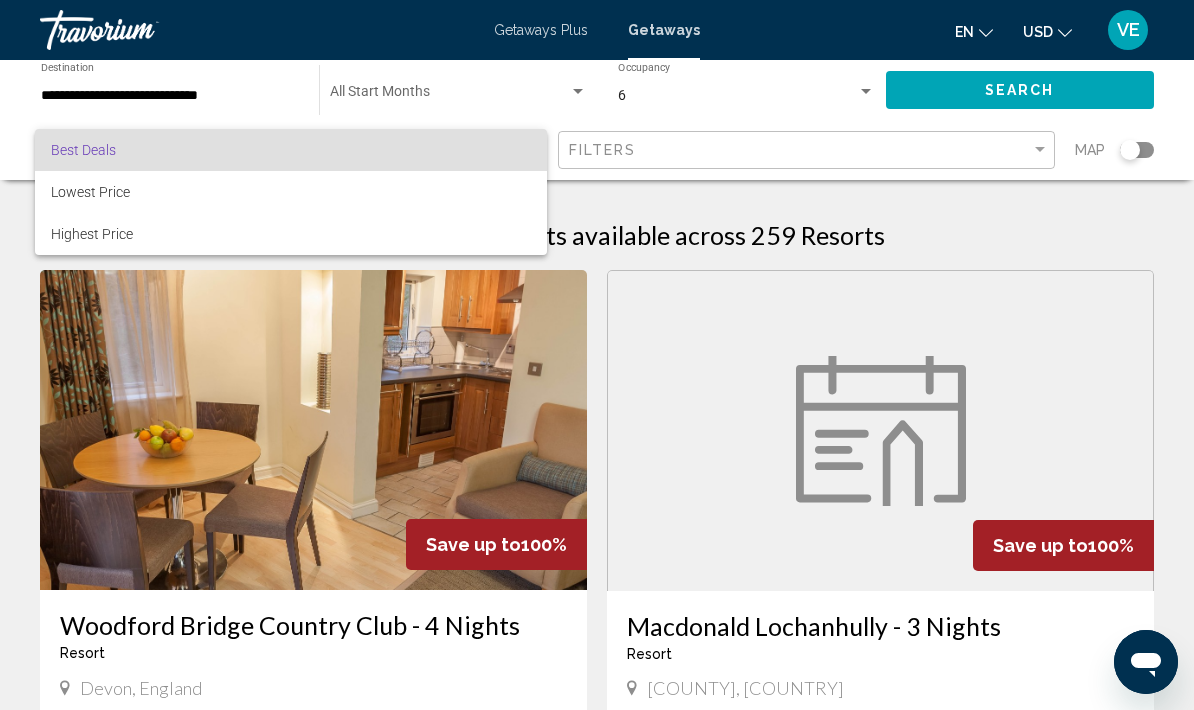 click at bounding box center [597, 355] 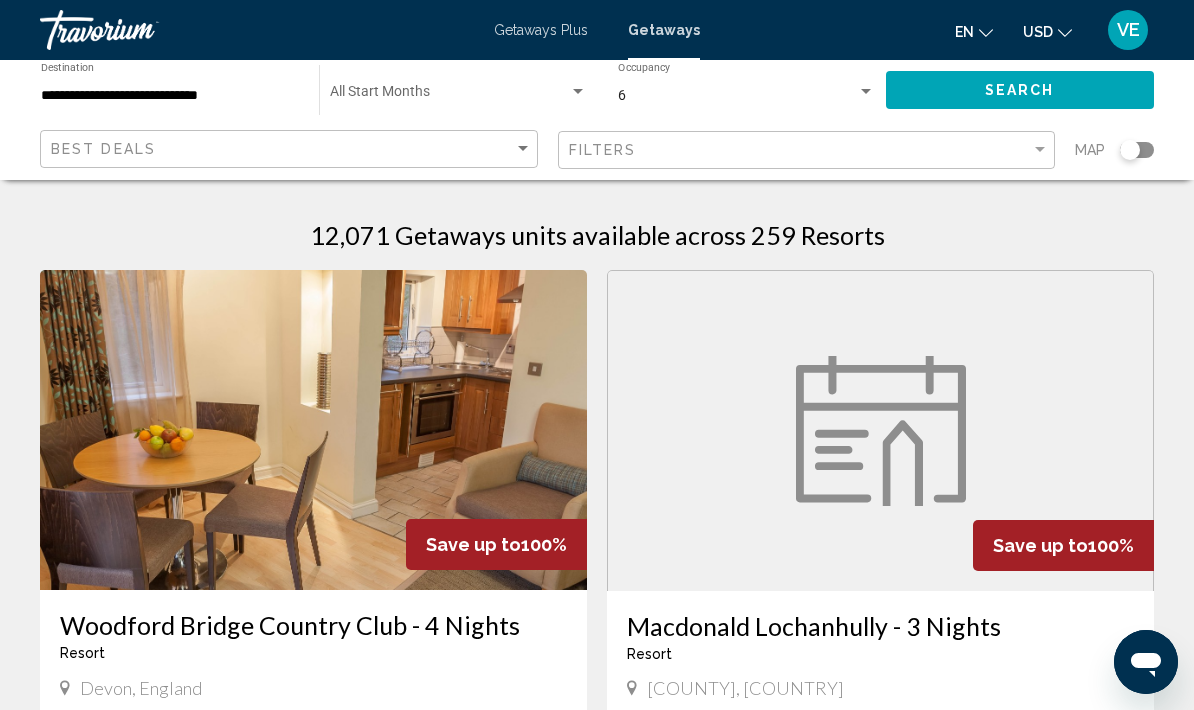 click on "**********" at bounding box center [597, 2105] 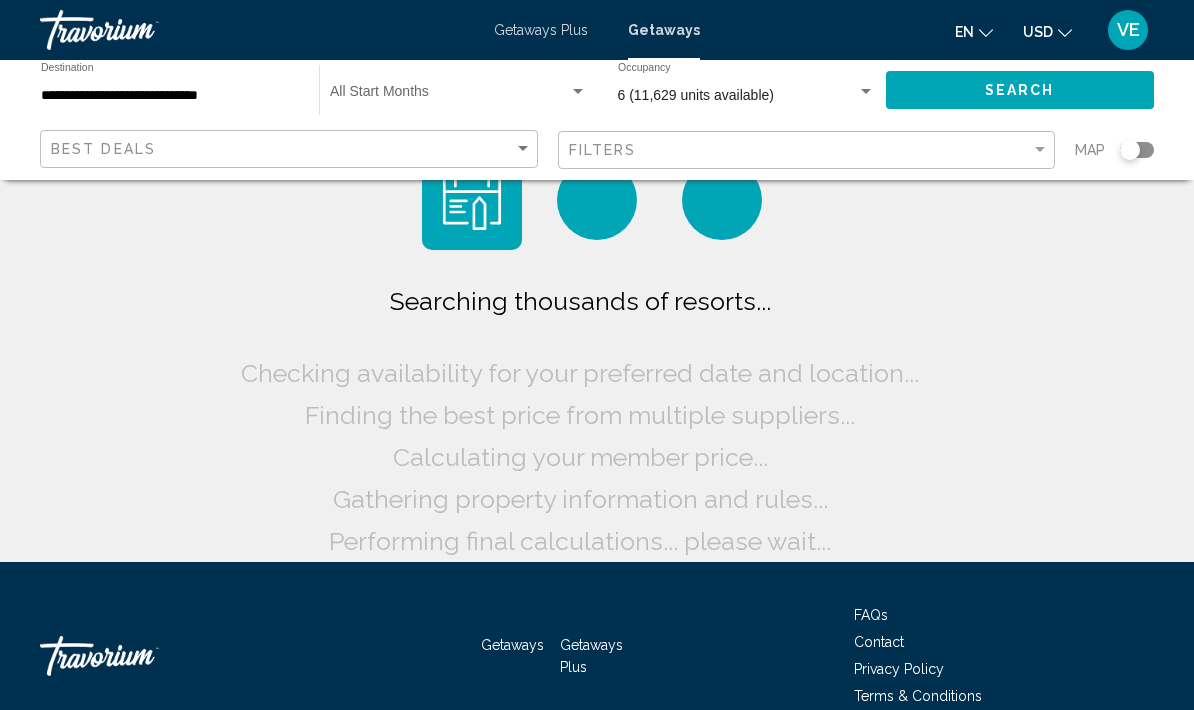 scroll, scrollTop: 0, scrollLeft: 0, axis: both 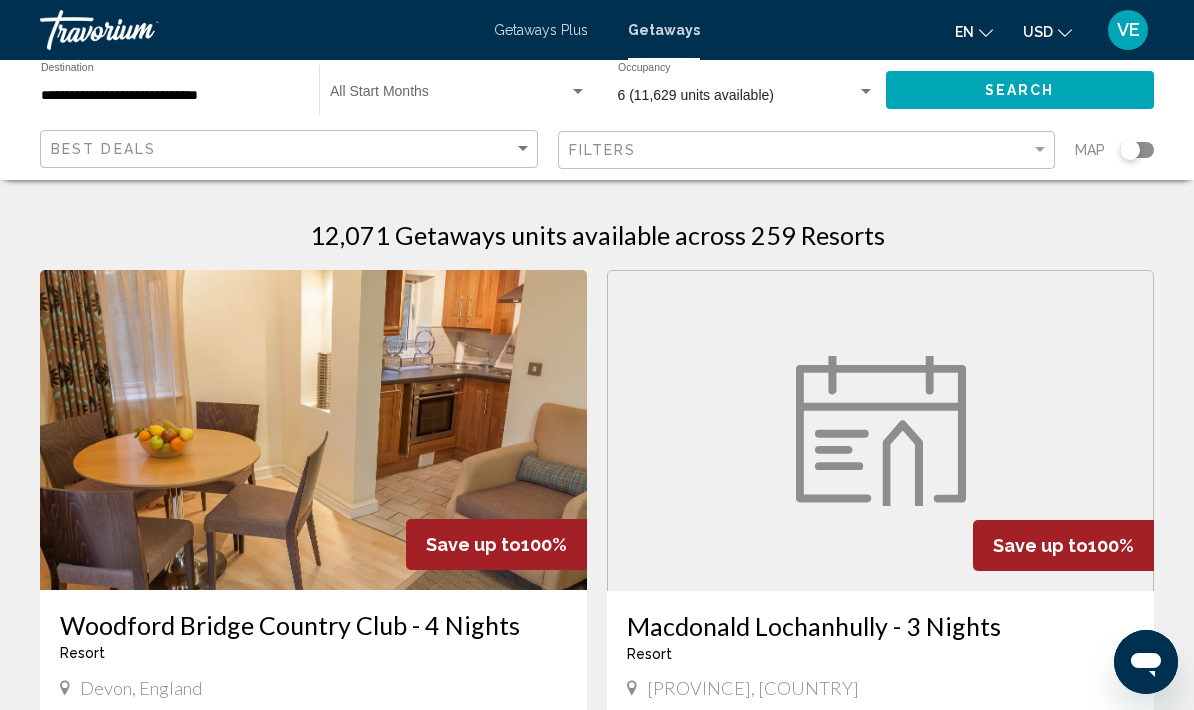 click at bounding box center [578, 92] 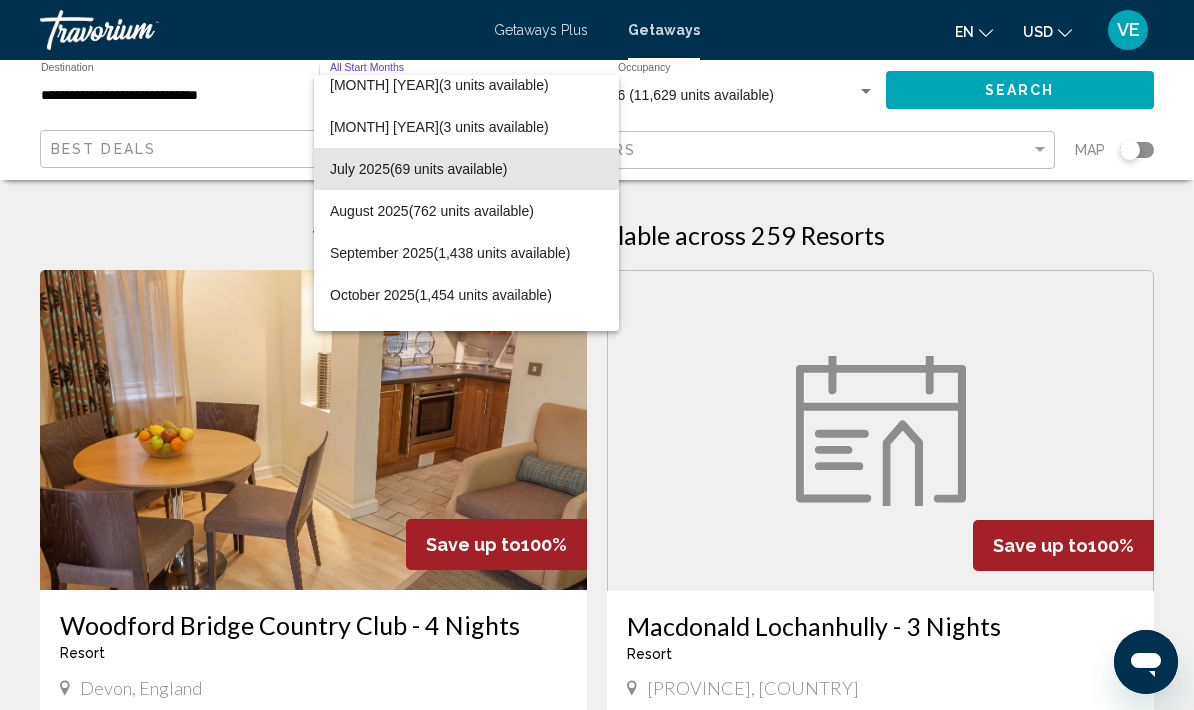scroll, scrollTop: 110, scrollLeft: 0, axis: vertical 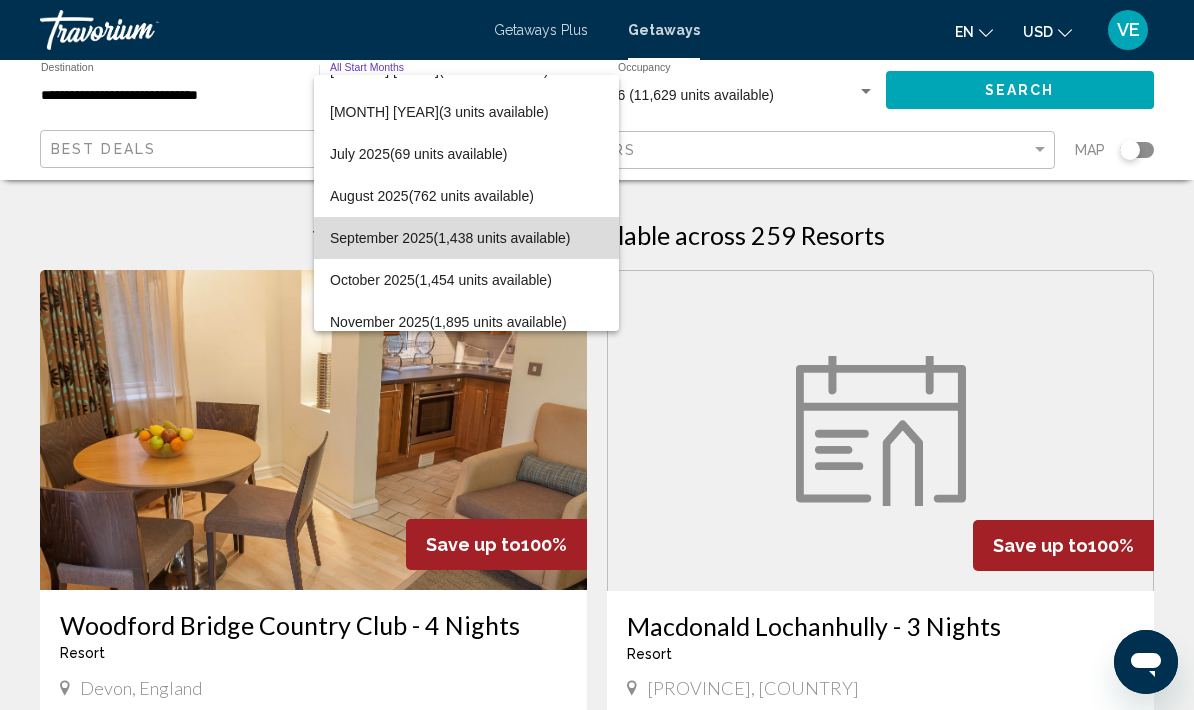 click on "[MONTH] [YEAR]  ( units available)" at bounding box center [466, 238] 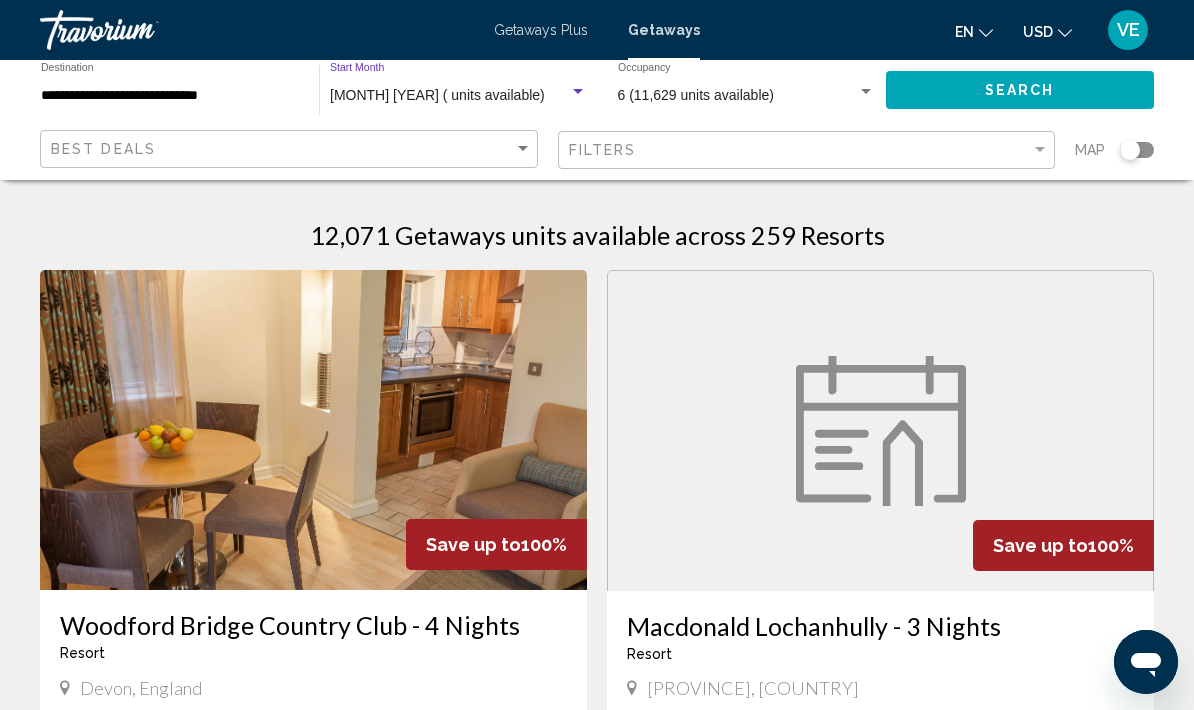 click at bounding box center [866, 92] 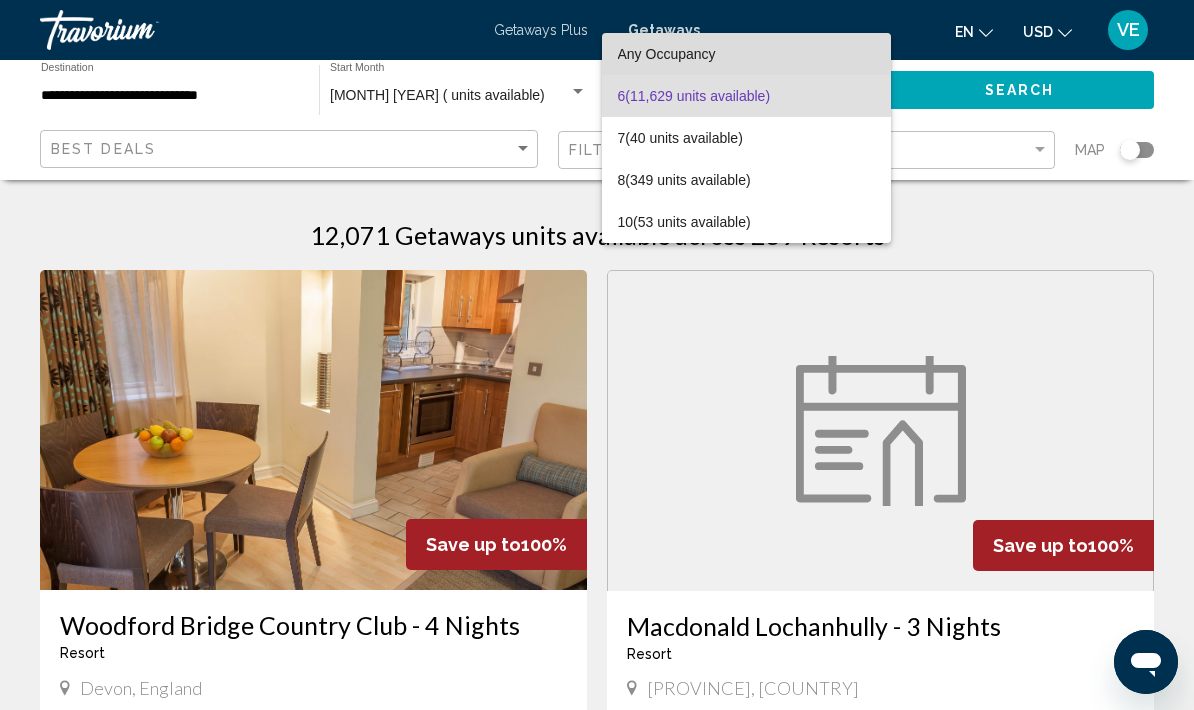 click on "Any Occupancy" at bounding box center (747, 54) 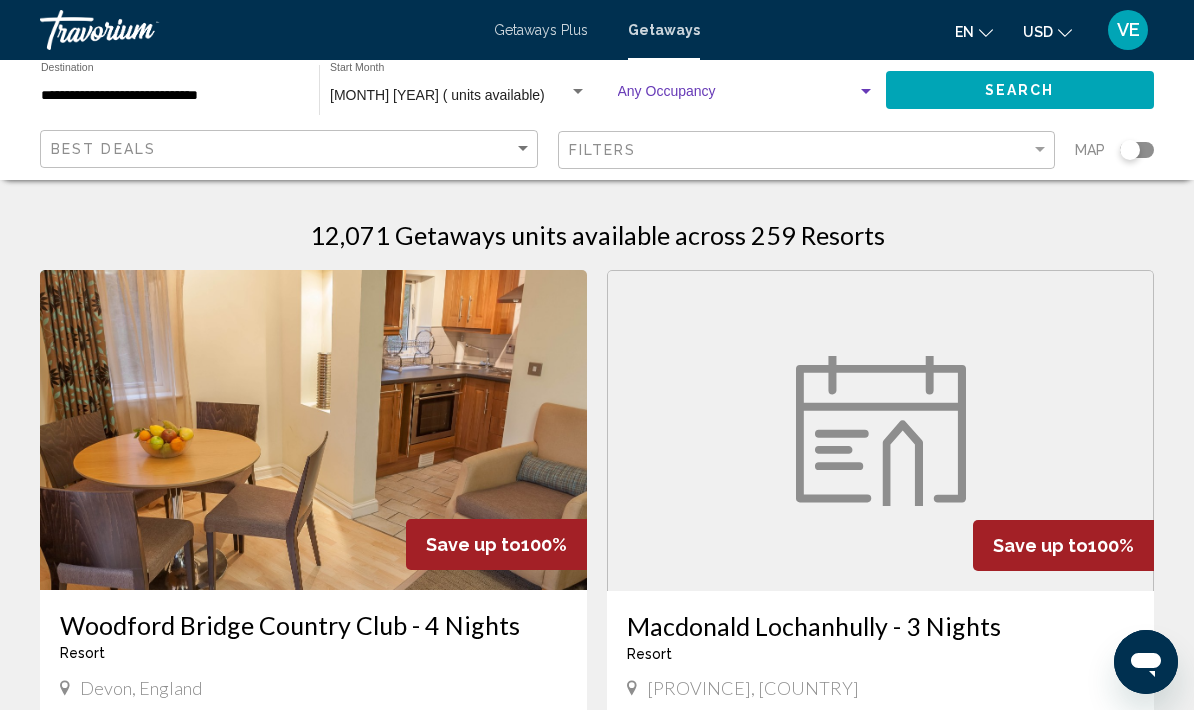 click at bounding box center [866, 92] 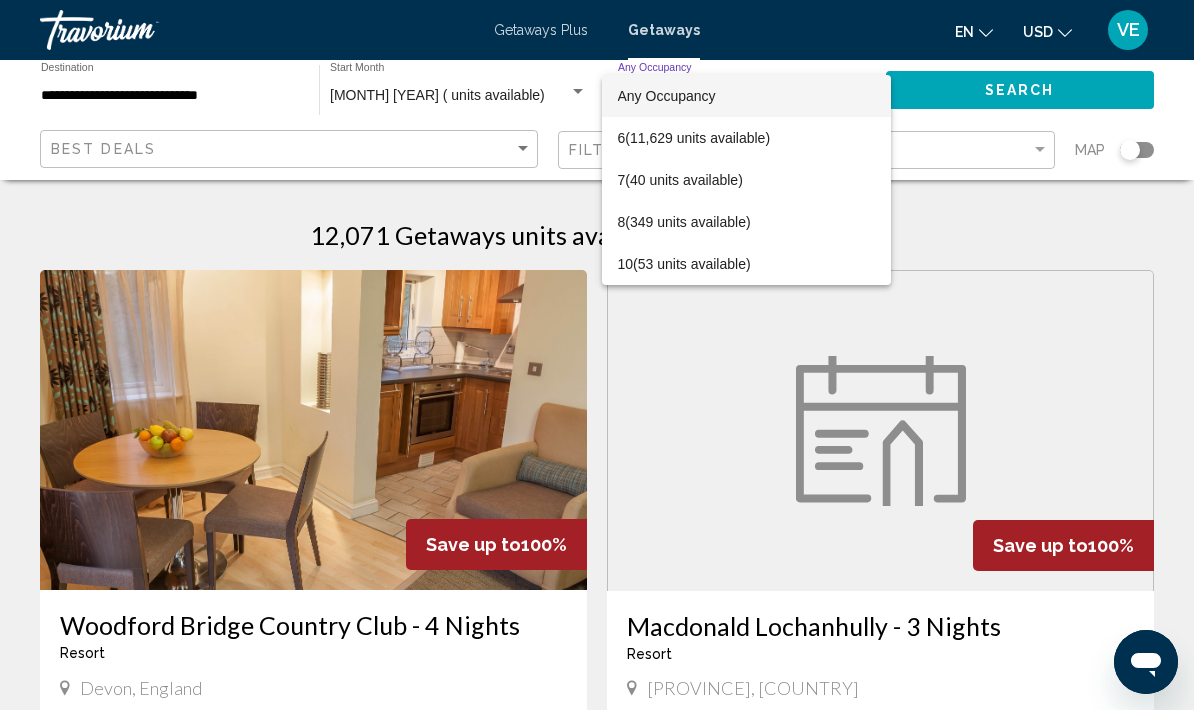 click on "Any Occupancy" at bounding box center (747, 96) 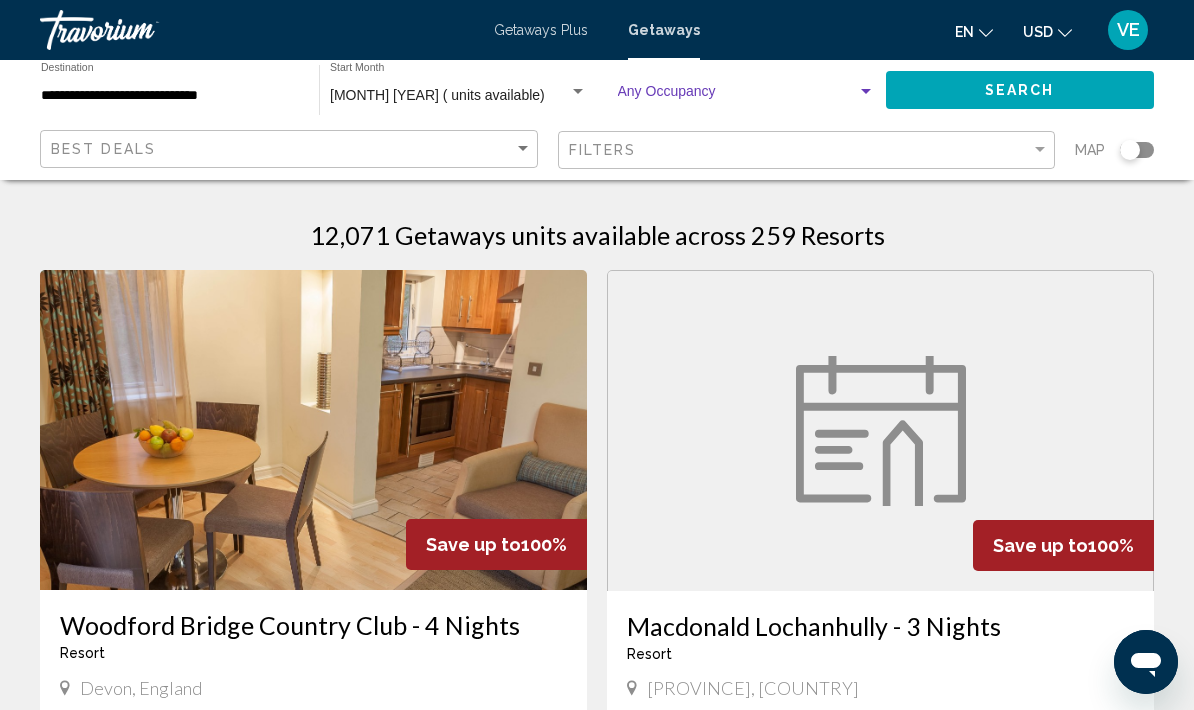click on "Search" 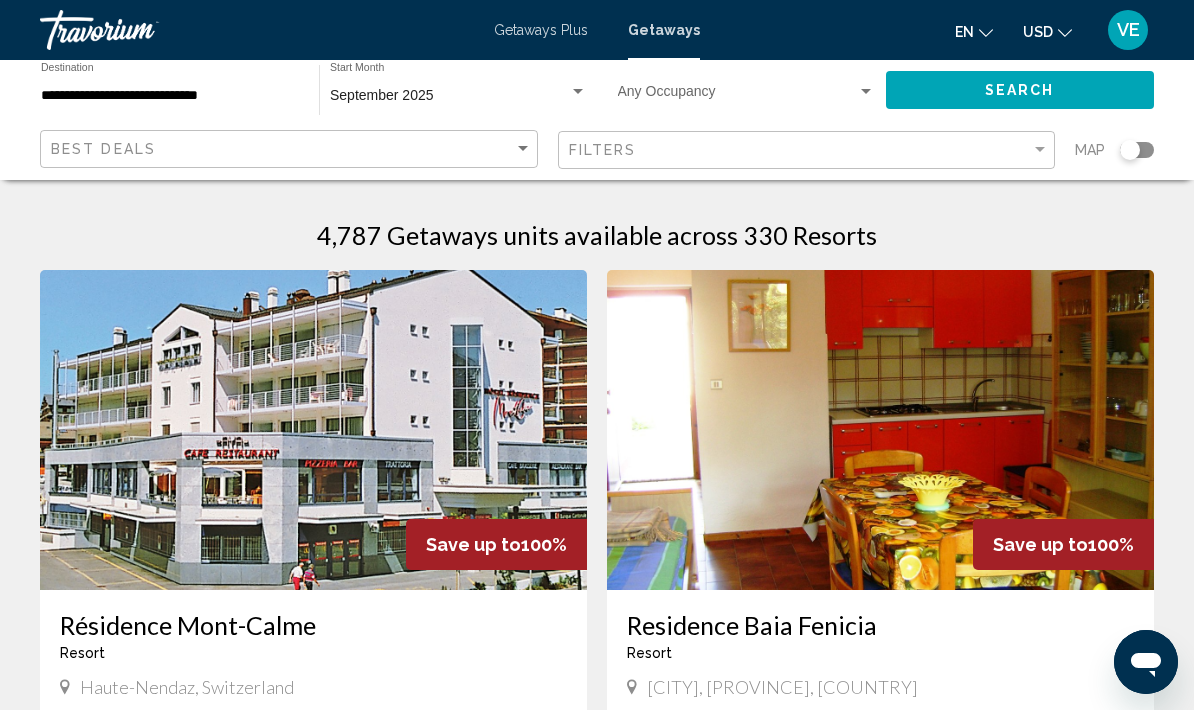 click at bounding box center (866, 92) 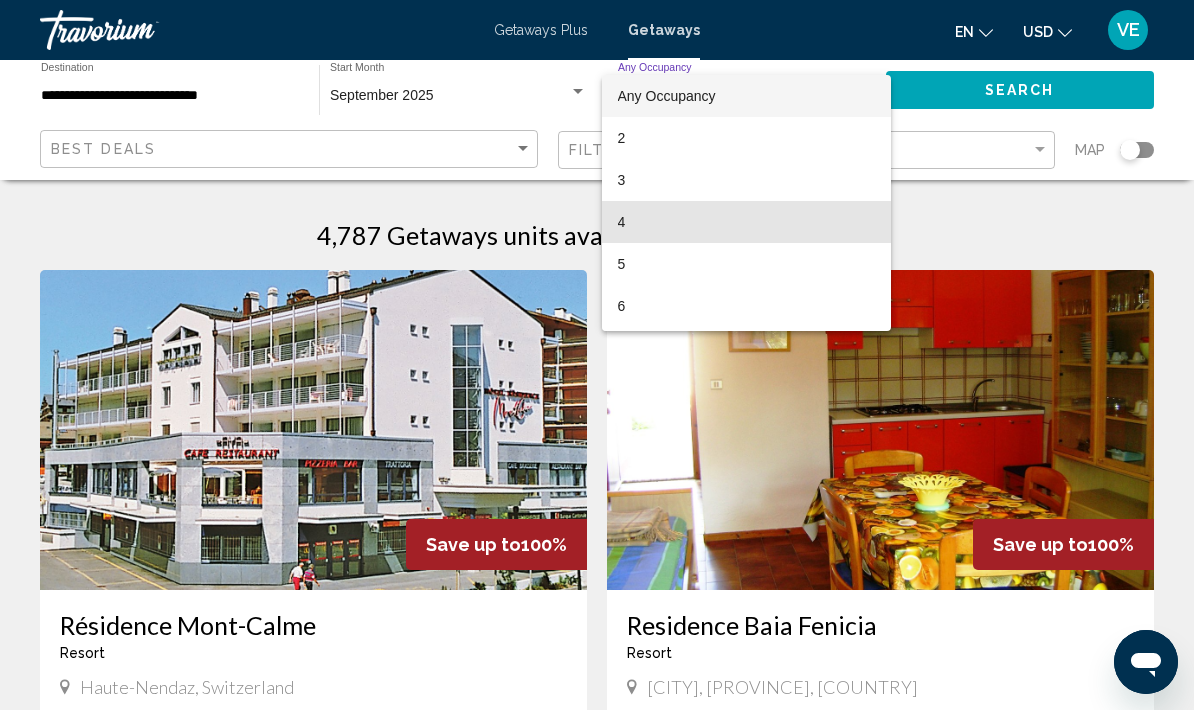 click on "4" at bounding box center [747, 222] 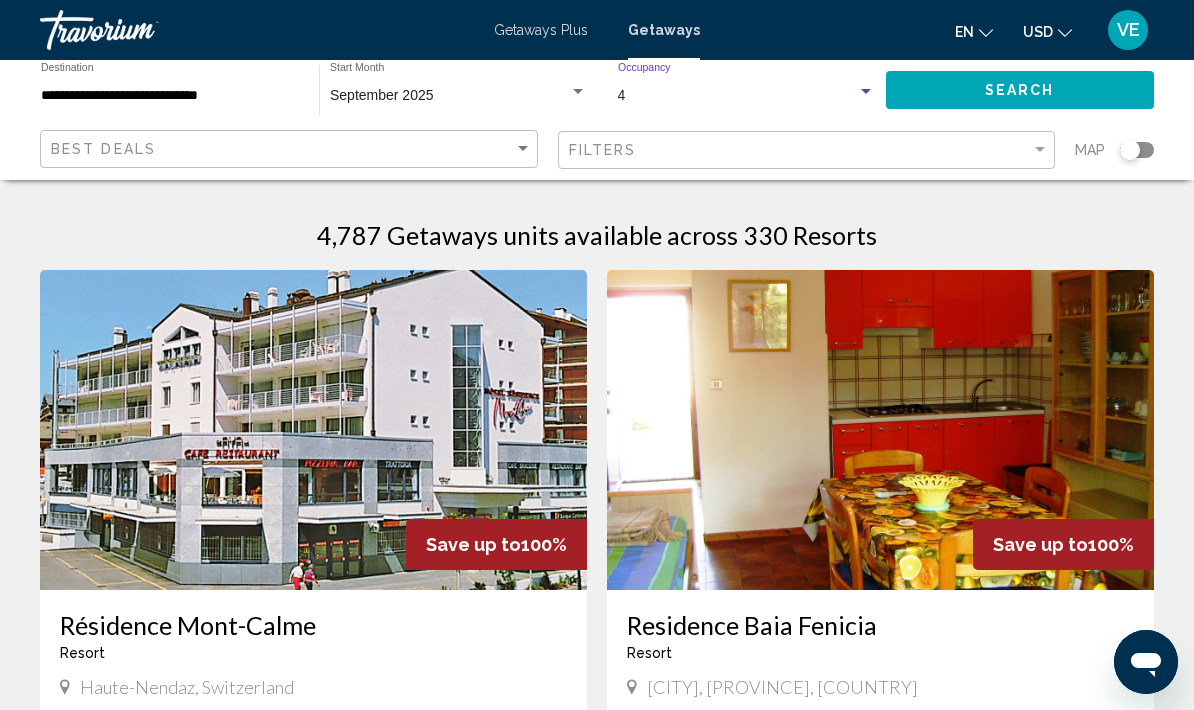 click on "Search" 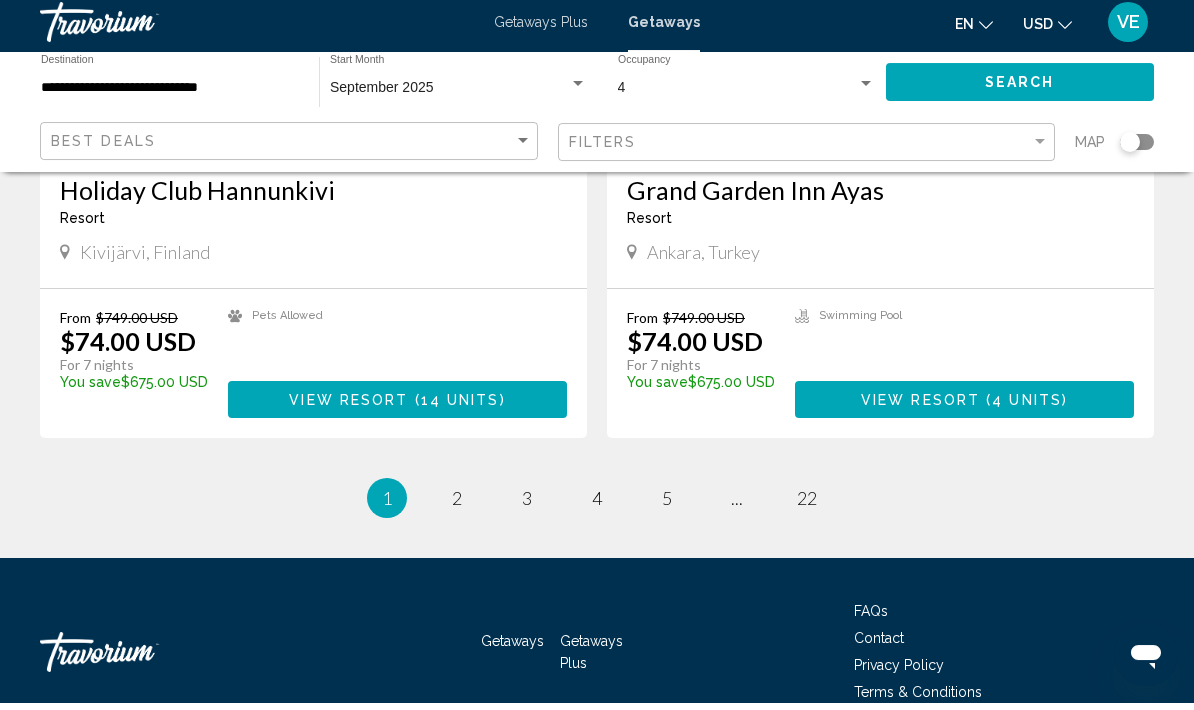 scroll, scrollTop: 3724, scrollLeft: 0, axis: vertical 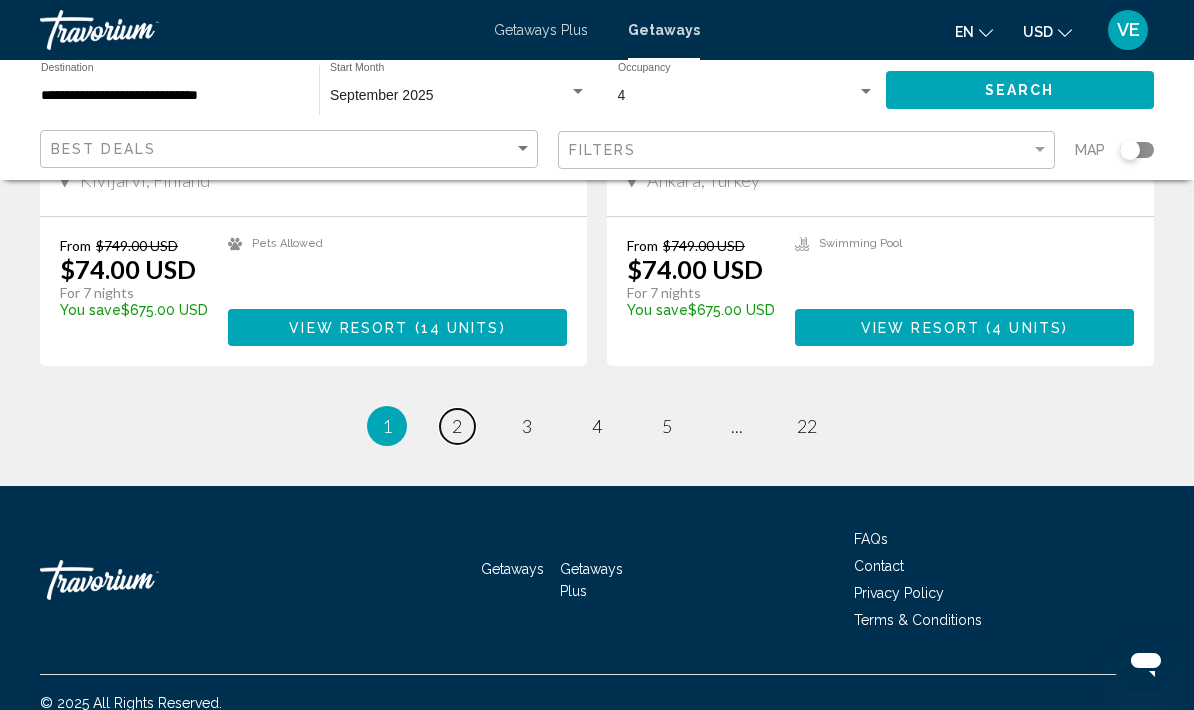 click on "page  2" at bounding box center (457, 426) 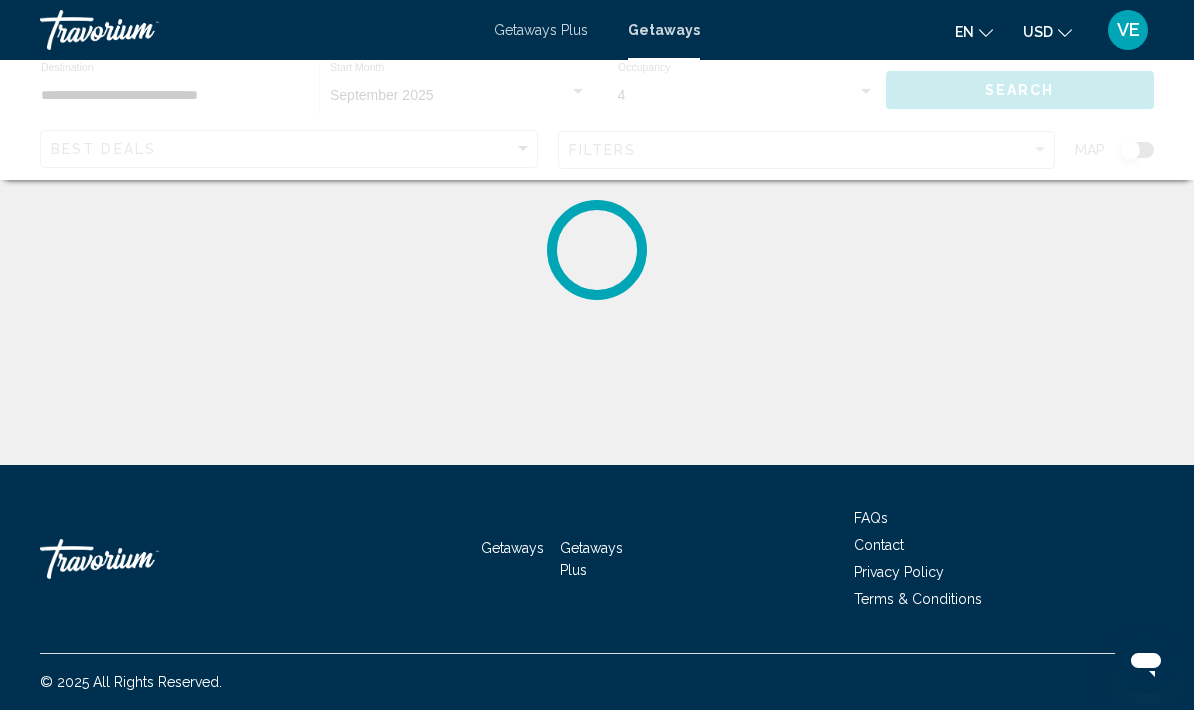 scroll, scrollTop: 80, scrollLeft: 0, axis: vertical 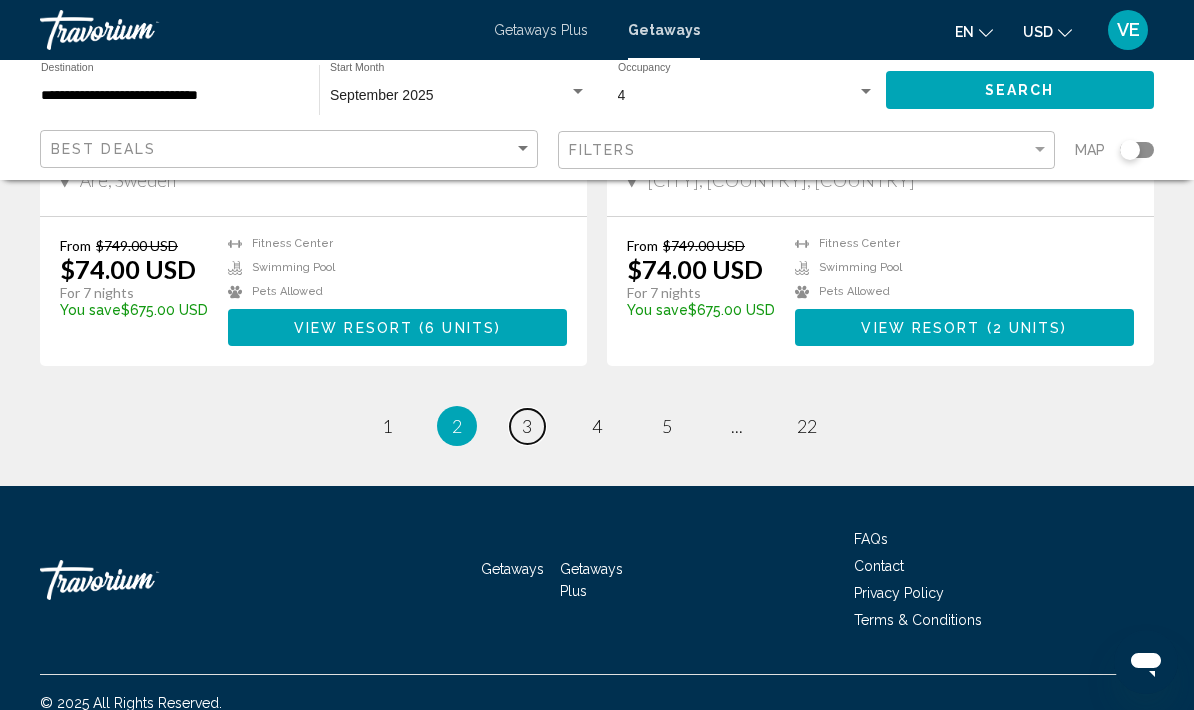 click on "3" at bounding box center (527, 426) 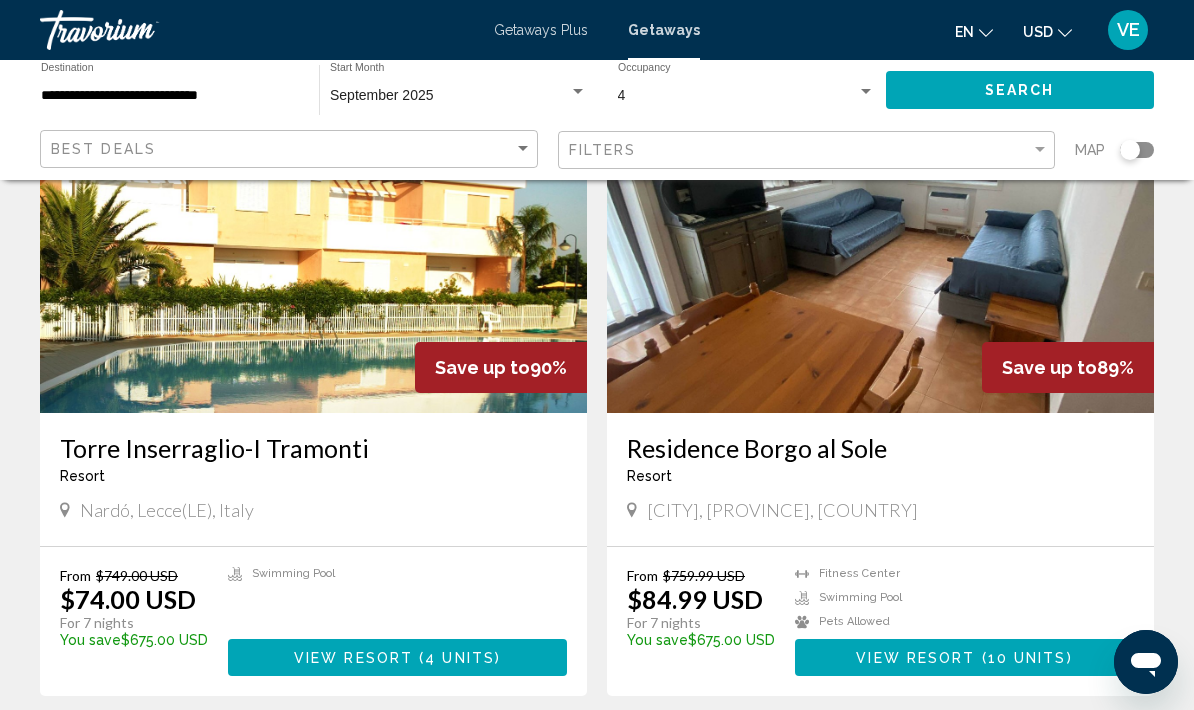 scroll, scrollTop: 3494, scrollLeft: 0, axis: vertical 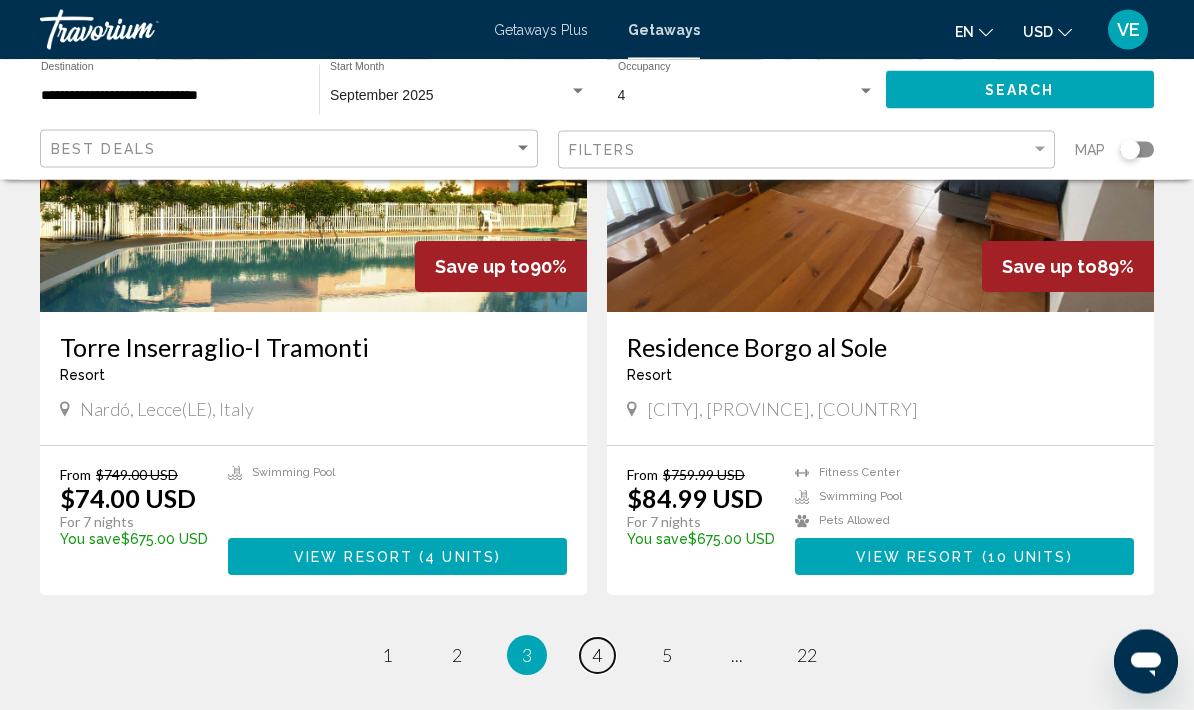 click on "4" at bounding box center (597, 656) 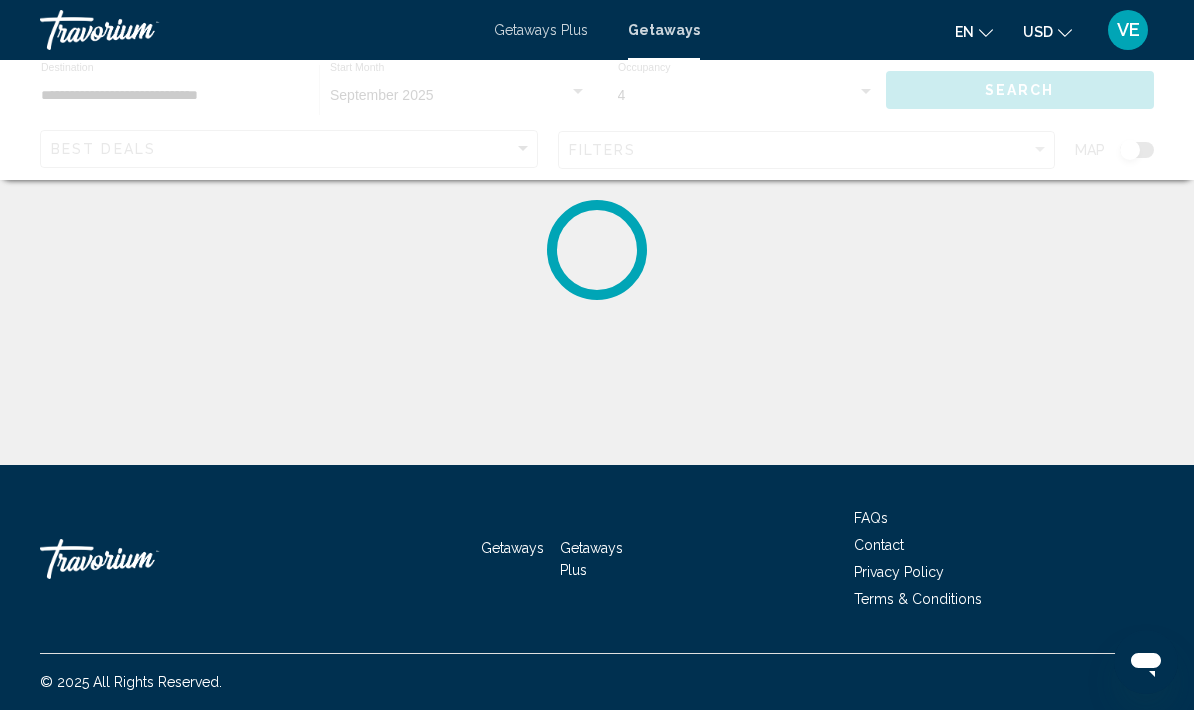 scroll, scrollTop: 0, scrollLeft: 0, axis: both 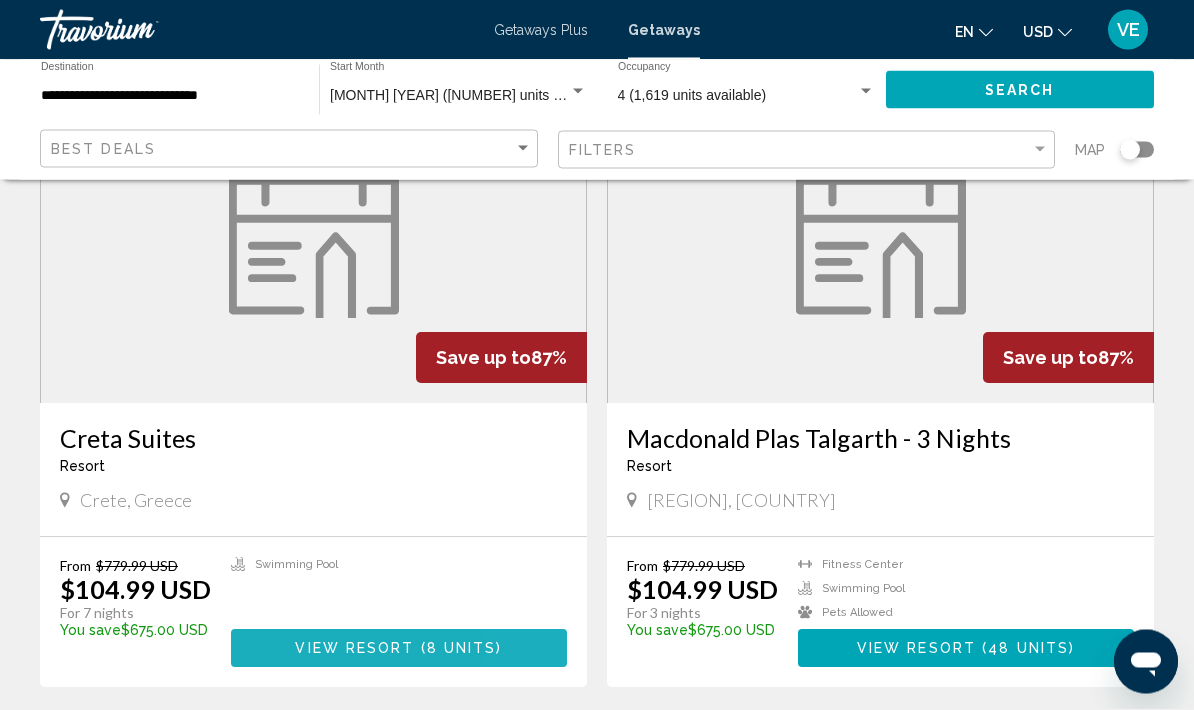 click on "View Resort    ( 8 units )" at bounding box center (399, 648) 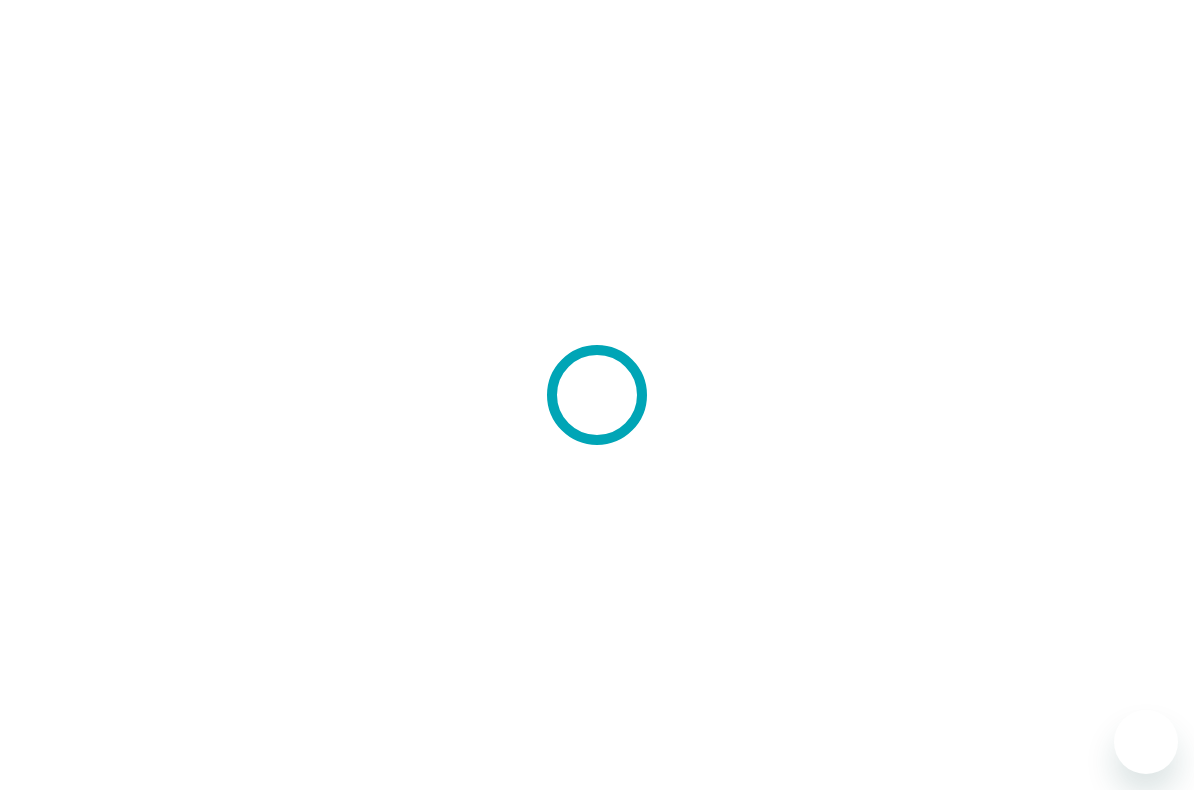 scroll, scrollTop: 0, scrollLeft: 0, axis: both 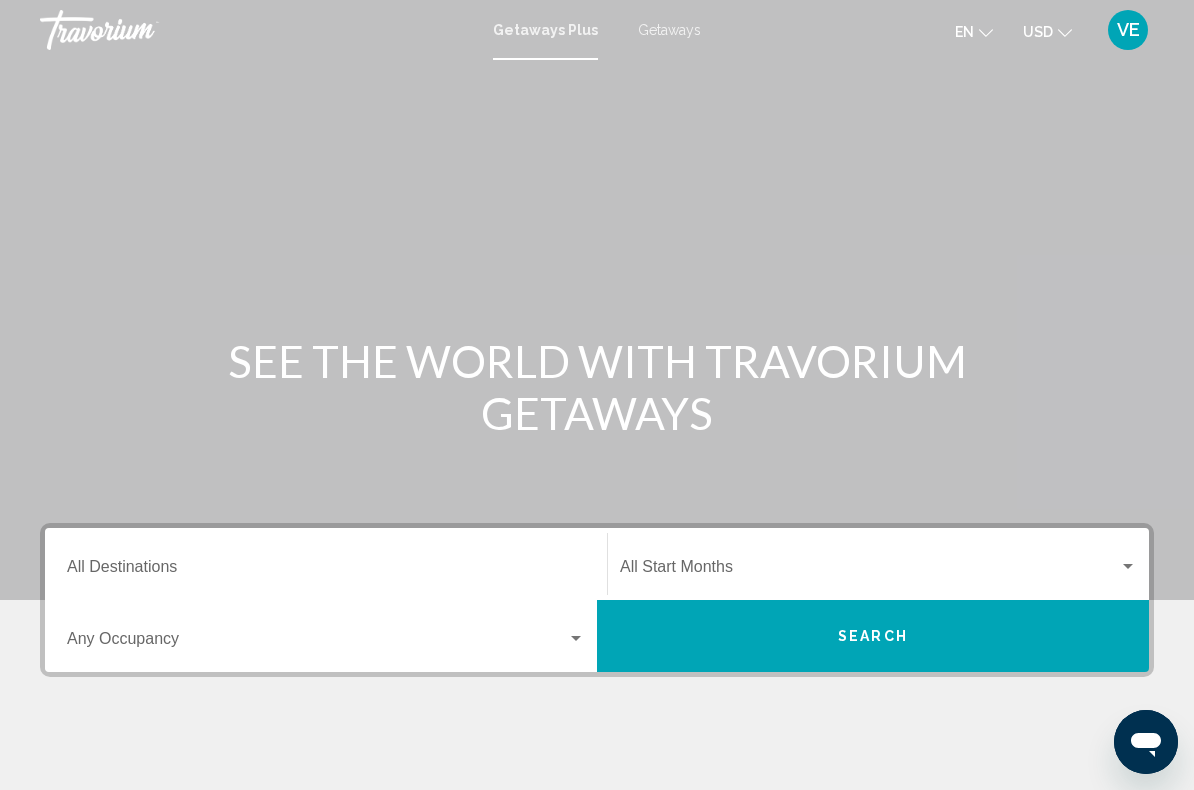 click on "Getaways" at bounding box center [669, 30] 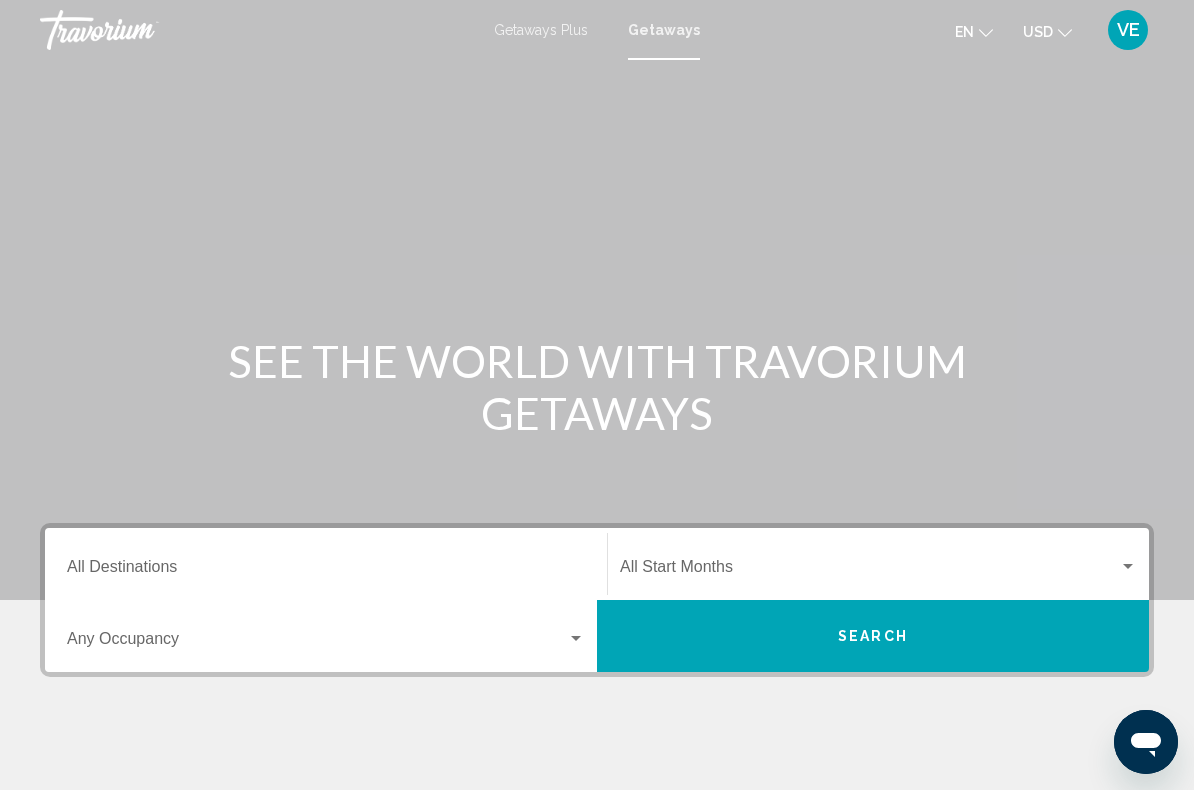 scroll, scrollTop: 0, scrollLeft: 0, axis: both 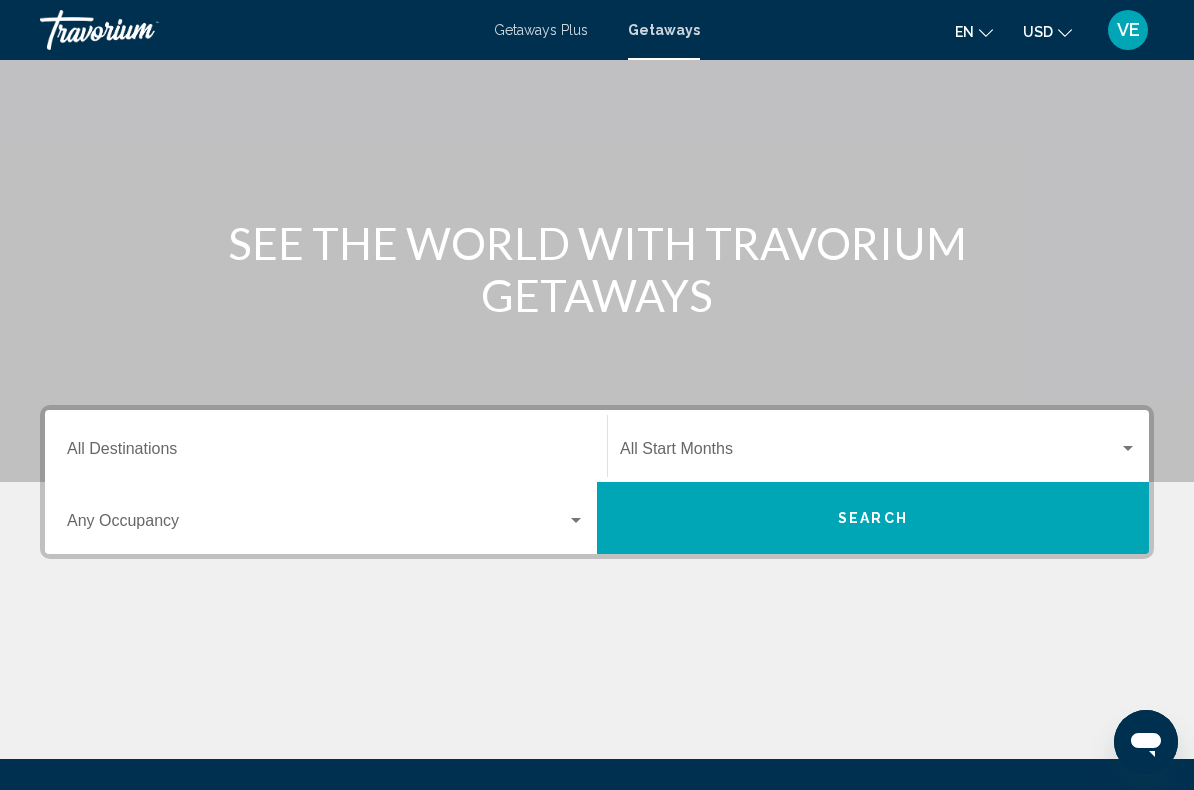 click on "Destination All Destinations" at bounding box center (326, 453) 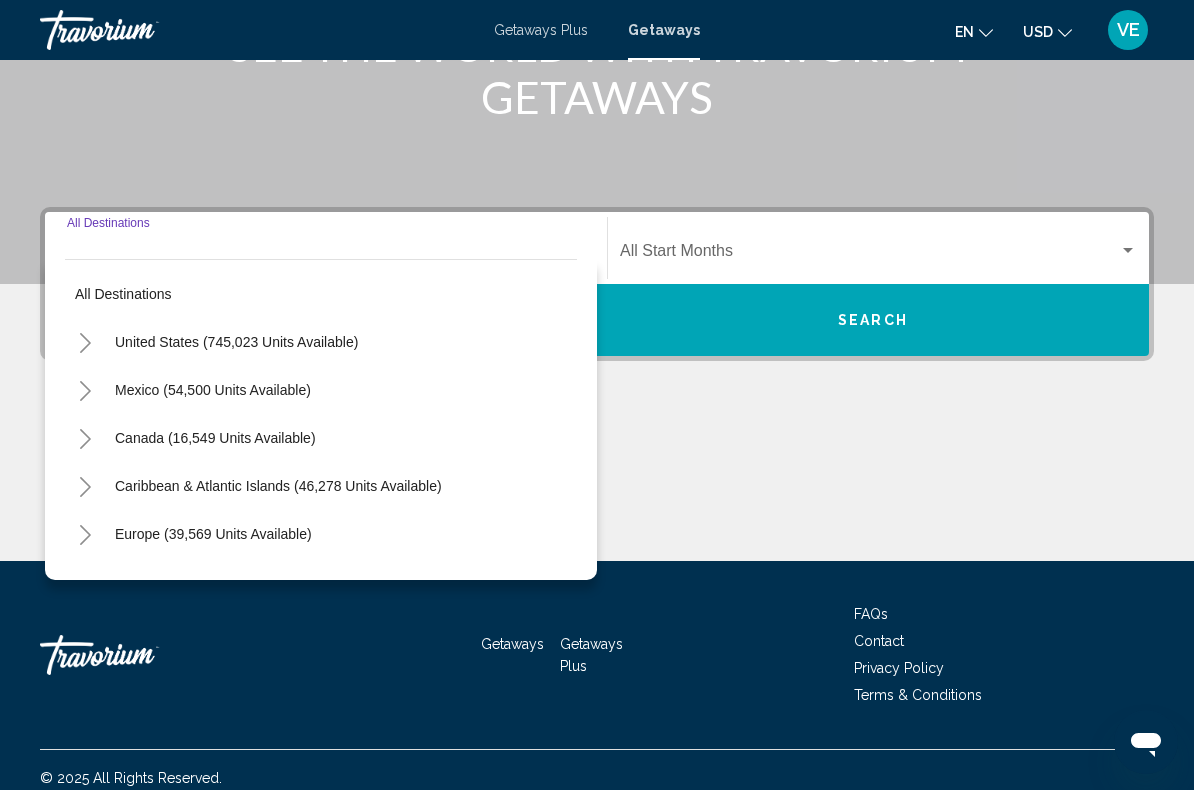 scroll, scrollTop: 332, scrollLeft: 0, axis: vertical 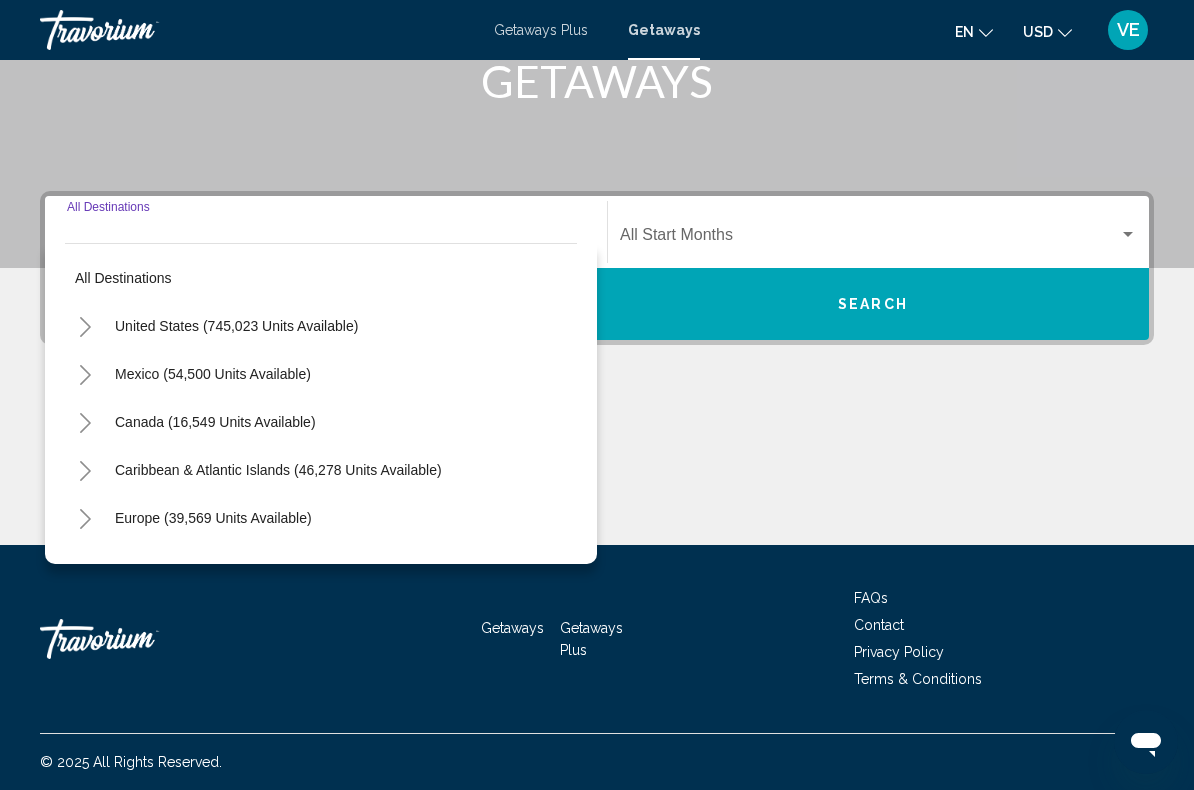 click on "Europe (39,569 units available)" at bounding box center [214, 566] 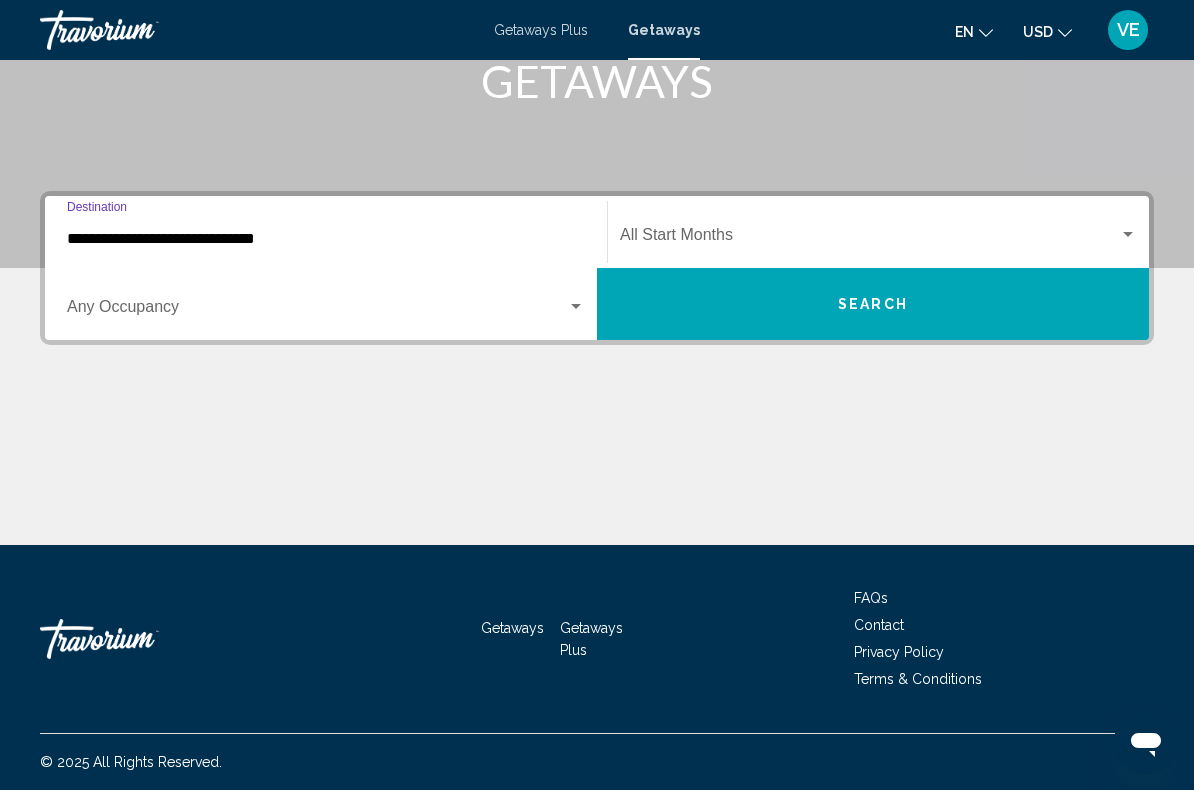 click at bounding box center (326, 311) 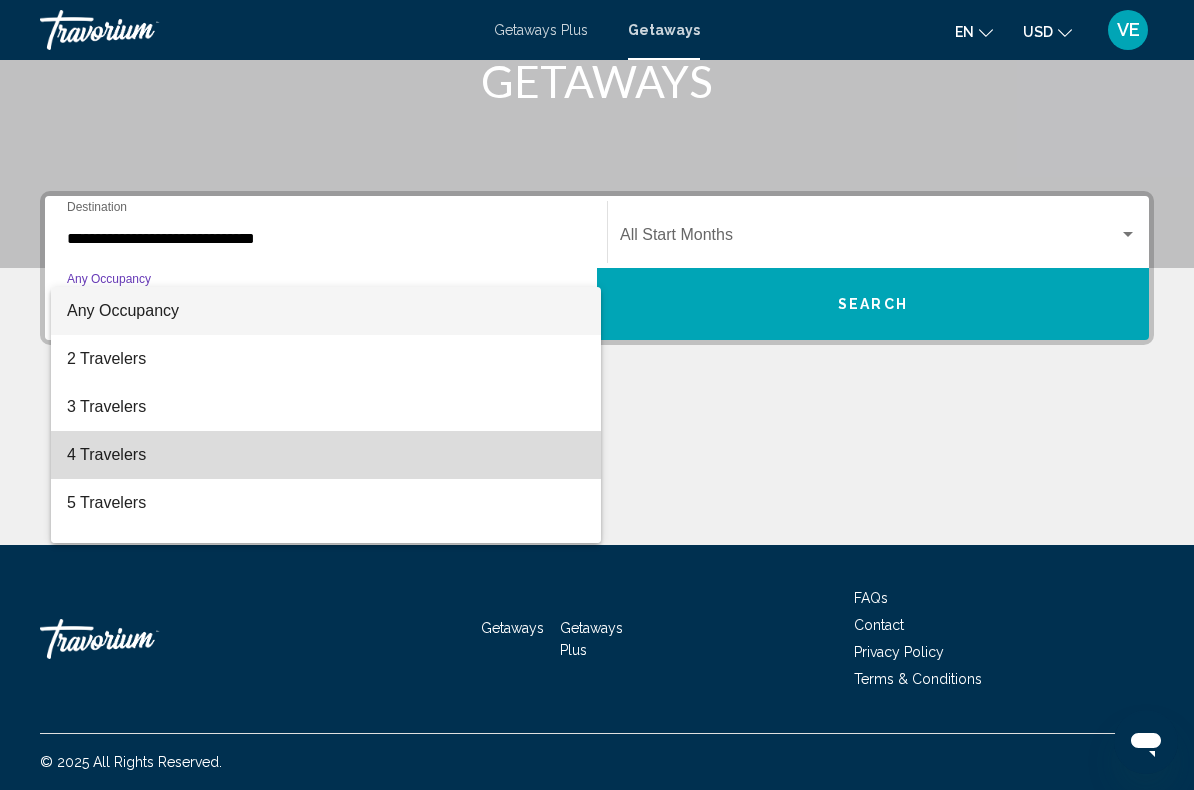 click on "4 Travelers" at bounding box center [326, 455] 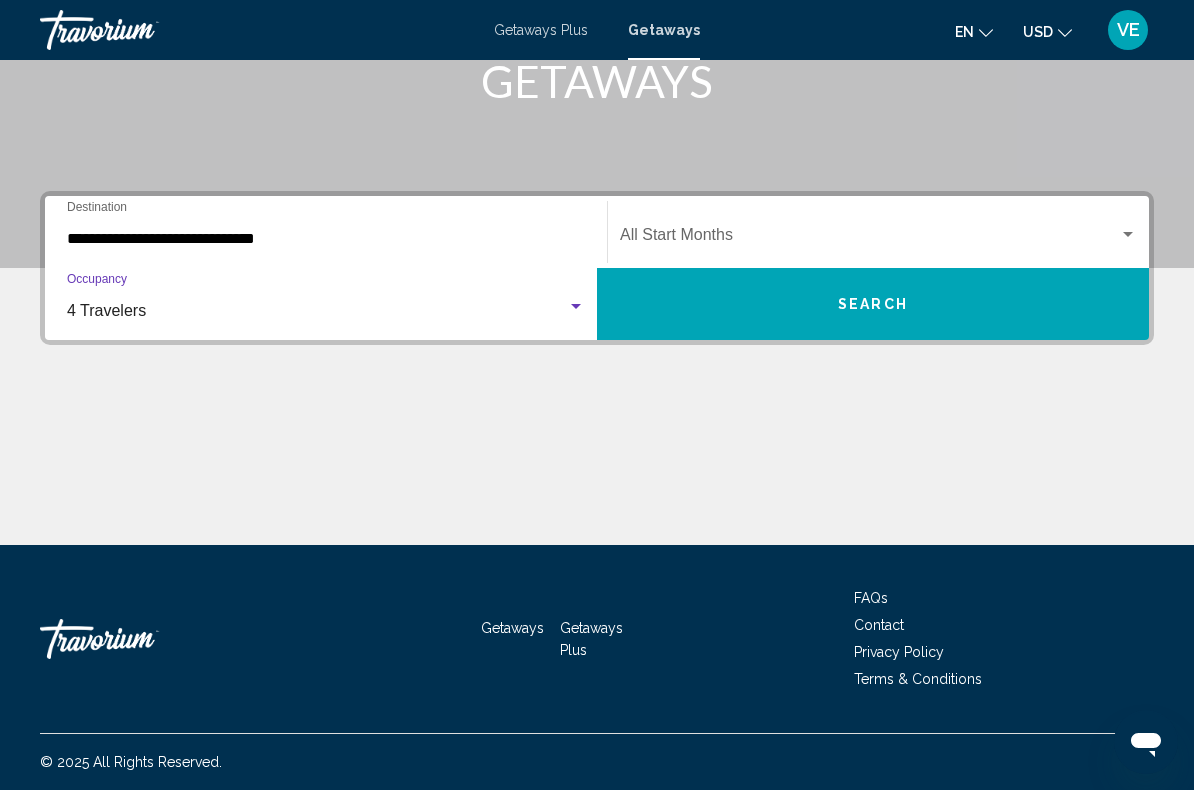 click at bounding box center [869, 239] 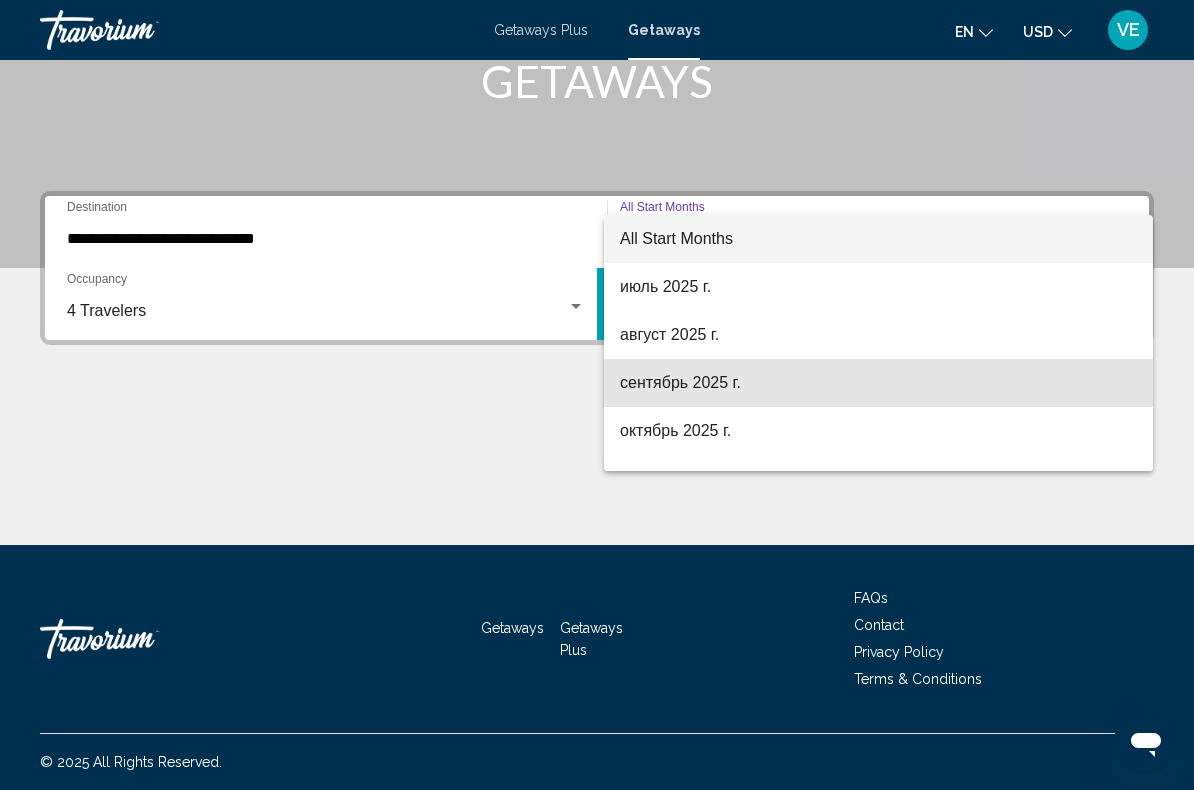 click on "сентябрь 2025 г." at bounding box center (878, 383) 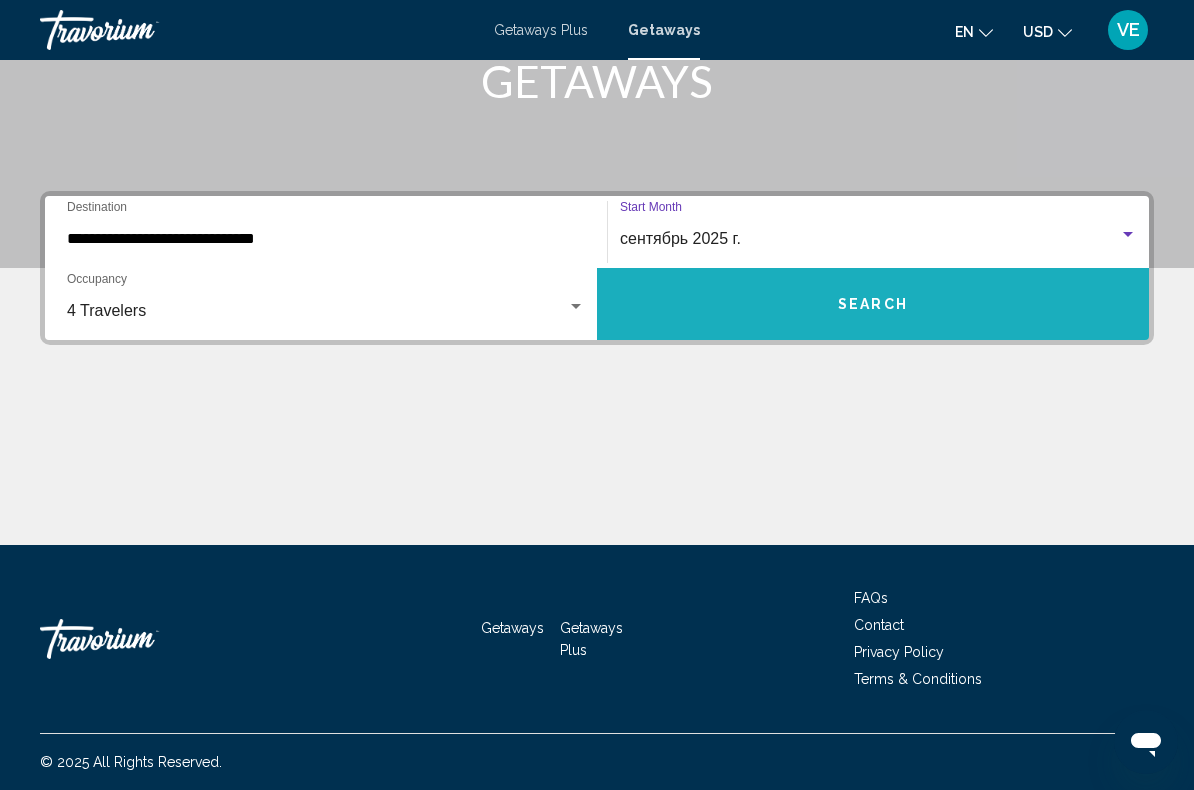 click on "Search" at bounding box center (873, 305) 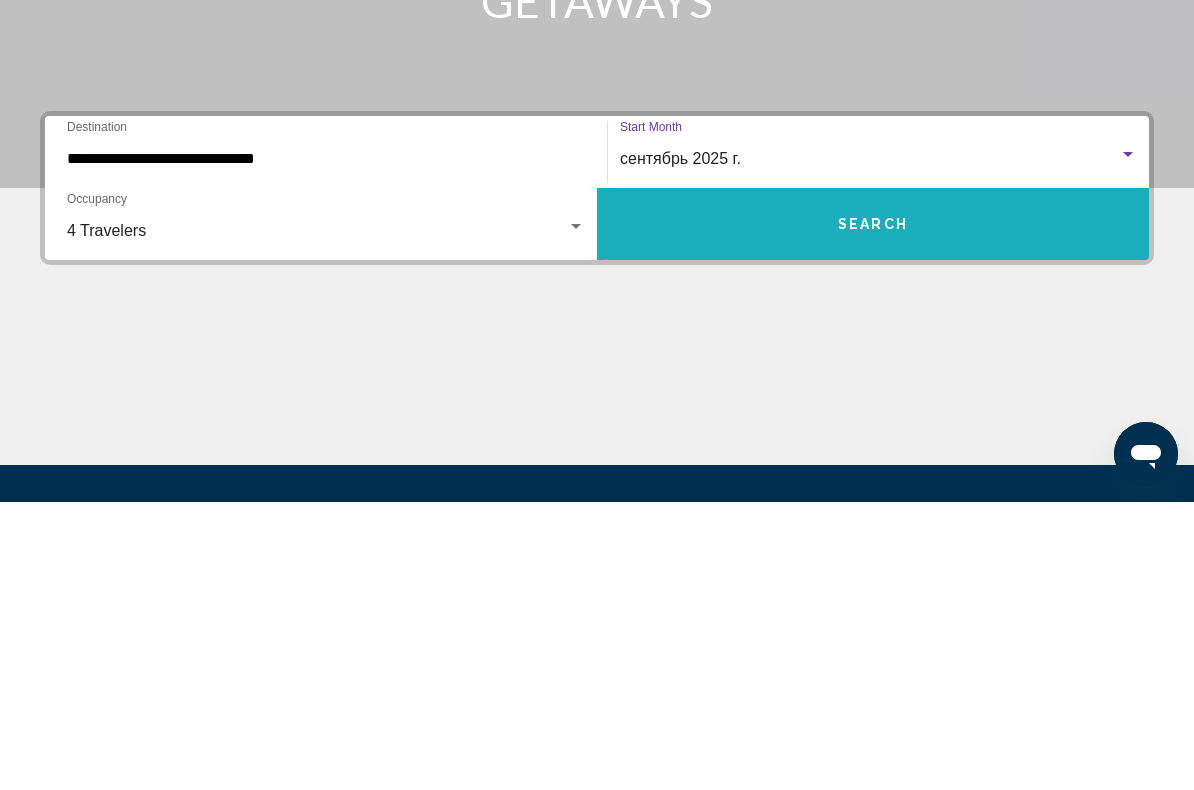 scroll, scrollTop: 0, scrollLeft: 0, axis: both 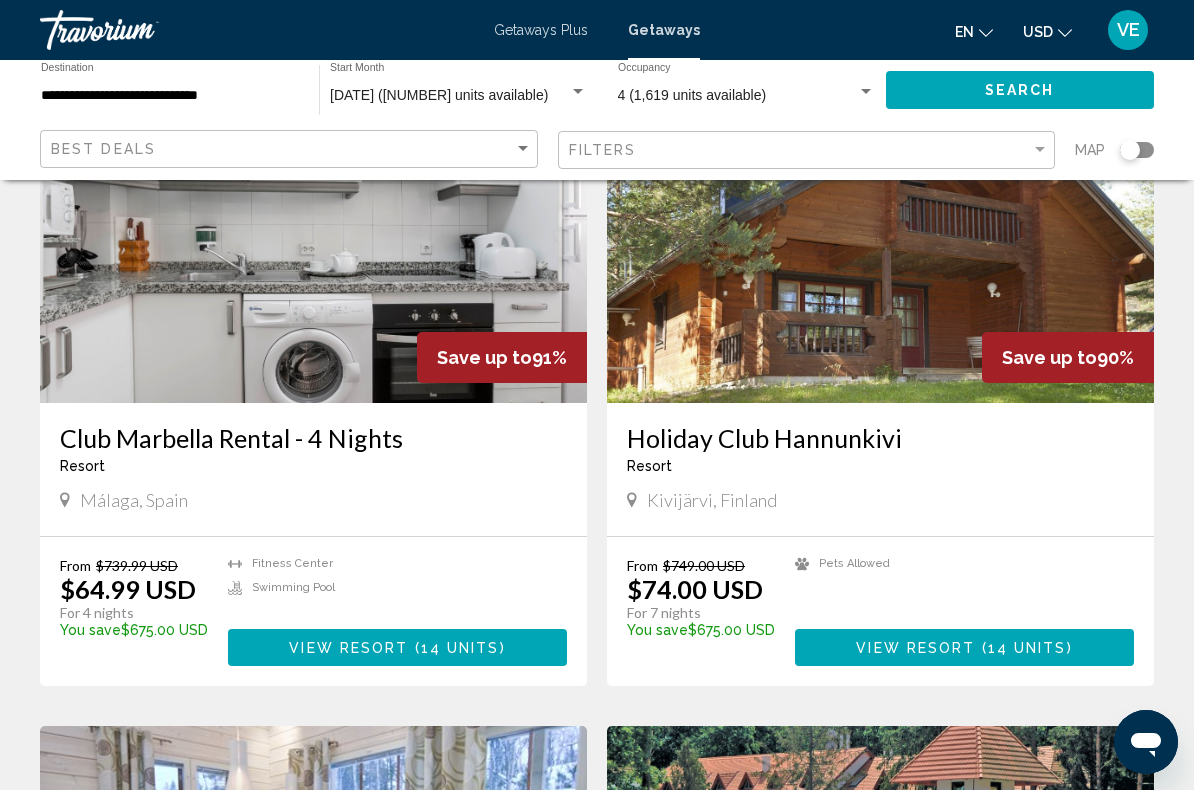 click on "View Resort    ( 14 units )" at bounding box center (397, 647) 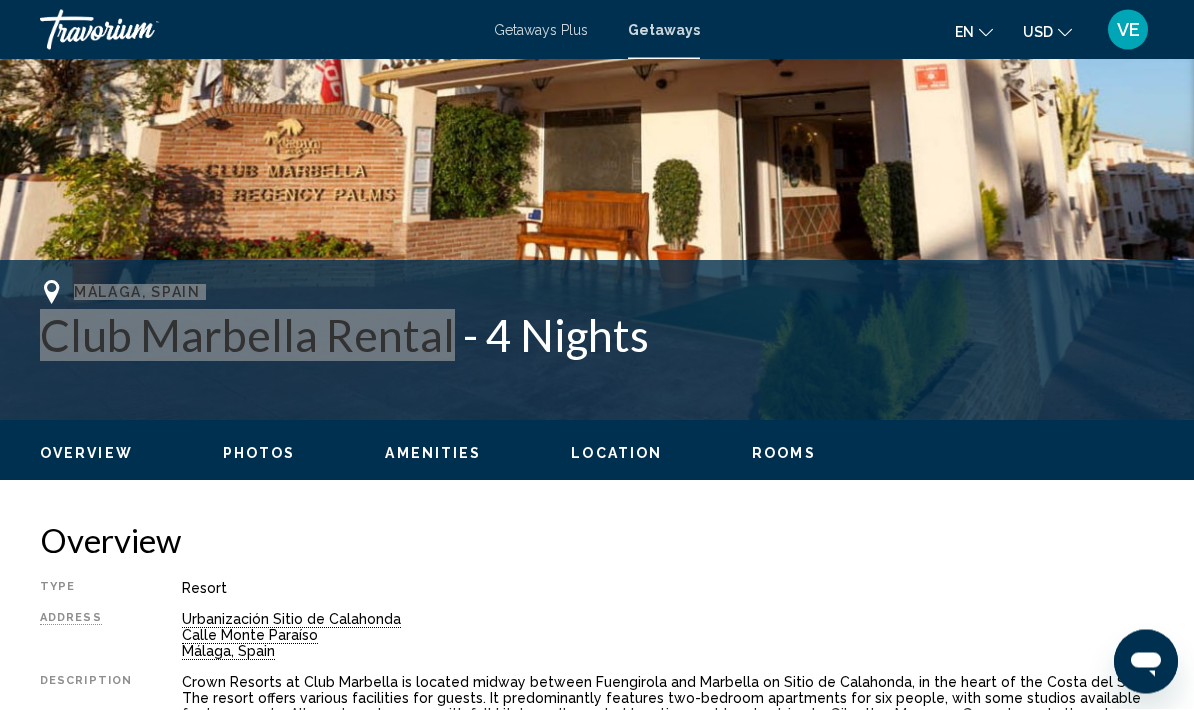 scroll, scrollTop: 590, scrollLeft: 0, axis: vertical 